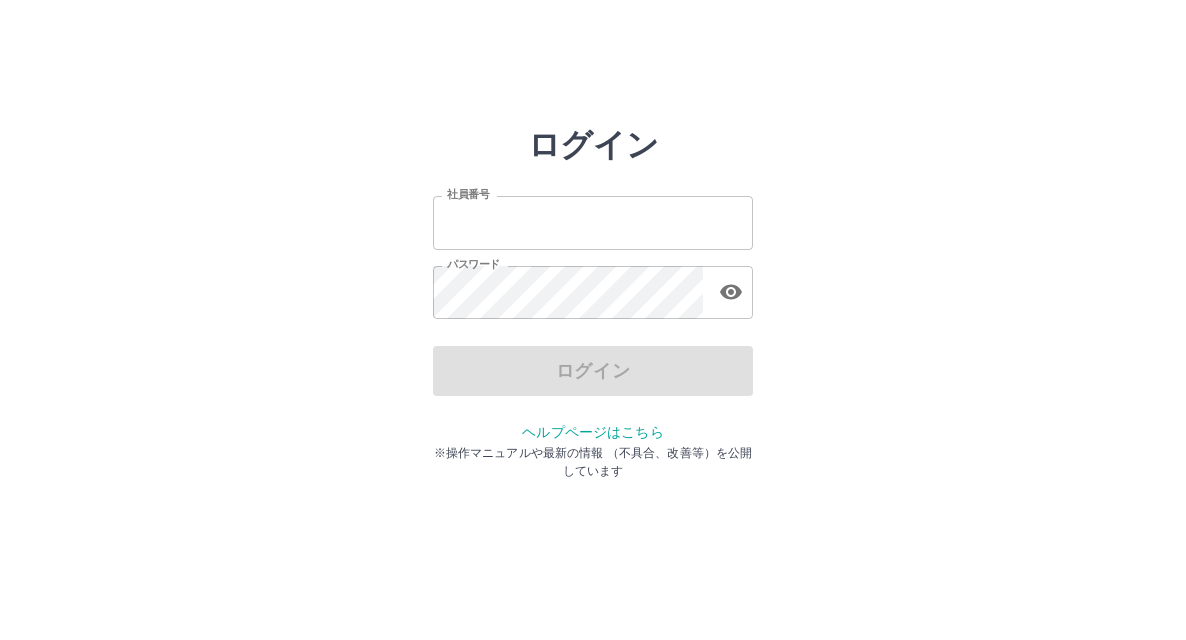 scroll, scrollTop: 0, scrollLeft: 0, axis: both 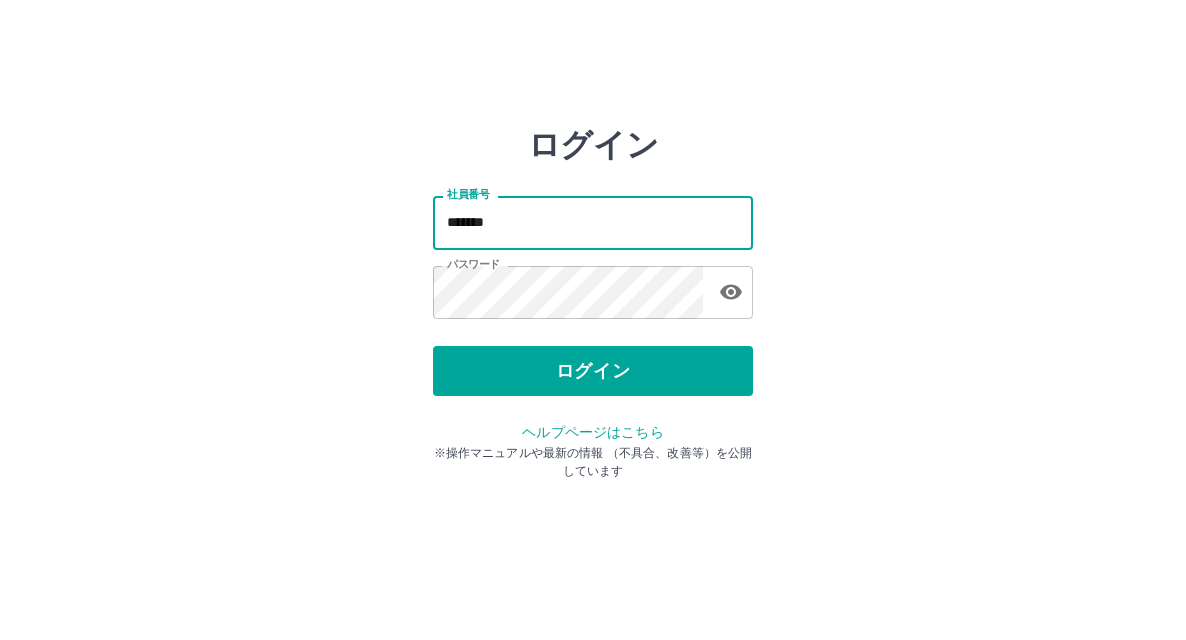 click on "*******" at bounding box center (593, 222) 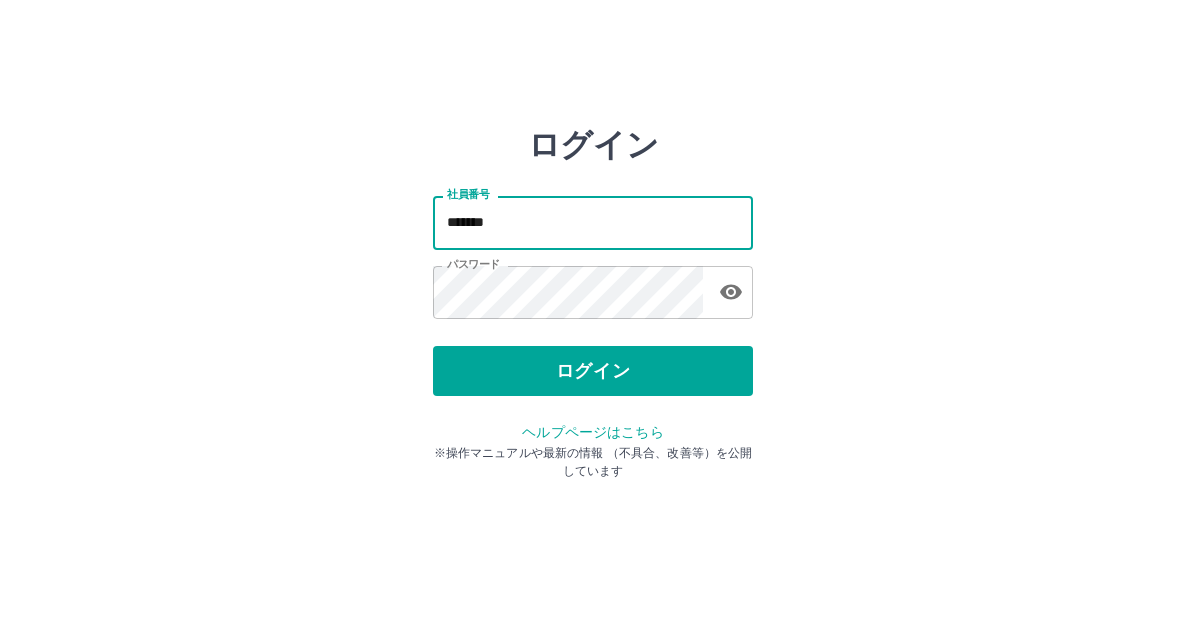 type on "*******" 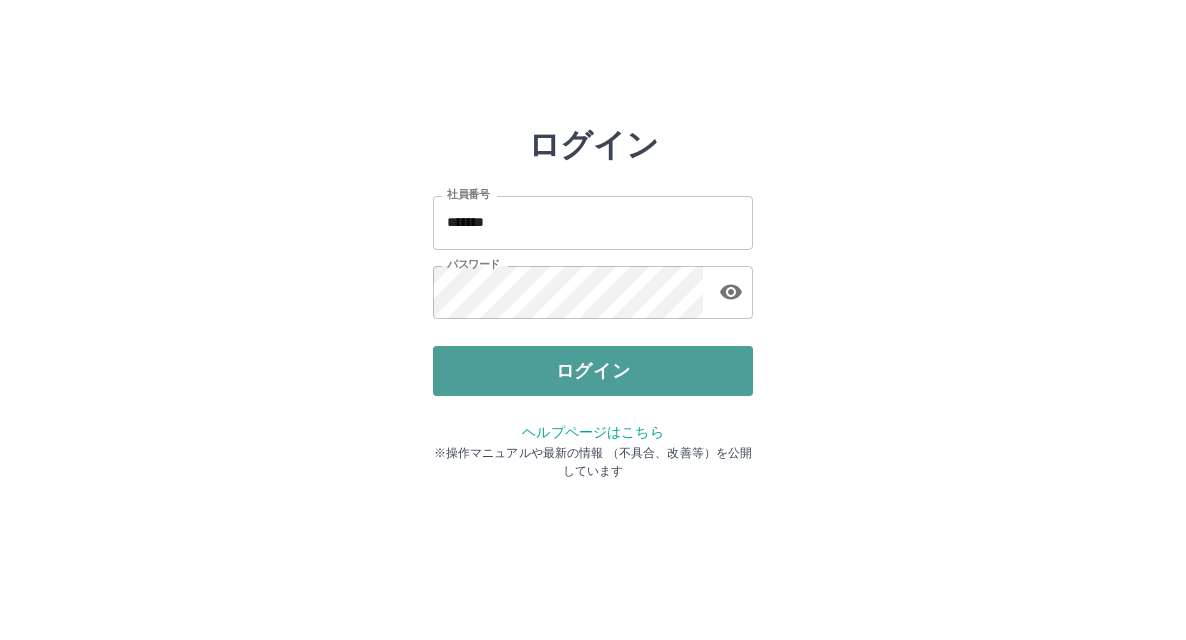 click on "ログイン" at bounding box center [593, 371] 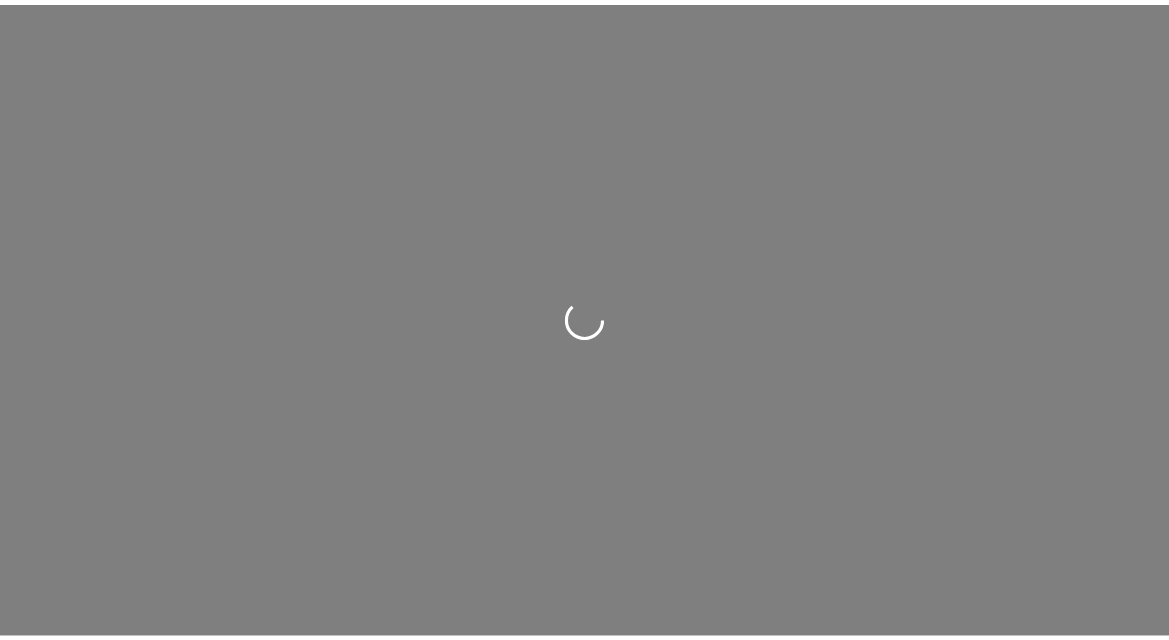scroll, scrollTop: 0, scrollLeft: 0, axis: both 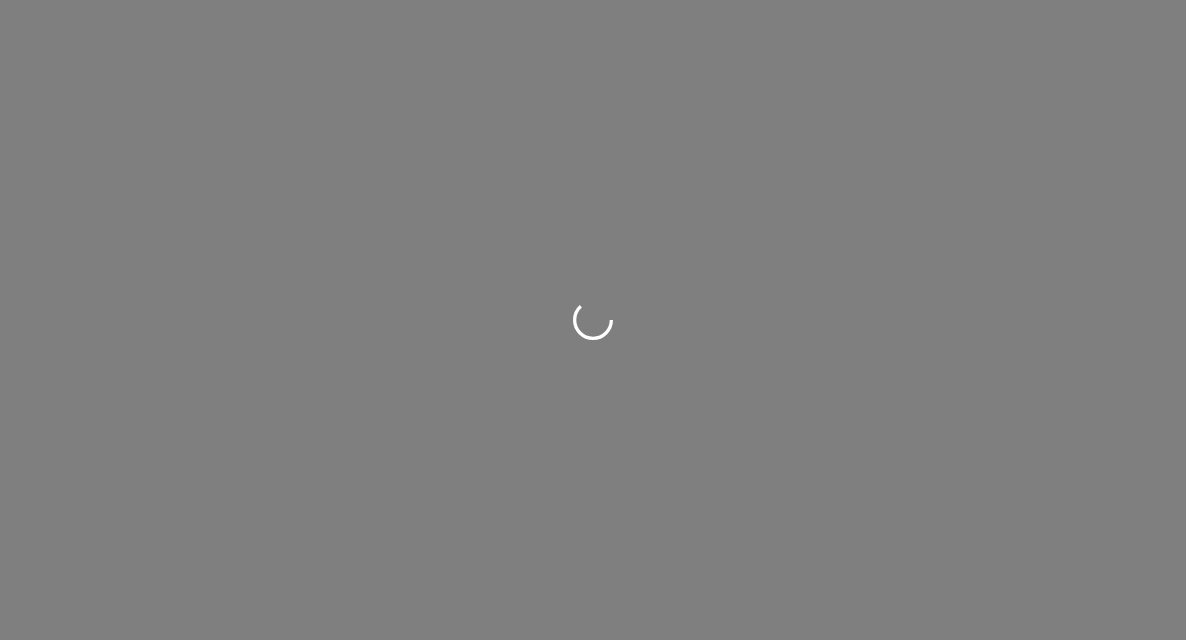 click at bounding box center (593, 320) 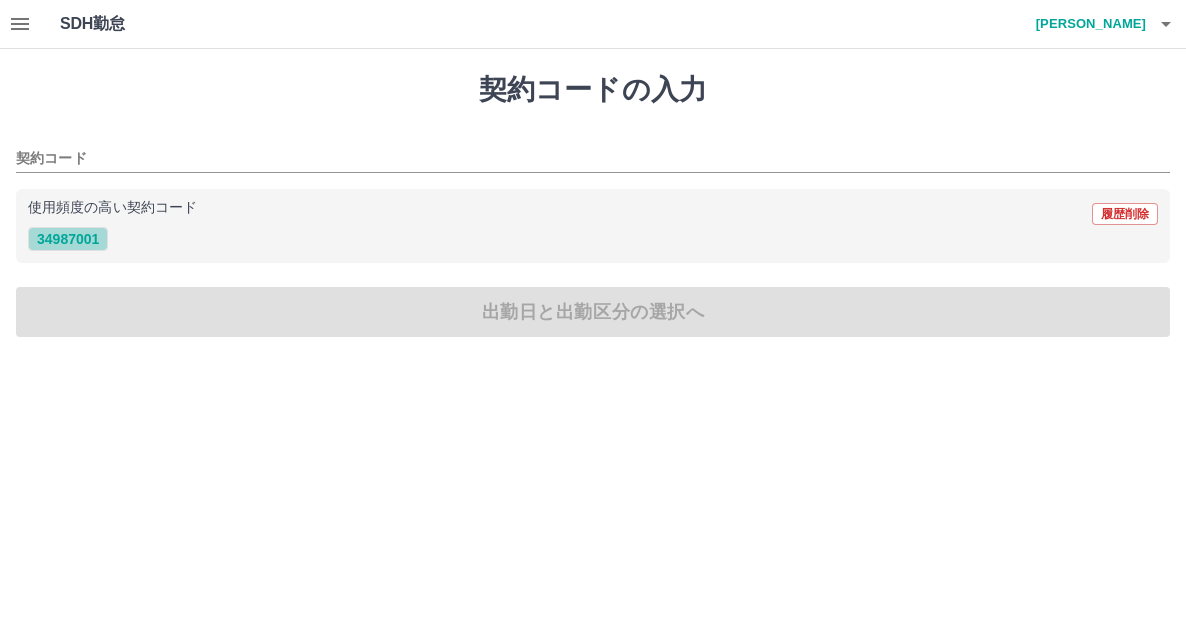 click on "34987001" at bounding box center [68, 239] 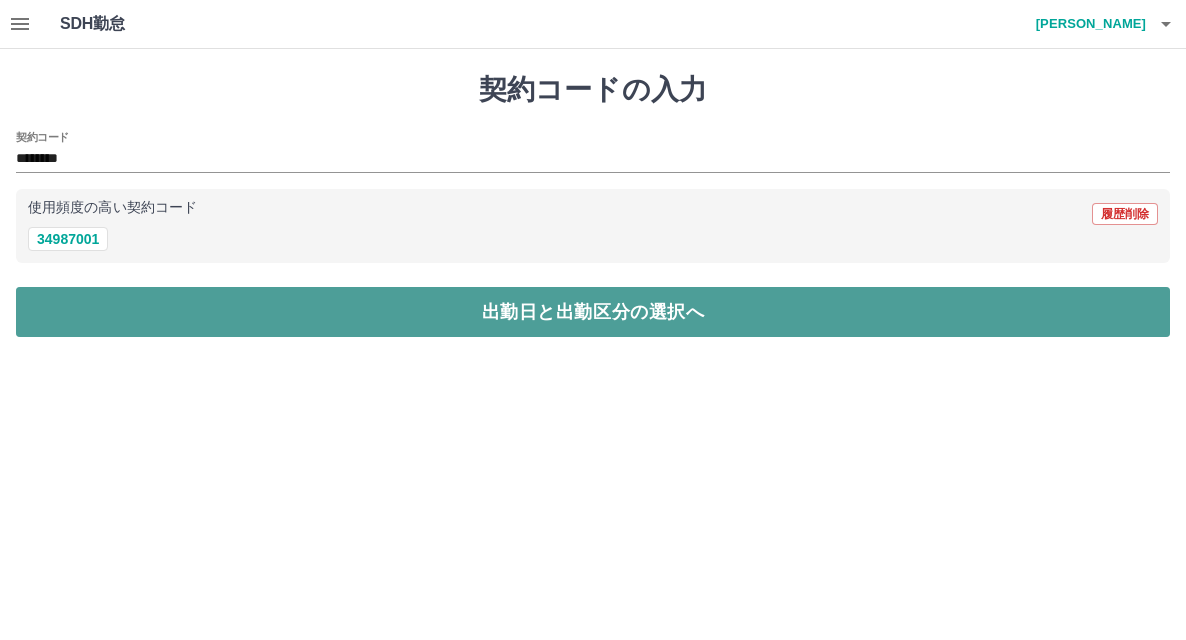 click on "出勤日と出勤区分の選択へ" at bounding box center (593, 312) 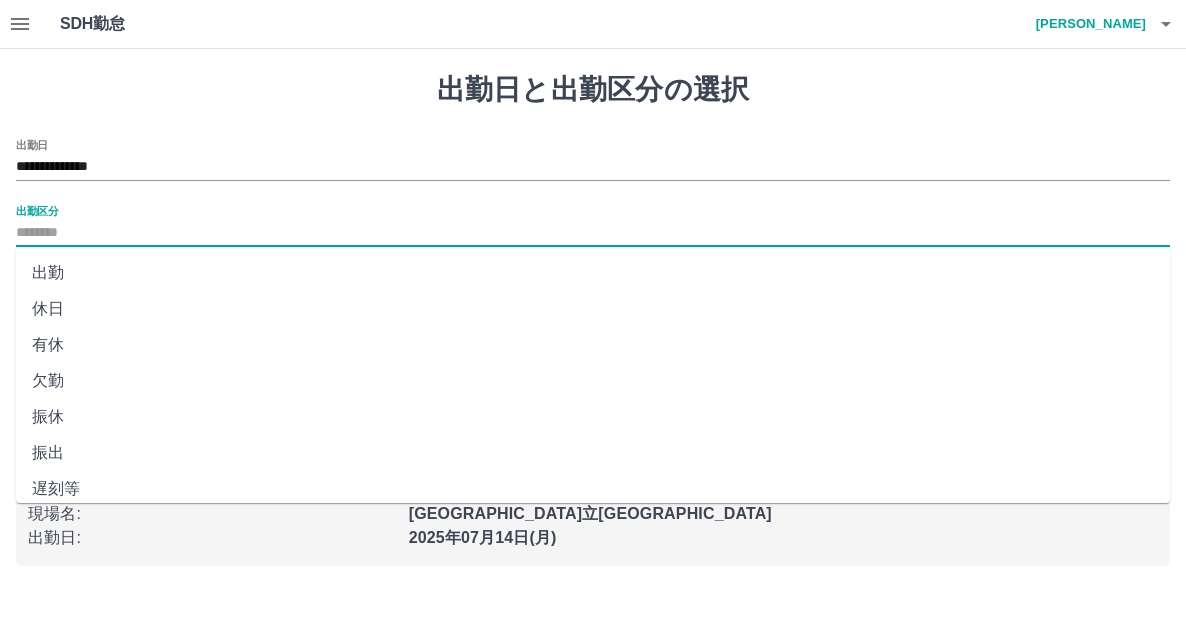 click on "出勤区分" at bounding box center [593, 233] 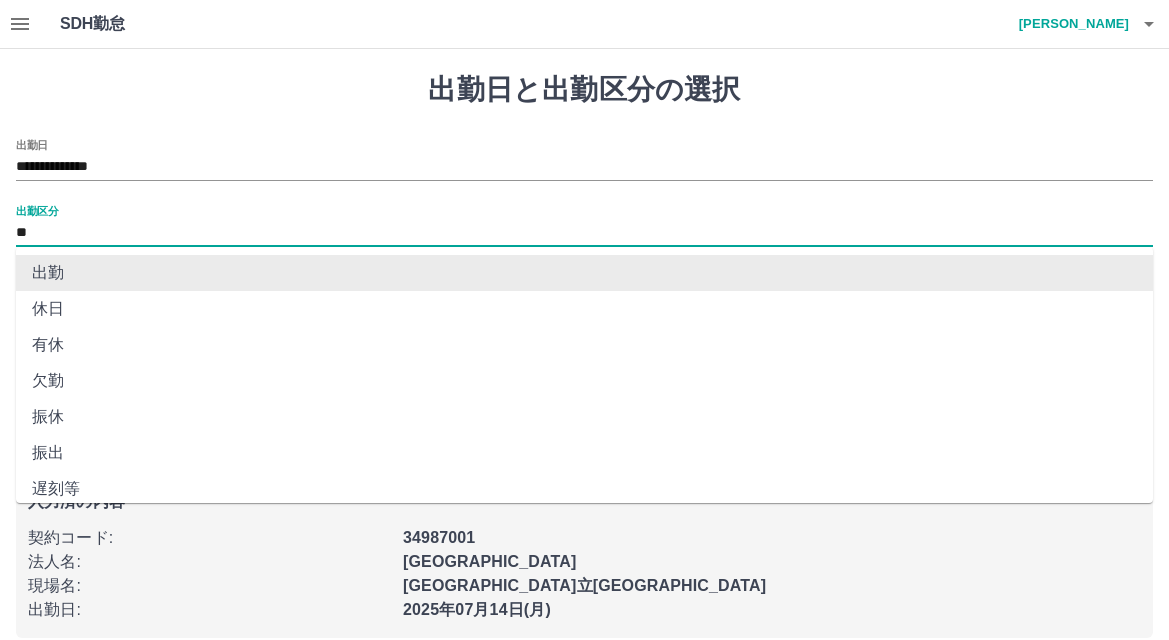 click on "**" at bounding box center [584, 233] 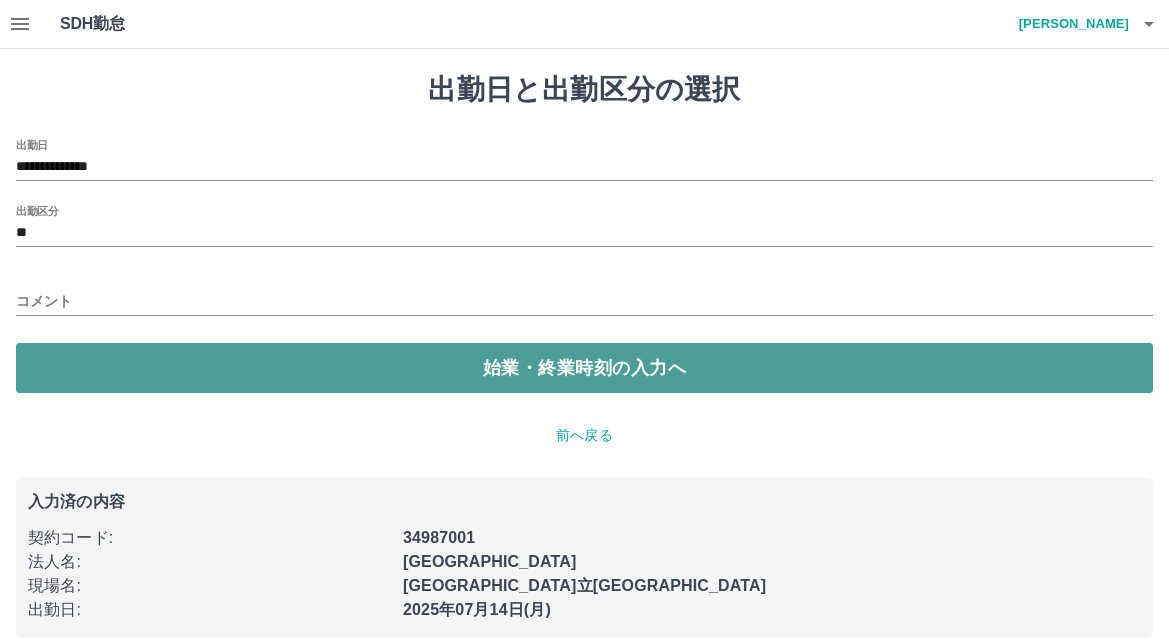 click on "始業・終業時刻の入力へ" at bounding box center [584, 368] 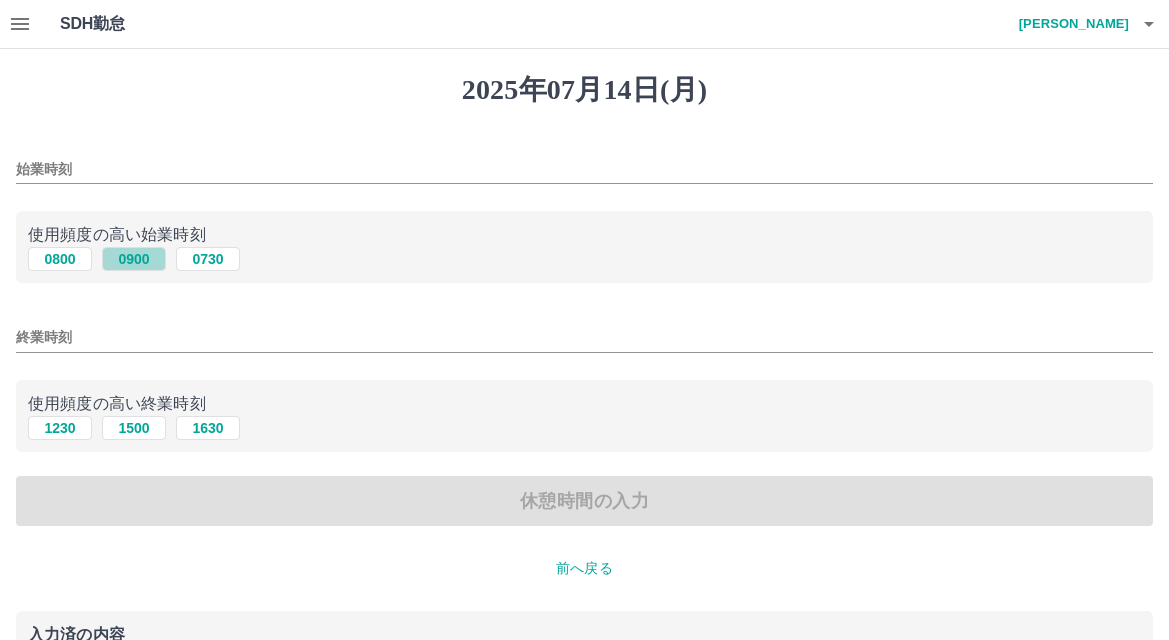 click on "0900" at bounding box center (134, 259) 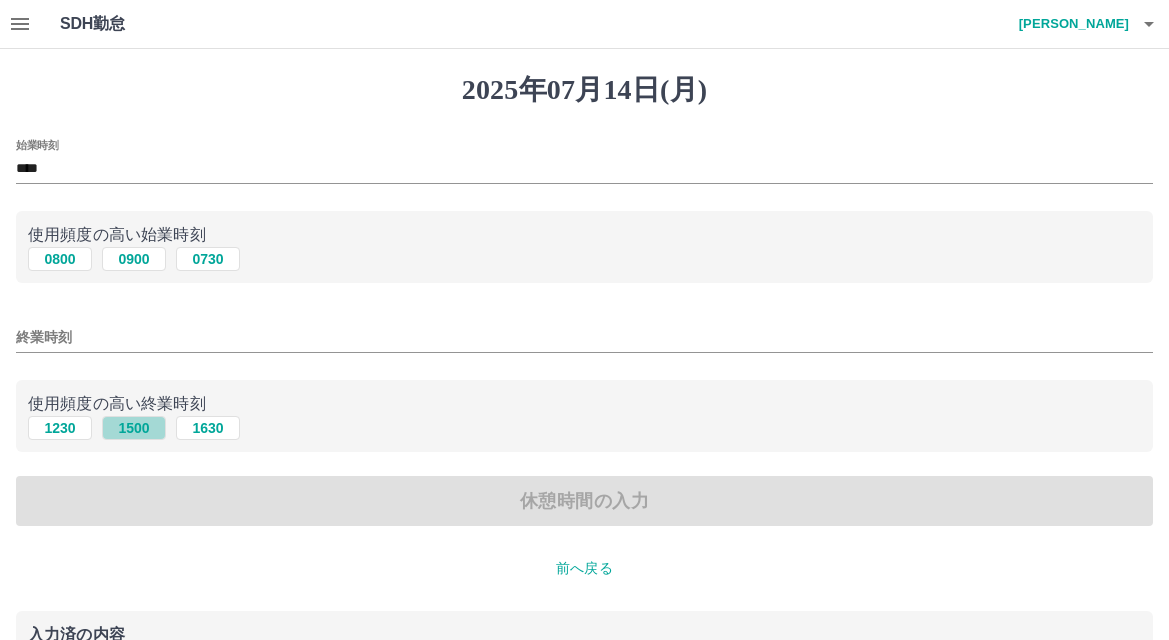 click on "1500" at bounding box center (134, 428) 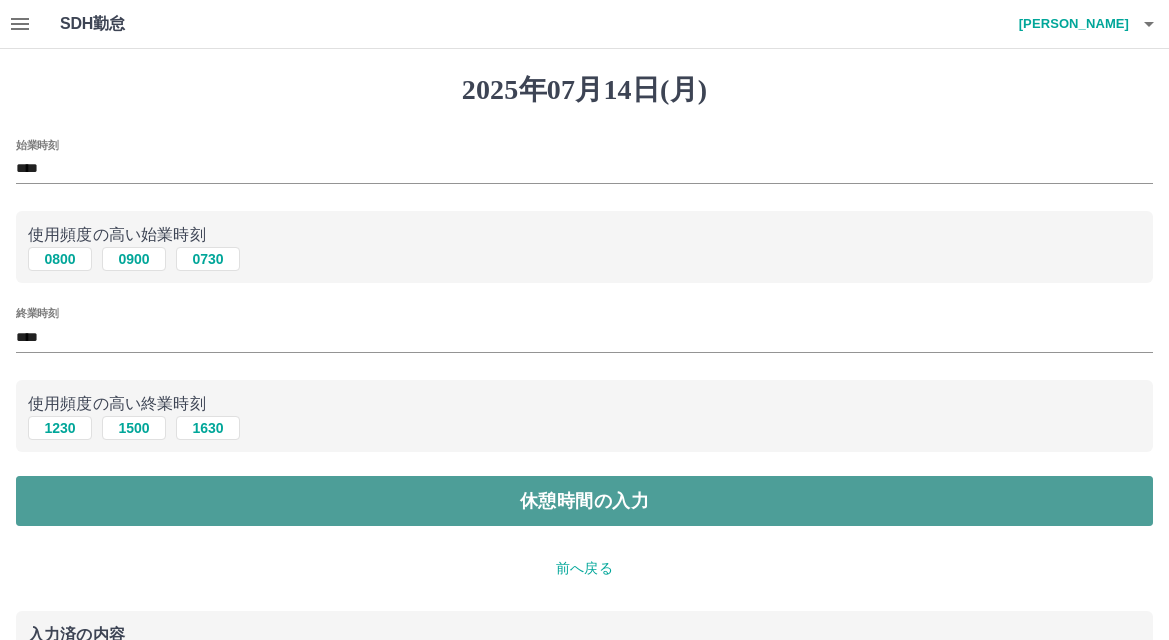 click on "休憩時間の入力" at bounding box center [584, 501] 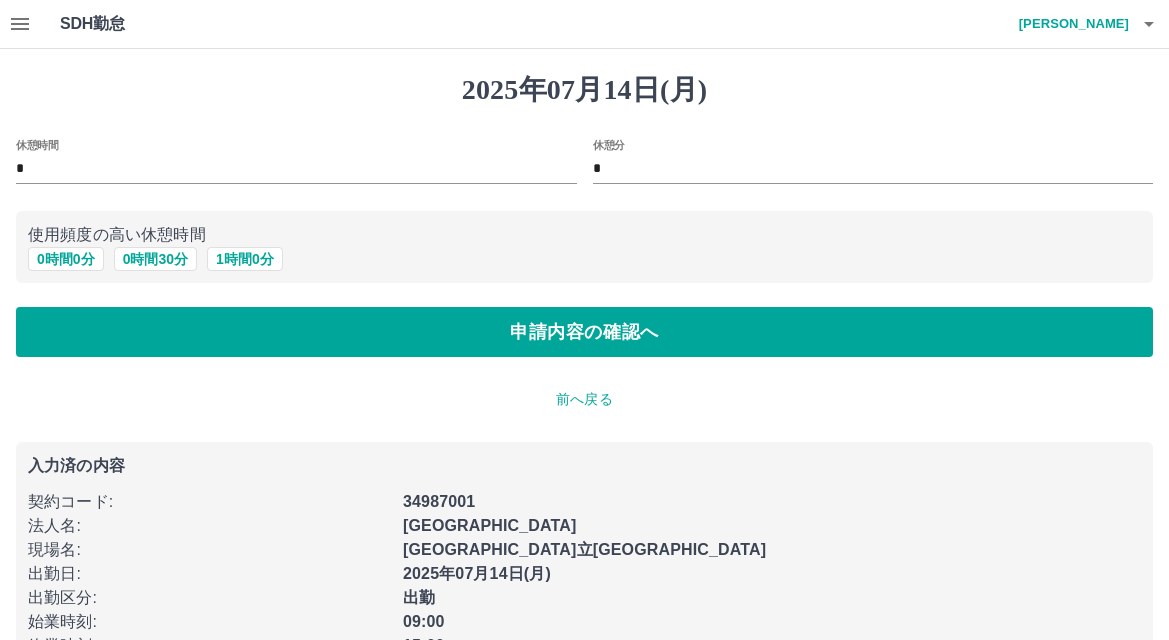 click on "契約コード :" at bounding box center [209, 502] 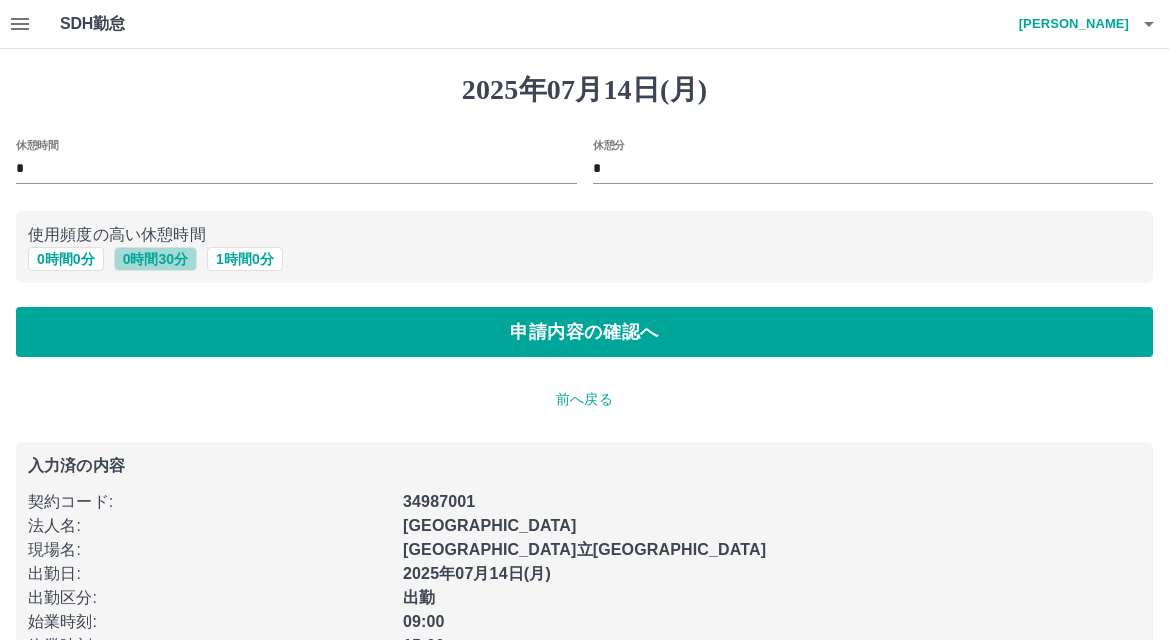 click on "0 時間 30 分" at bounding box center [155, 259] 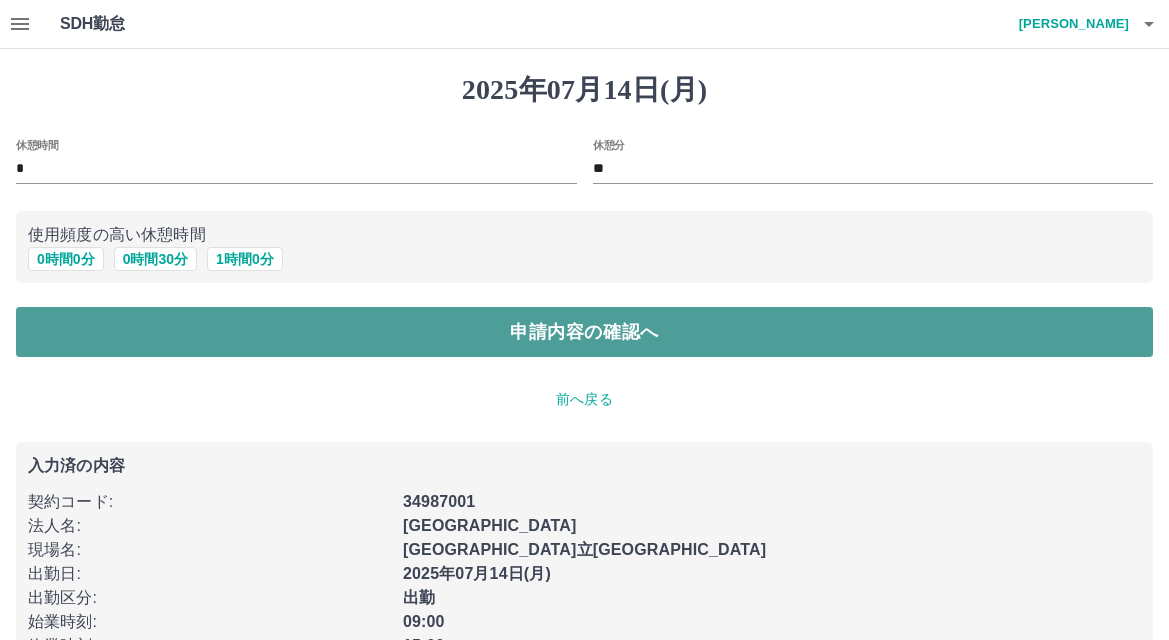 click on "申請内容の確認へ" at bounding box center [584, 332] 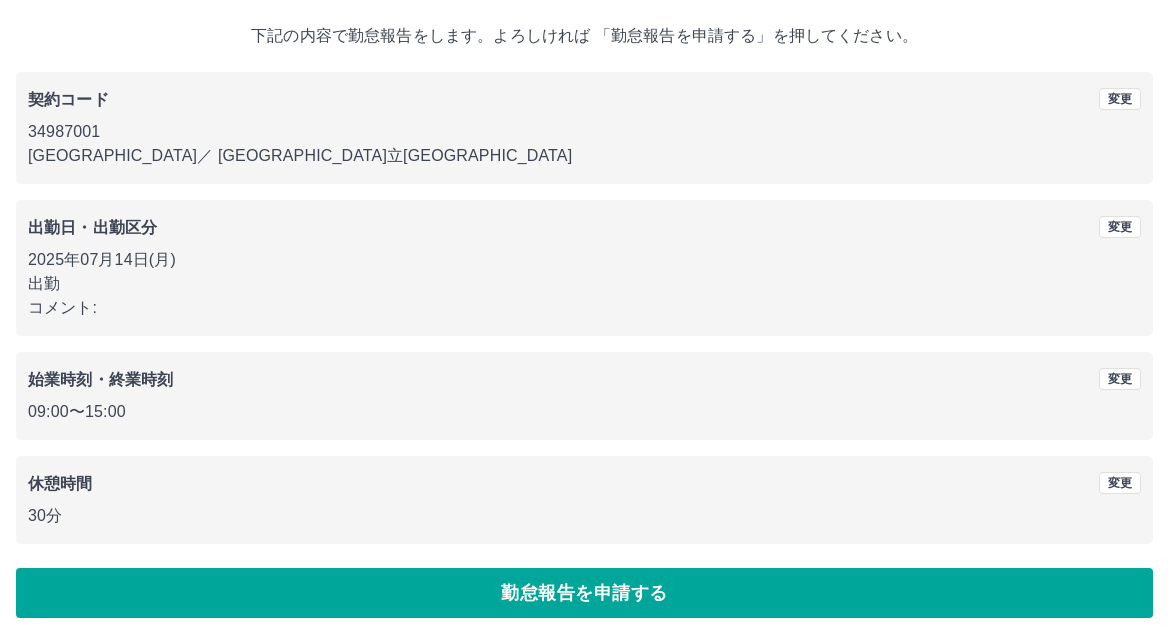 scroll, scrollTop: 109, scrollLeft: 0, axis: vertical 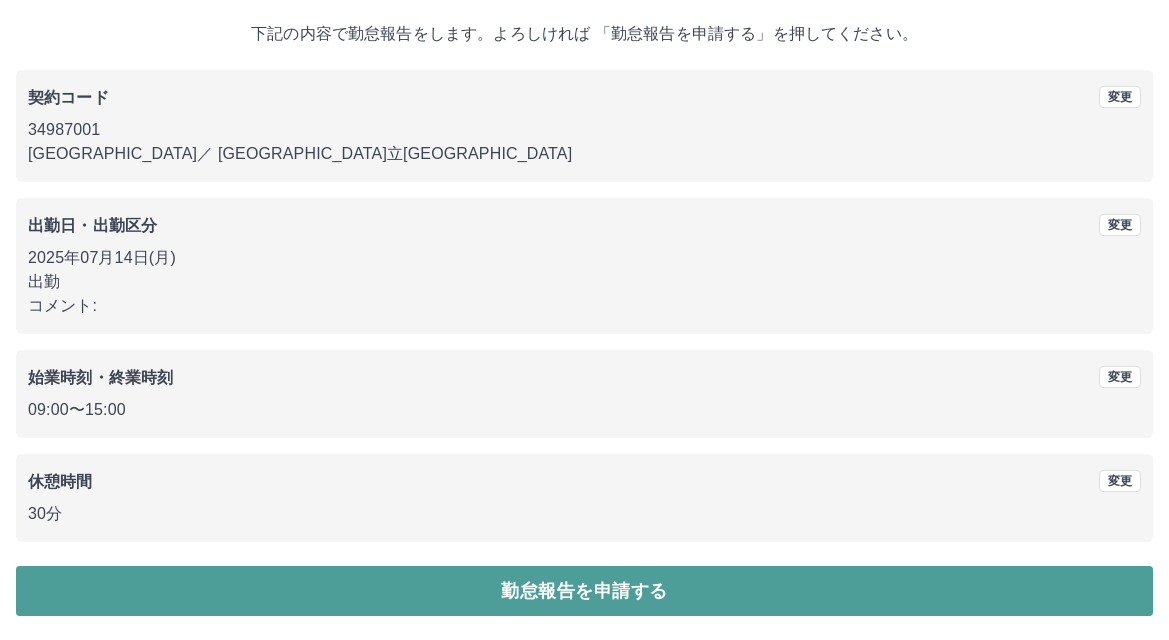 click on "勤怠報告を申請する" at bounding box center [584, 591] 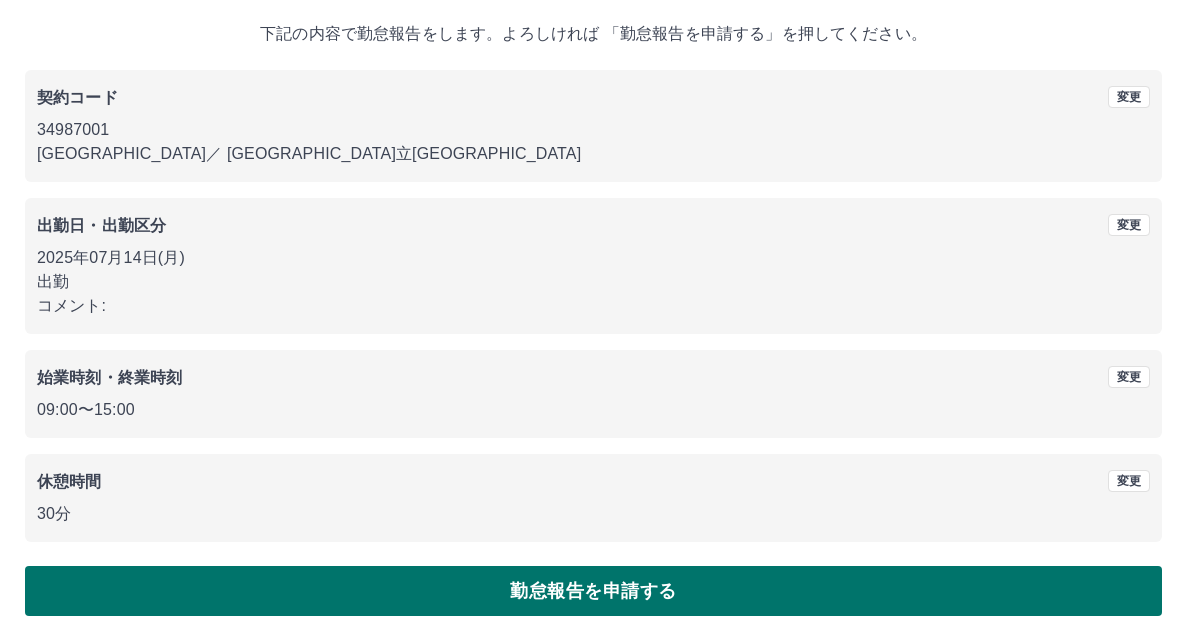 scroll, scrollTop: 0, scrollLeft: 0, axis: both 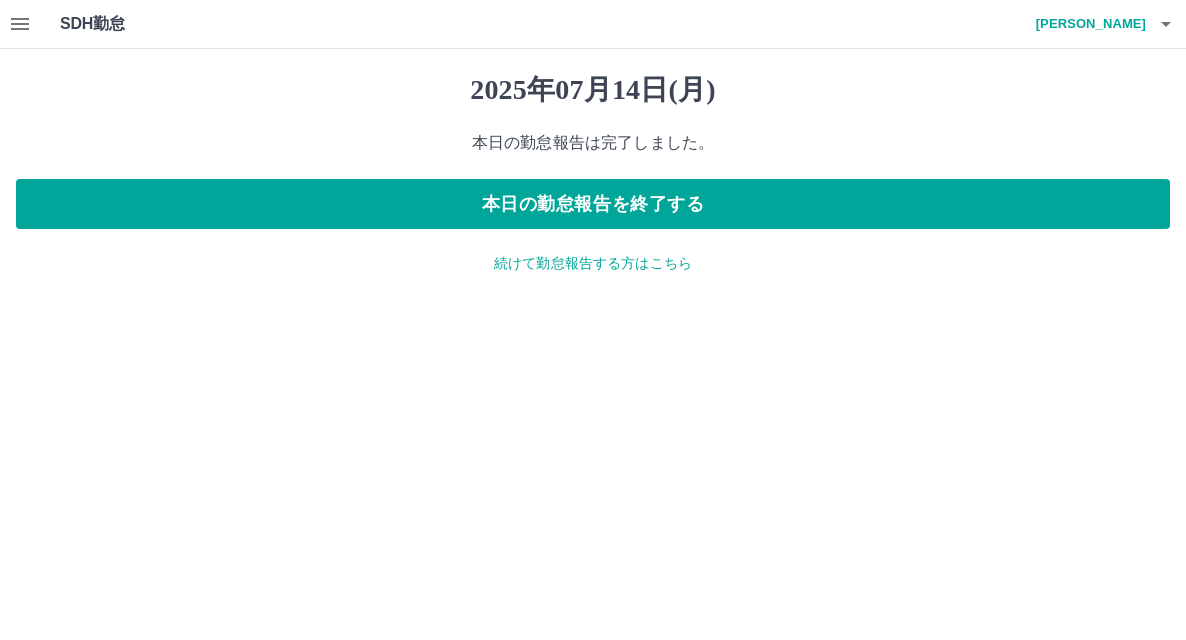 click on "続けて勤怠報告する方はこちら" at bounding box center [593, 263] 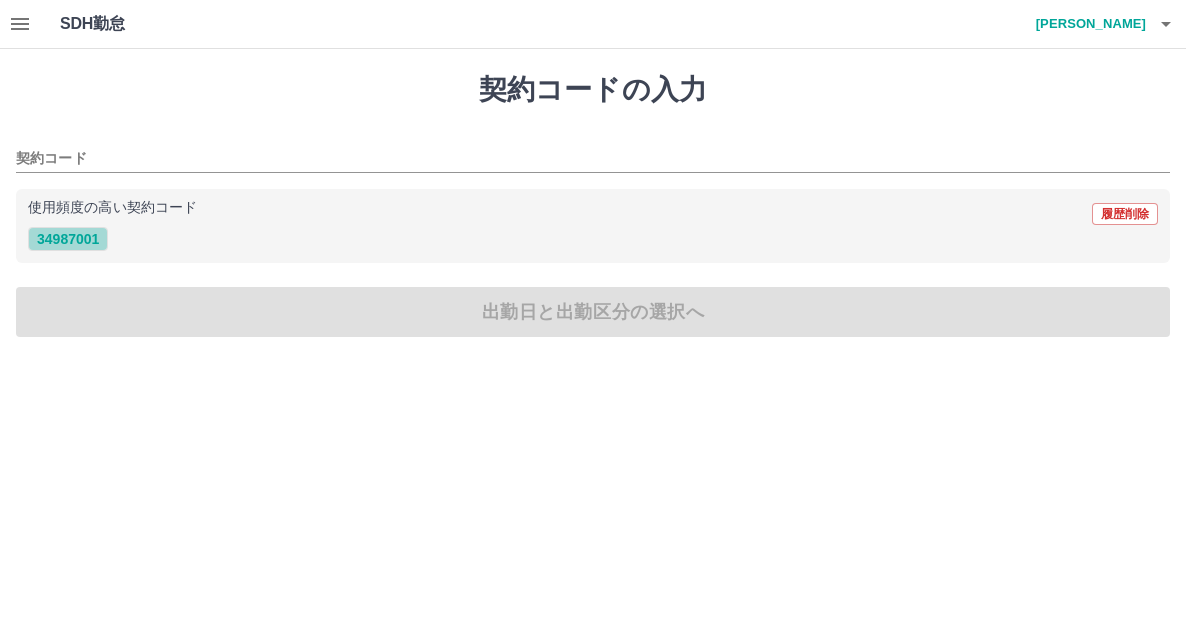 click on "34987001" at bounding box center (68, 239) 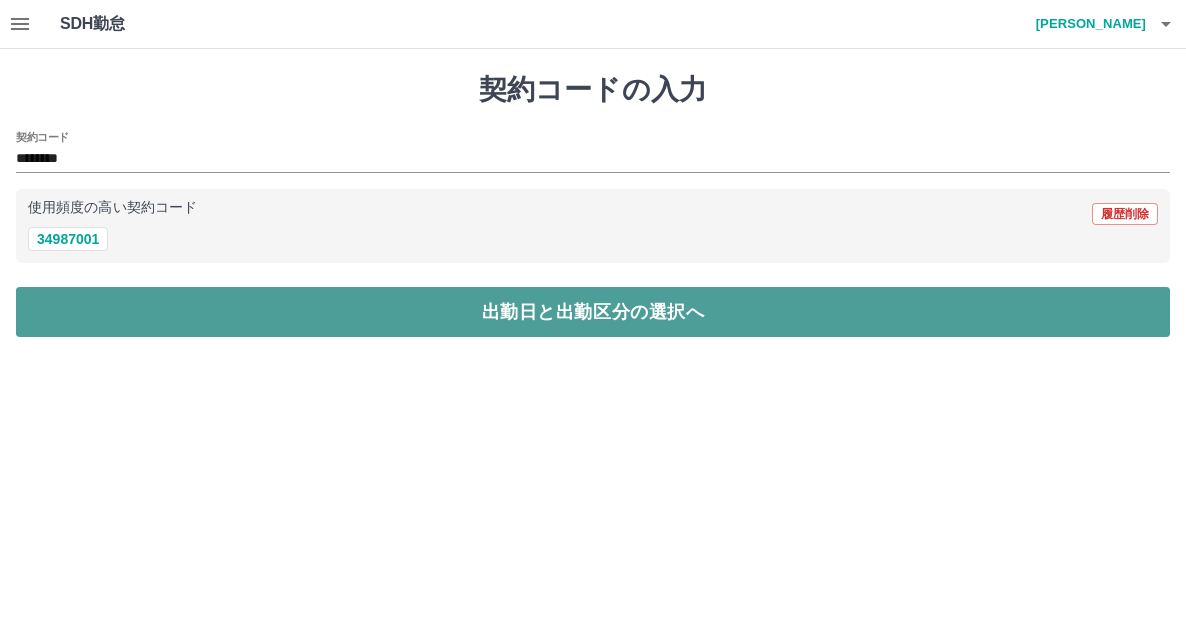 click on "出勤日と出勤区分の選択へ" at bounding box center (593, 312) 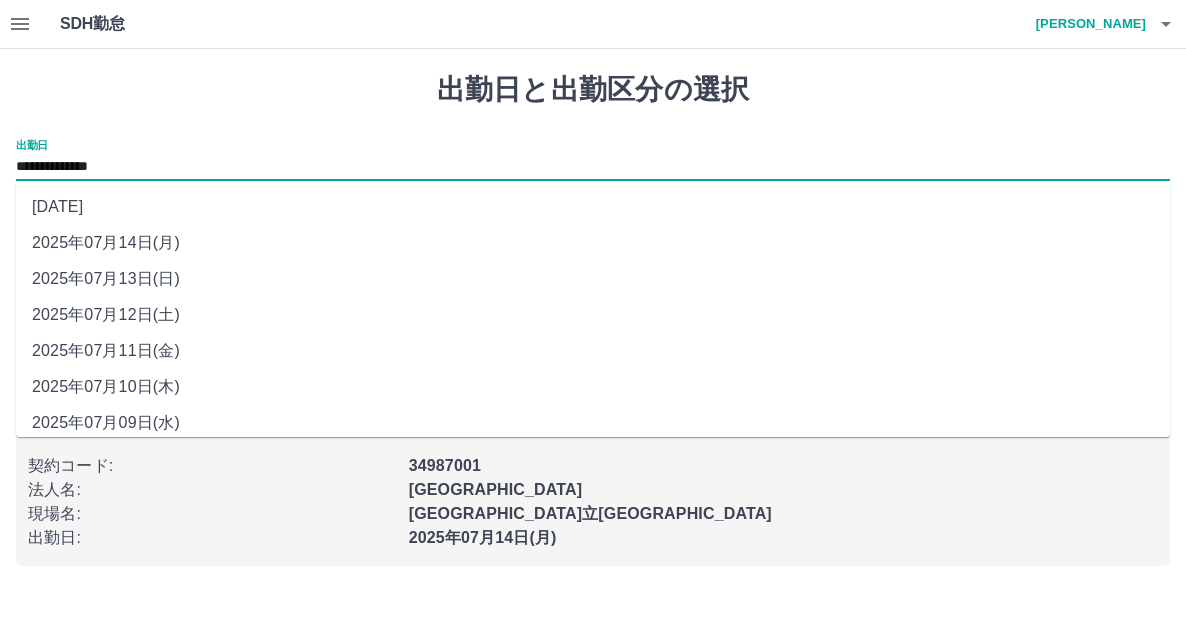 click on "**********" at bounding box center [593, 167] 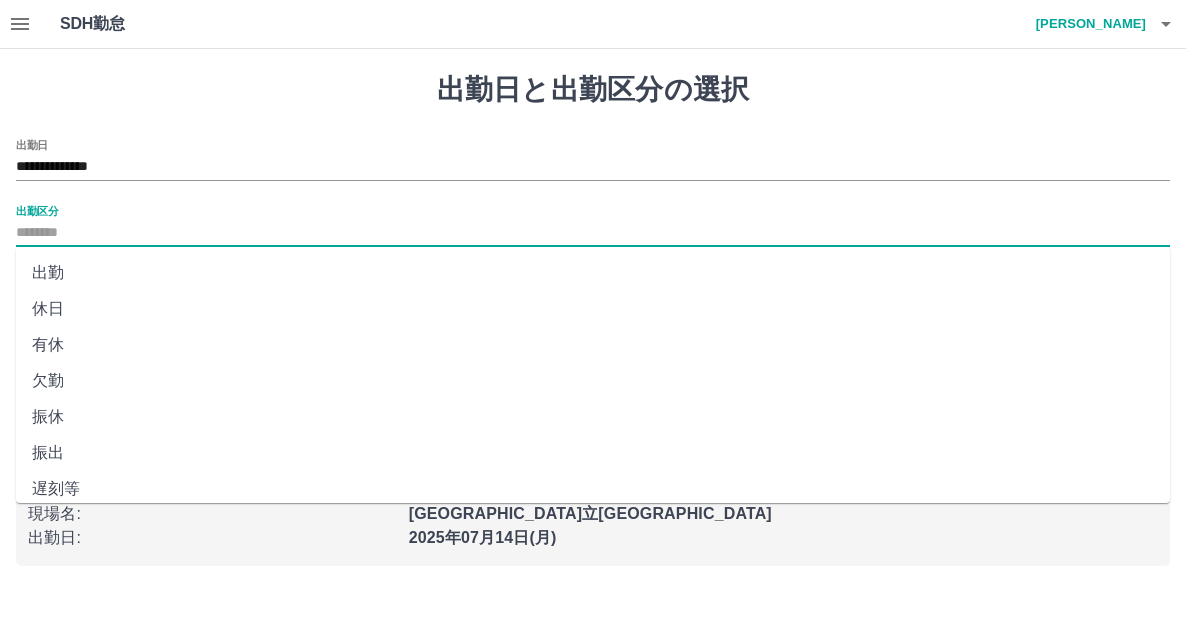 click on "出勤区分" at bounding box center (593, 233) 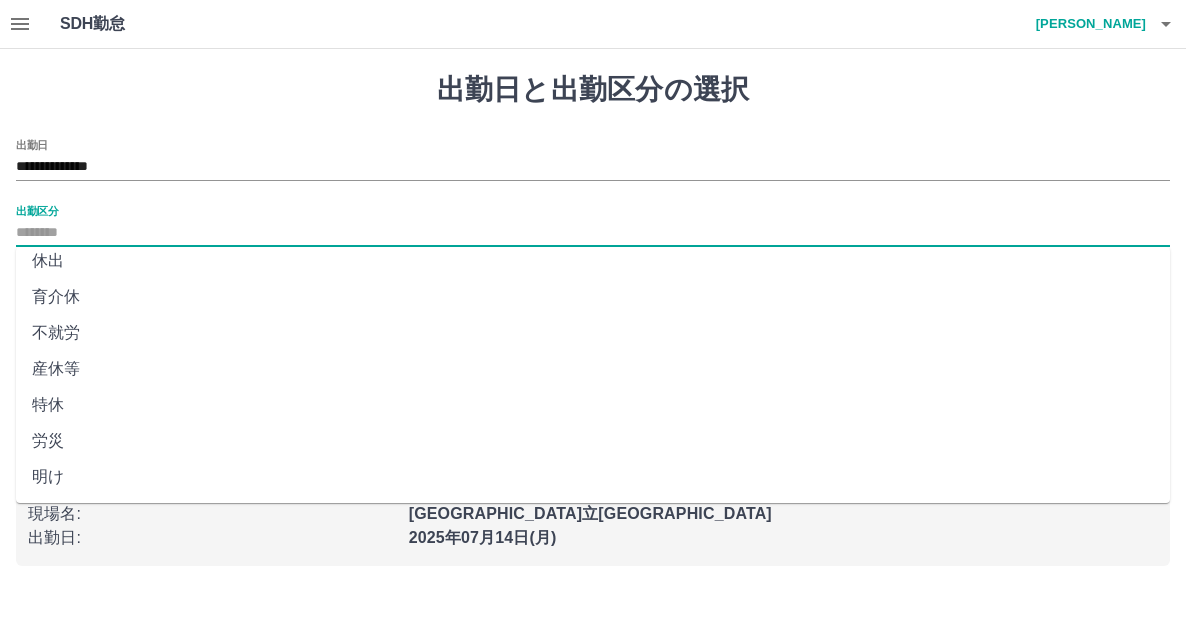 scroll, scrollTop: 400, scrollLeft: 0, axis: vertical 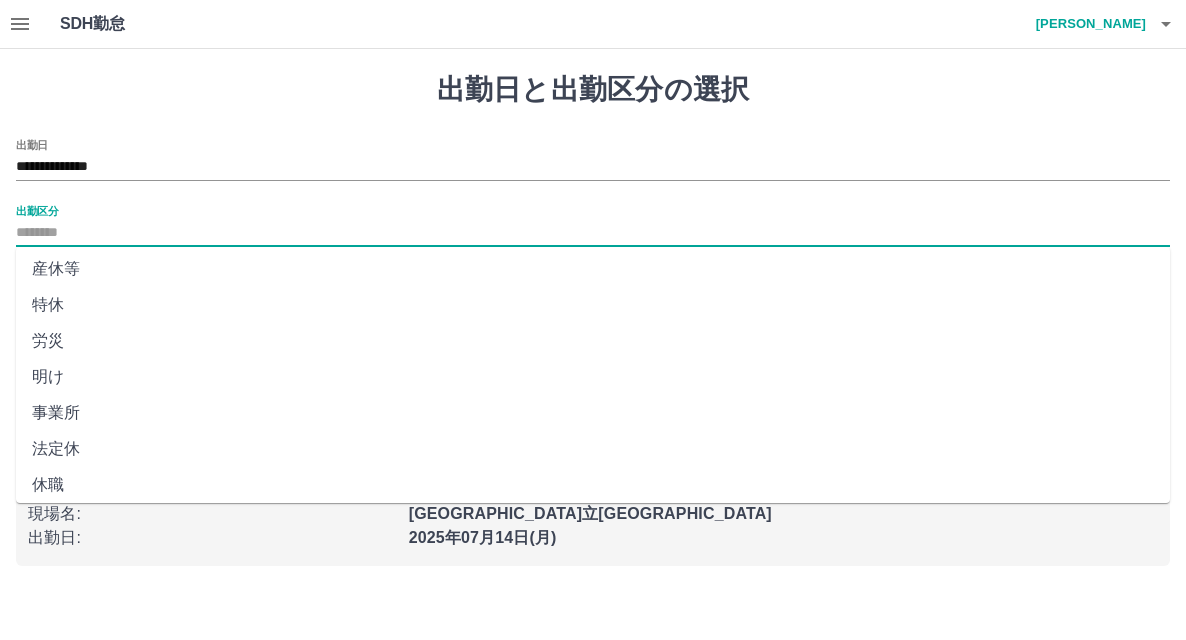 click on "法定休" at bounding box center (593, 449) 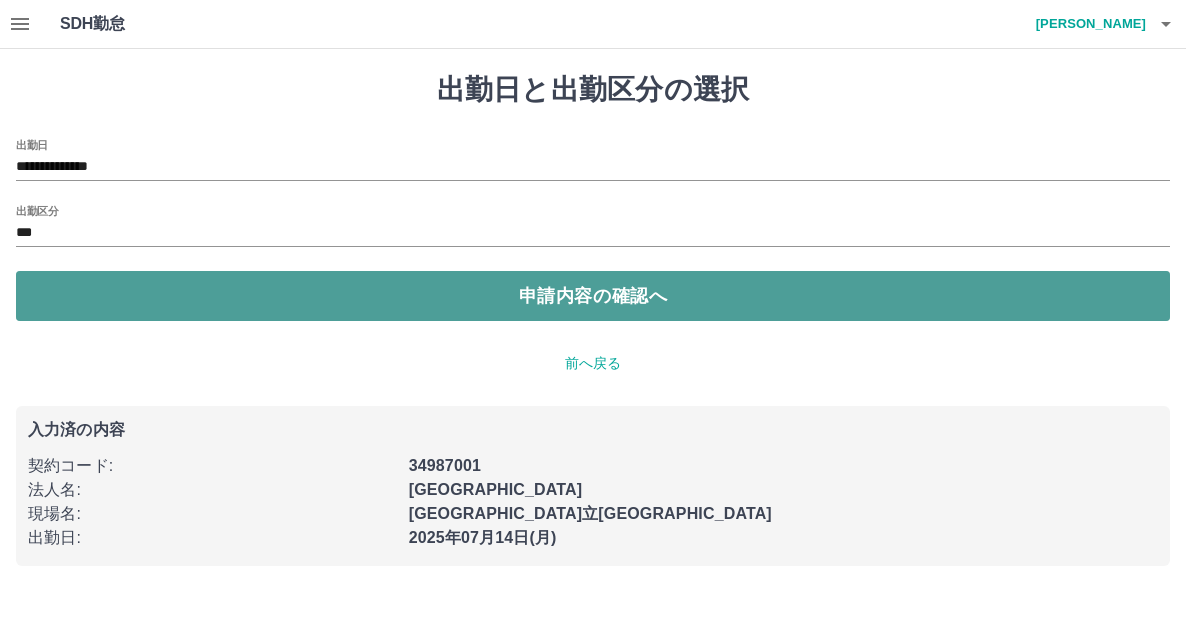 click on "申請内容の確認へ" at bounding box center (593, 296) 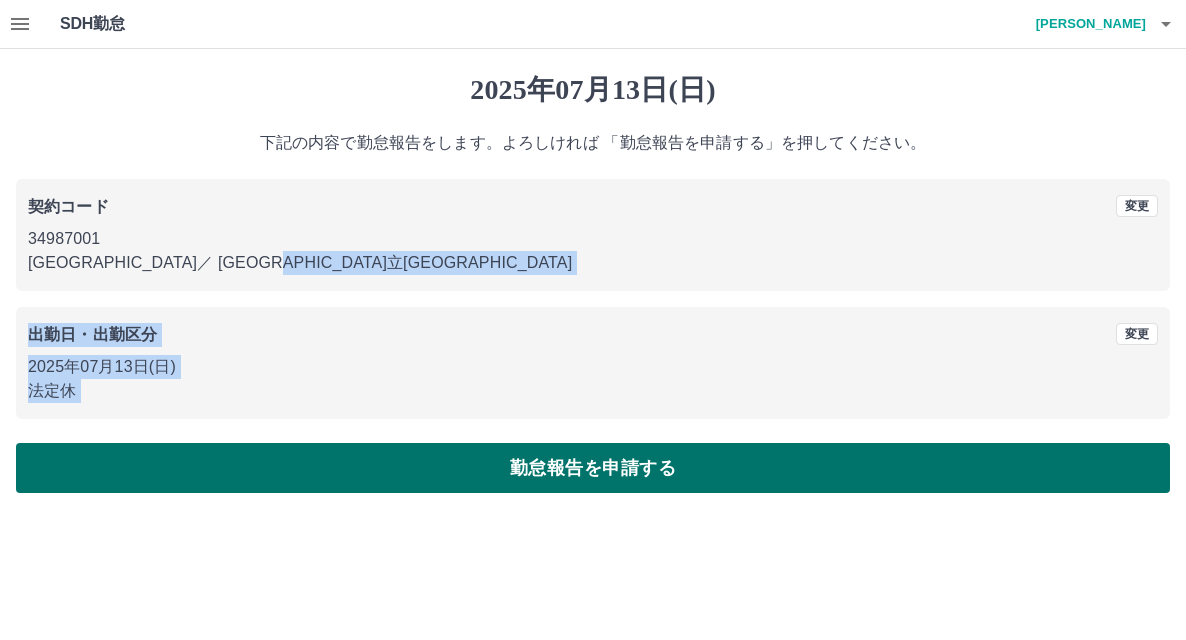 drag, startPoint x: 204, startPoint y: 284, endPoint x: 323, endPoint y: 474, distance: 224.18965 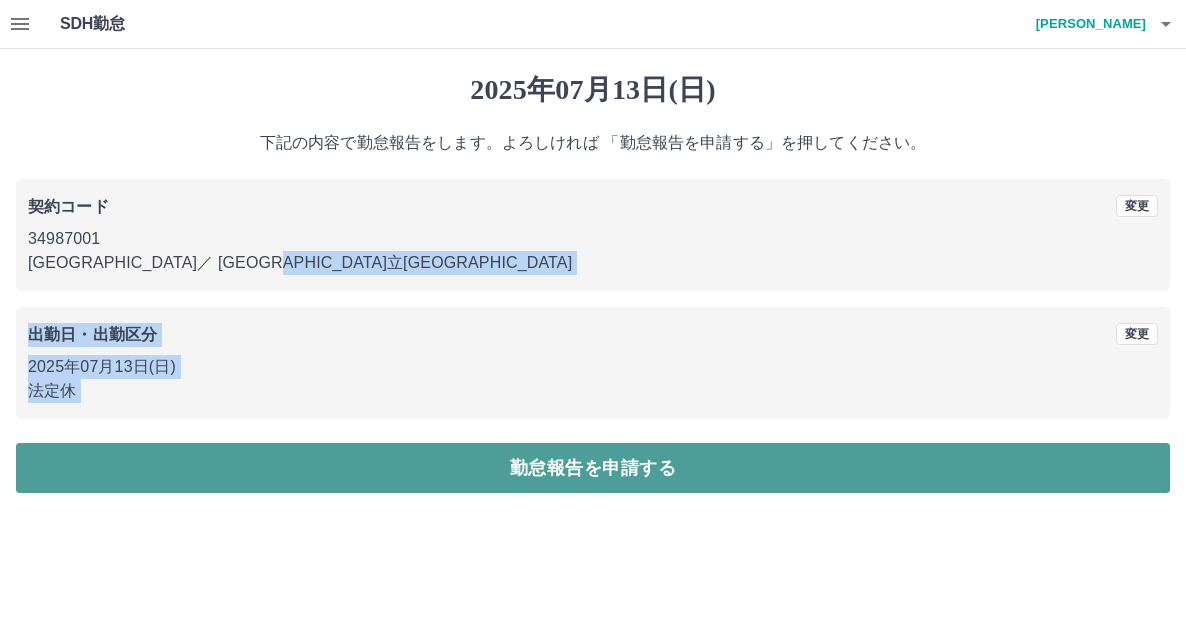 click on "勤怠報告を申請する" at bounding box center [593, 468] 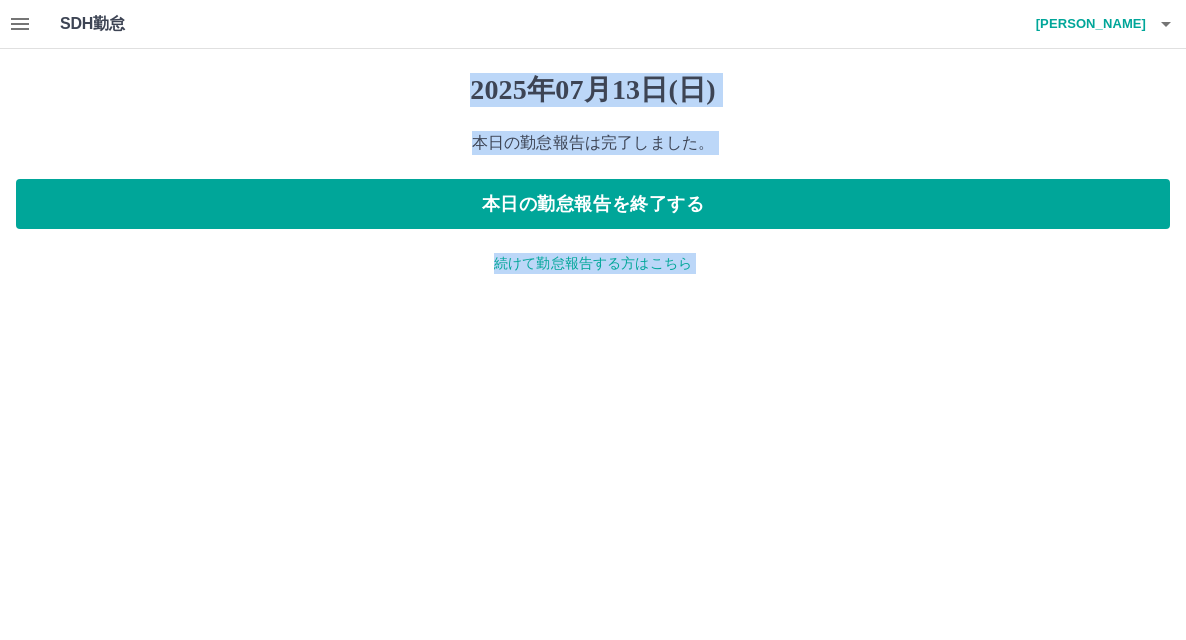 click on "続けて勤怠報告する方はこちら" at bounding box center (593, 263) 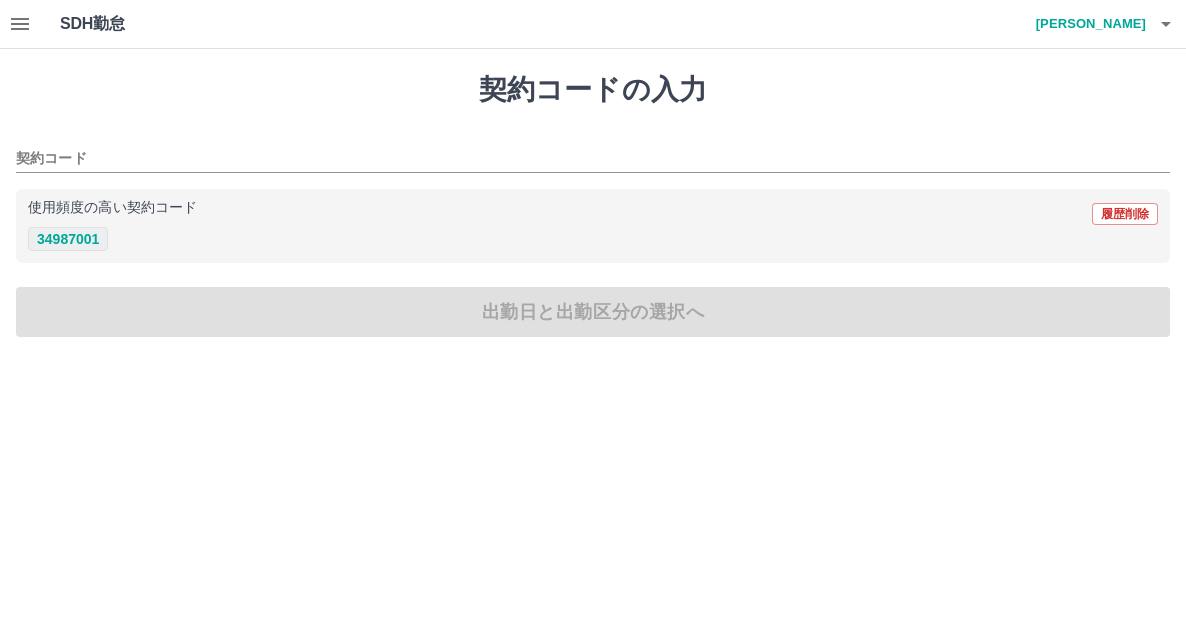 click on "34987001" at bounding box center (68, 239) 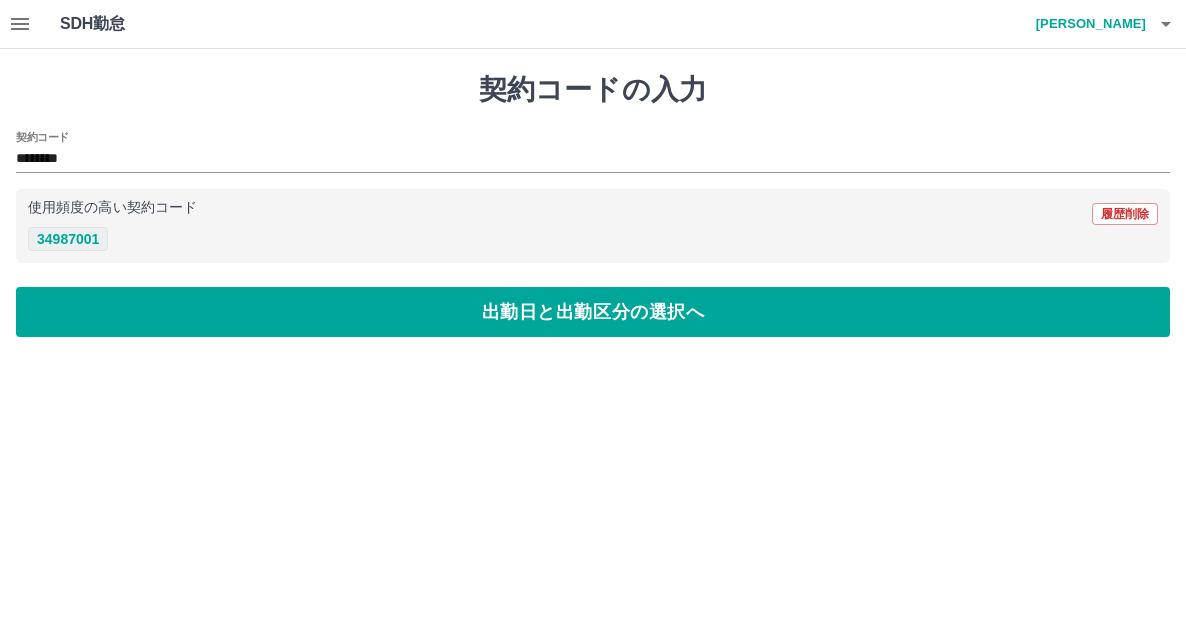 type on "********" 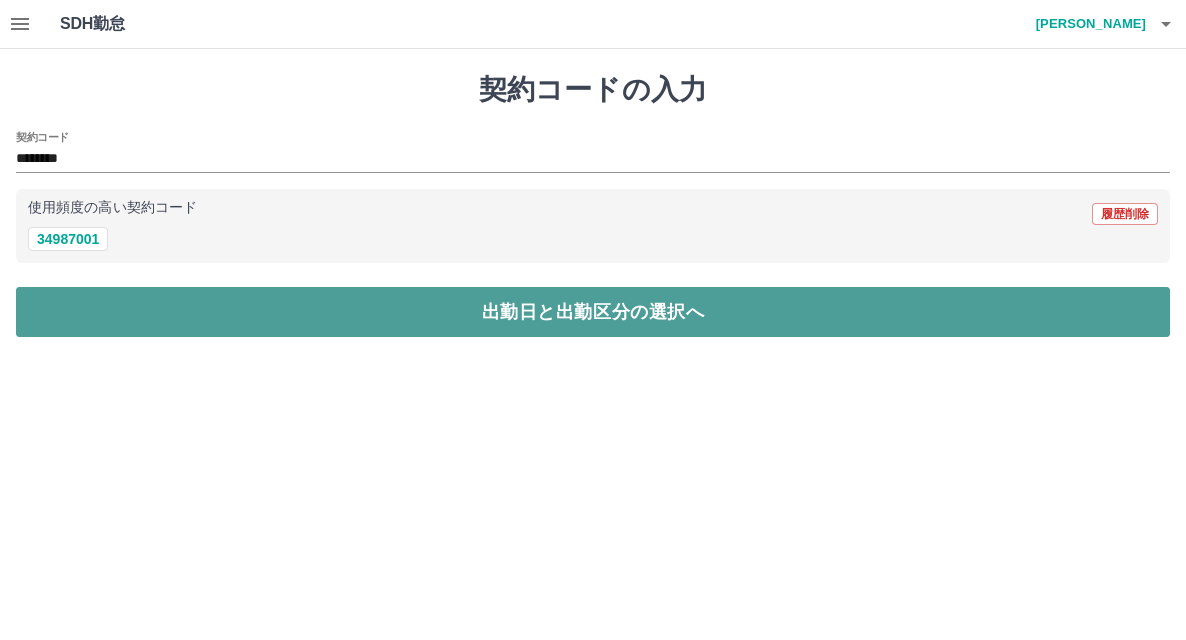 click on "出勤日と出勤区分の選択へ" at bounding box center [593, 312] 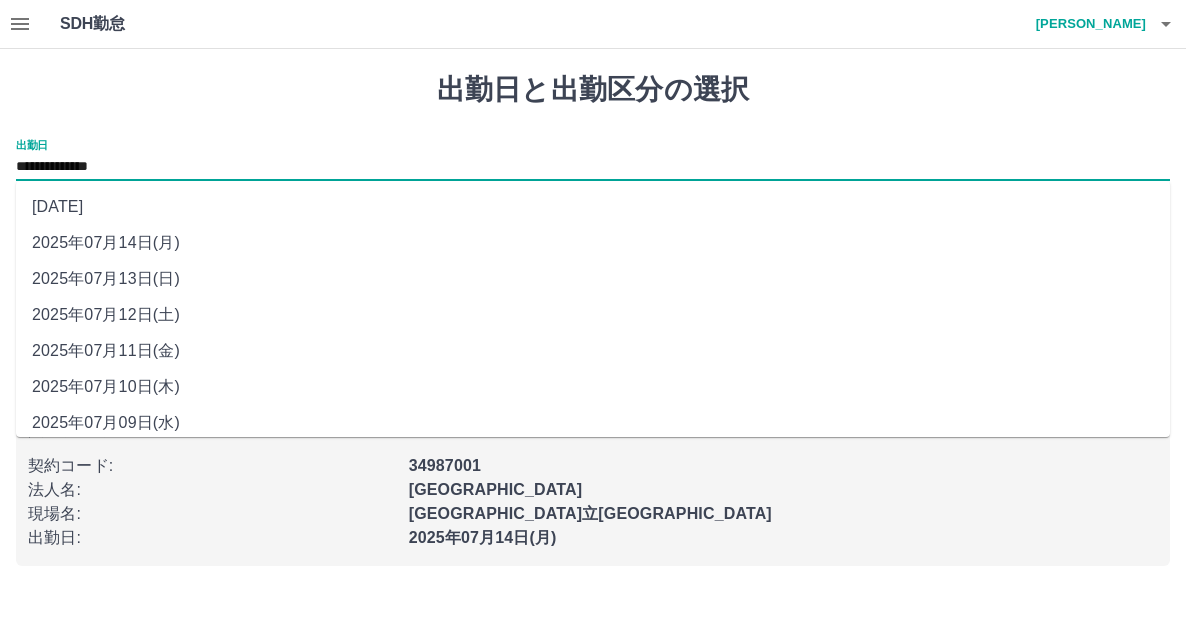 click on "**********" at bounding box center (593, 167) 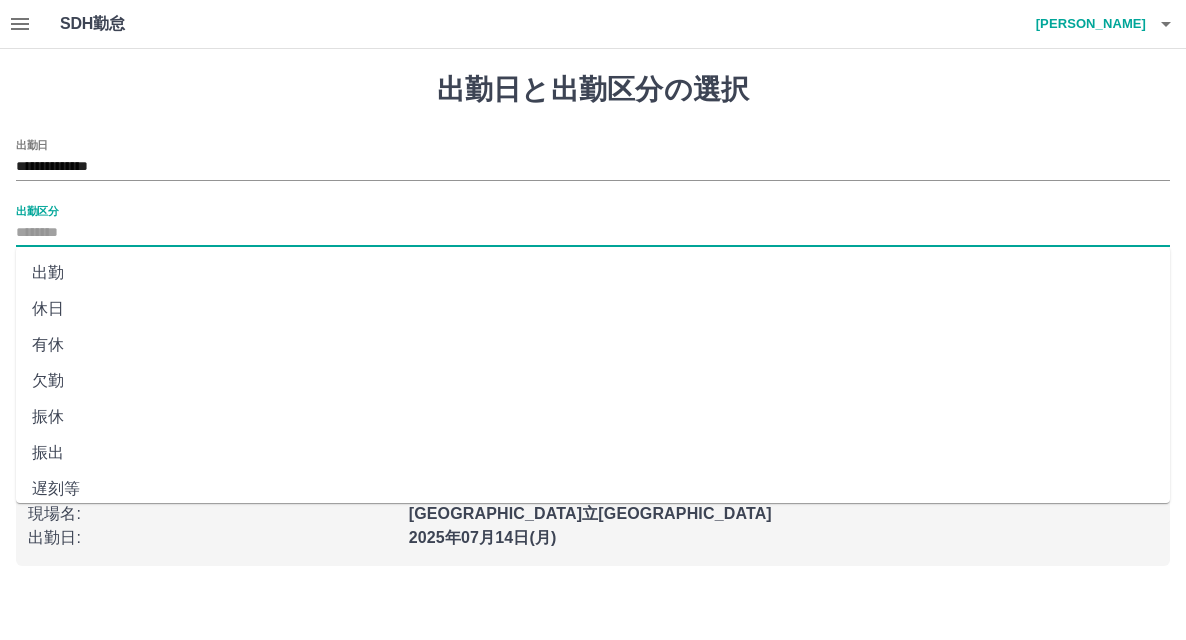 click on "出勤区分" at bounding box center (593, 233) 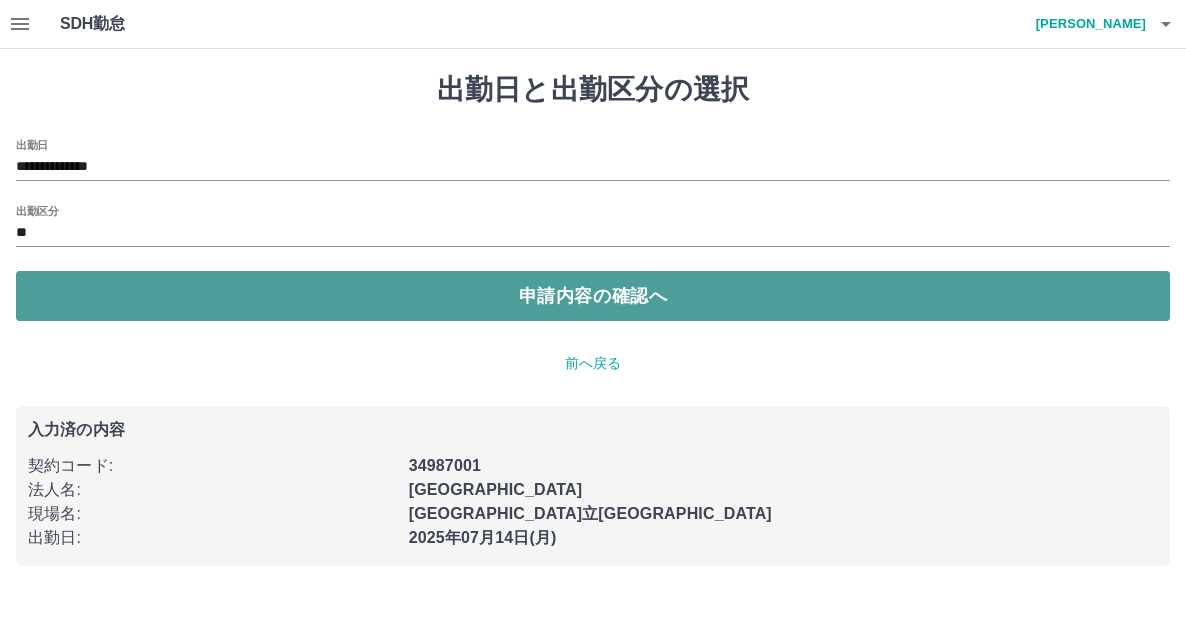 click on "申請内容の確認へ" at bounding box center (593, 296) 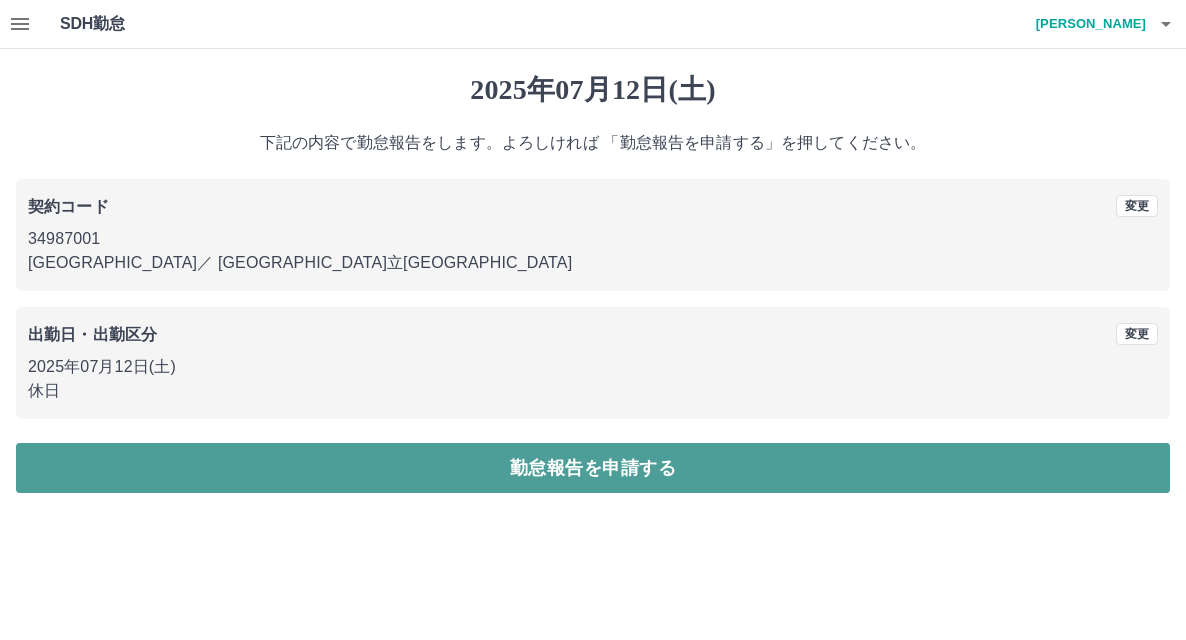 click on "勤怠報告を申請する" at bounding box center (593, 468) 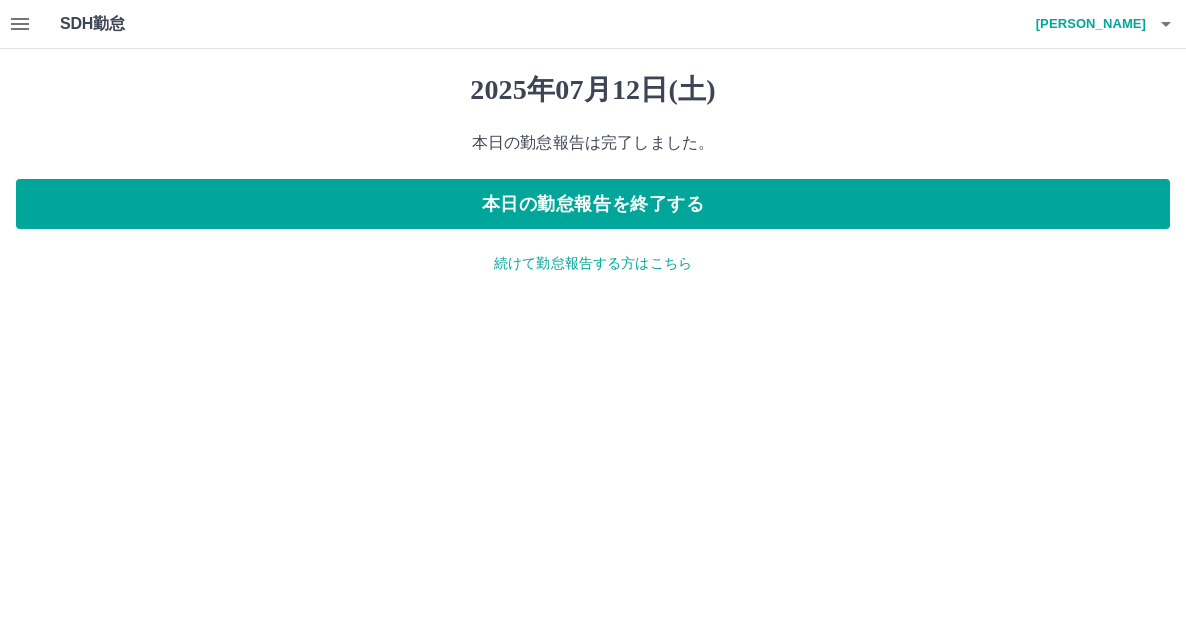 click on "続けて勤怠報告する方はこちら" at bounding box center (593, 263) 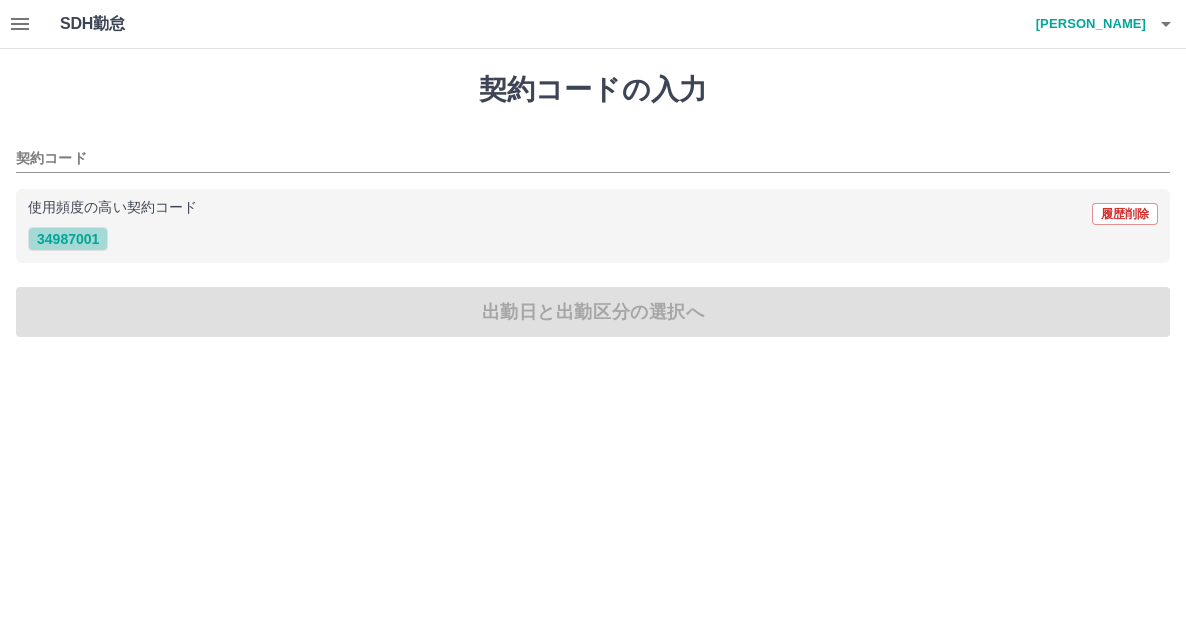 click on "34987001" at bounding box center (68, 239) 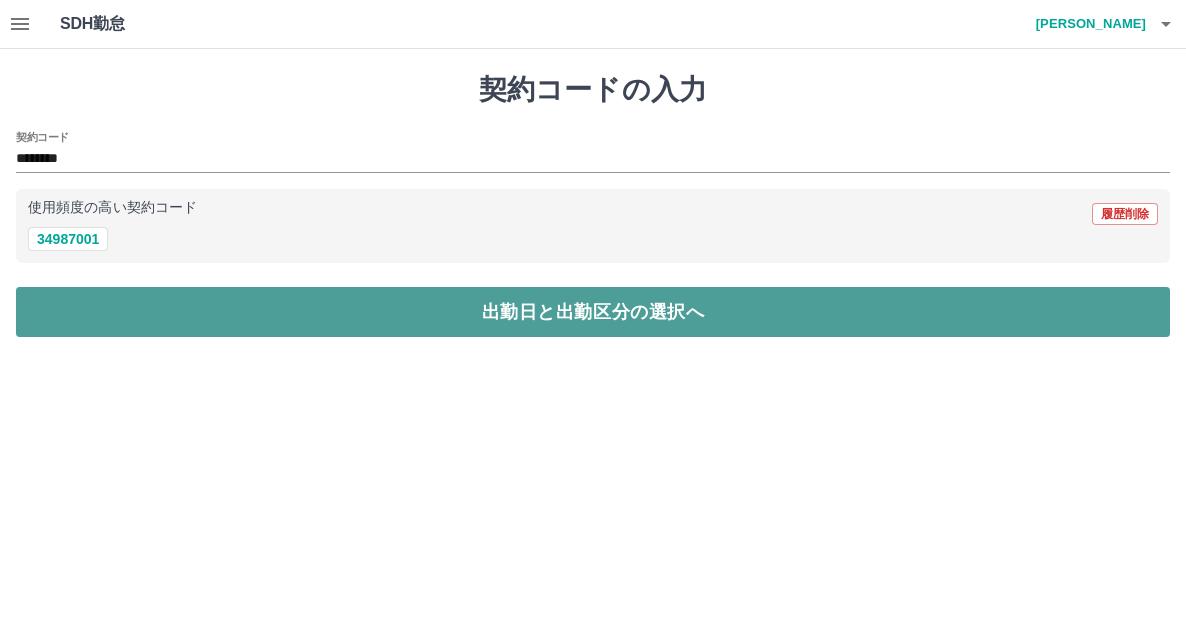 click on "出勤日と出勤区分の選択へ" at bounding box center [593, 312] 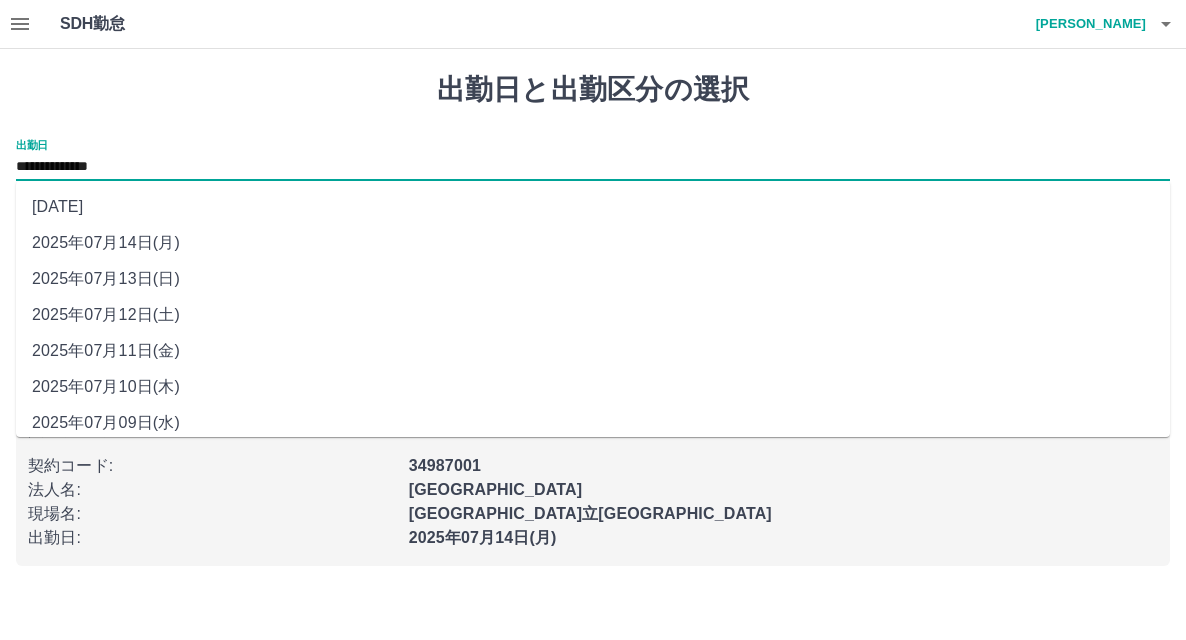 click on "**********" at bounding box center (593, 167) 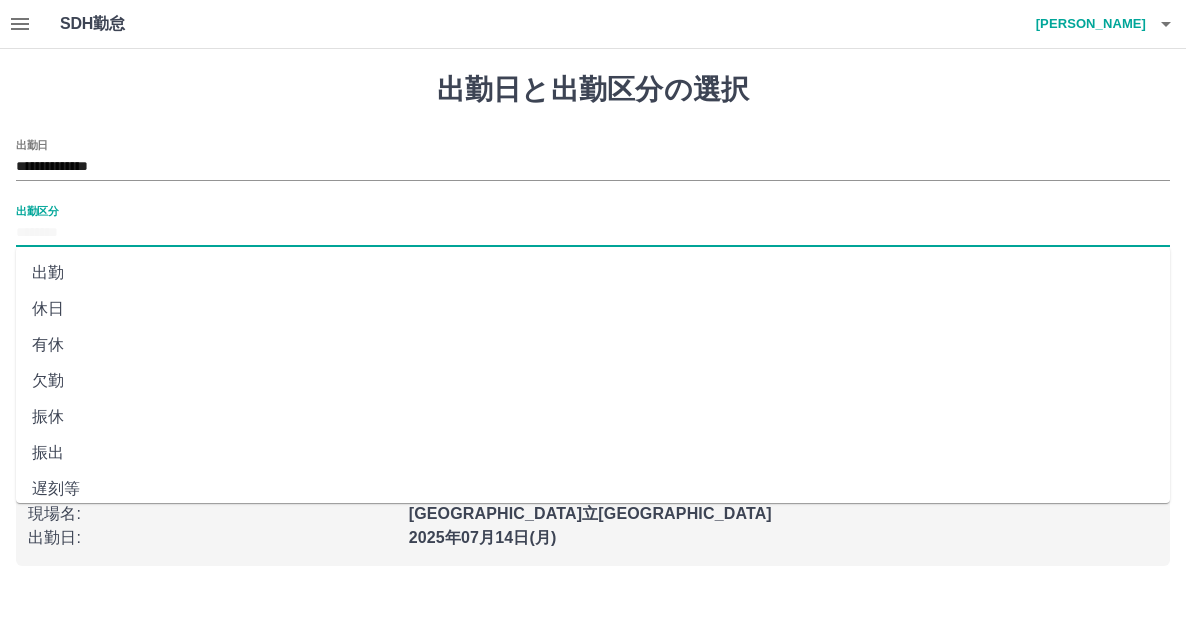 click on "出勤区分" at bounding box center (593, 233) 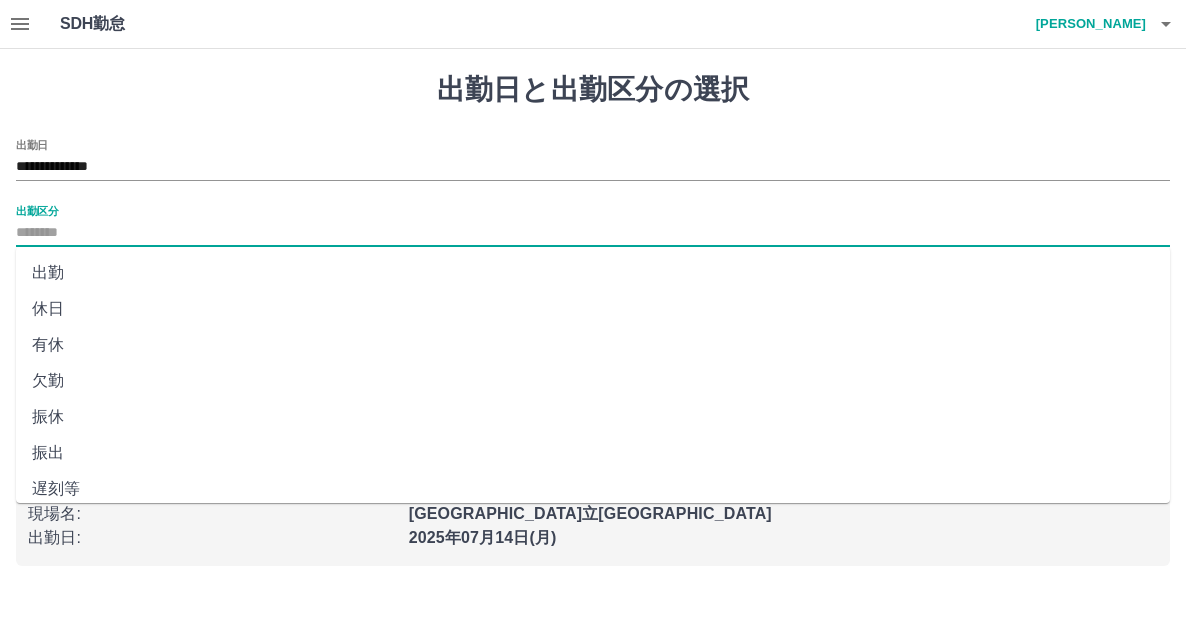 click on "休日" at bounding box center [593, 309] 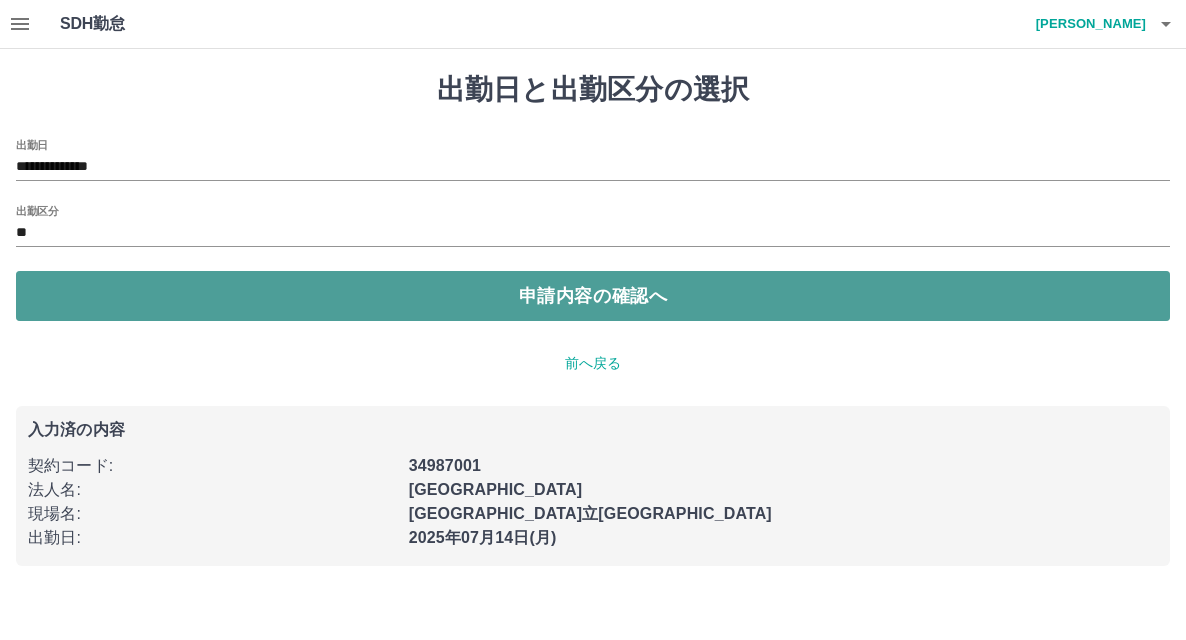 click on "申請内容の確認へ" at bounding box center [593, 296] 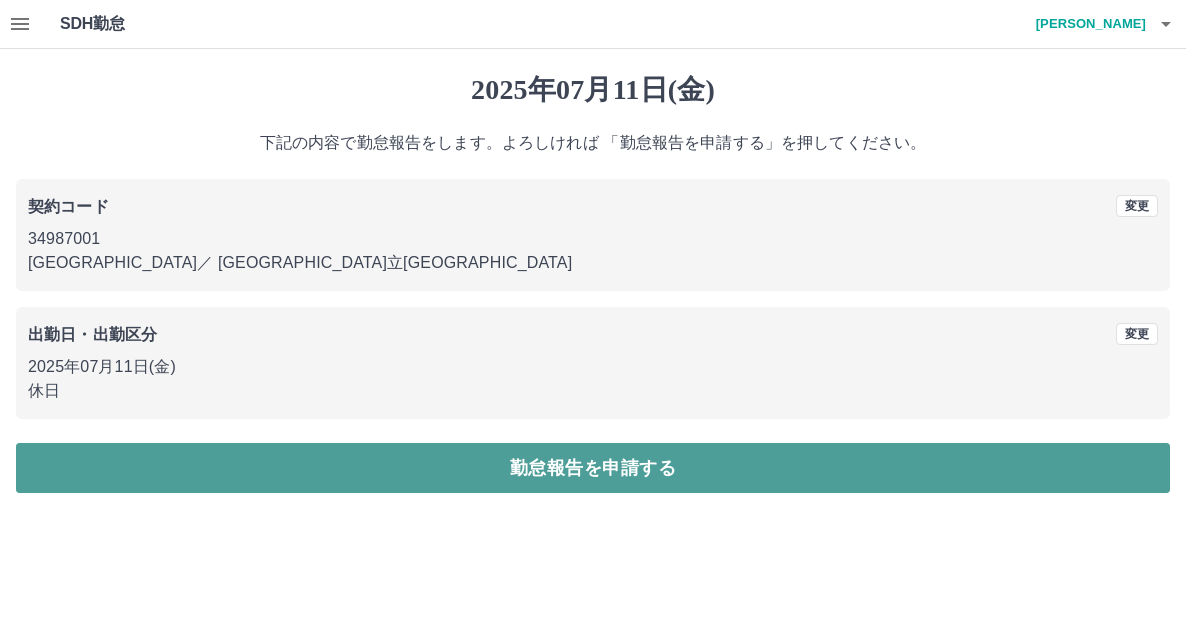 click on "勤怠報告を申請する" at bounding box center [593, 468] 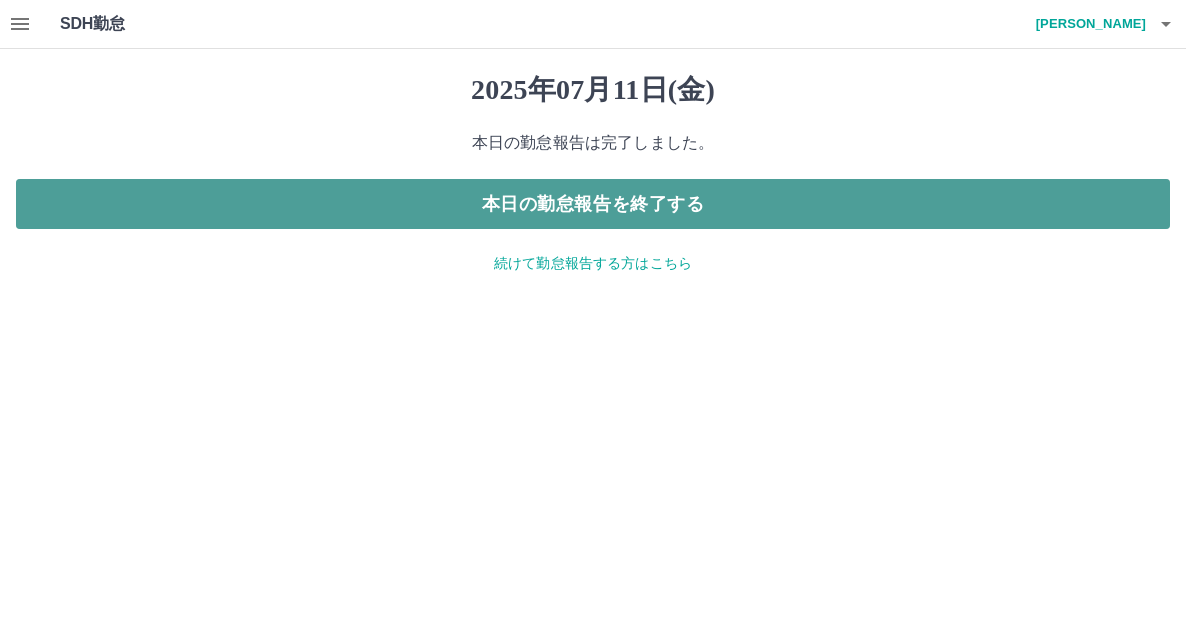 click on "本日の勤怠報告を終了する" at bounding box center [593, 204] 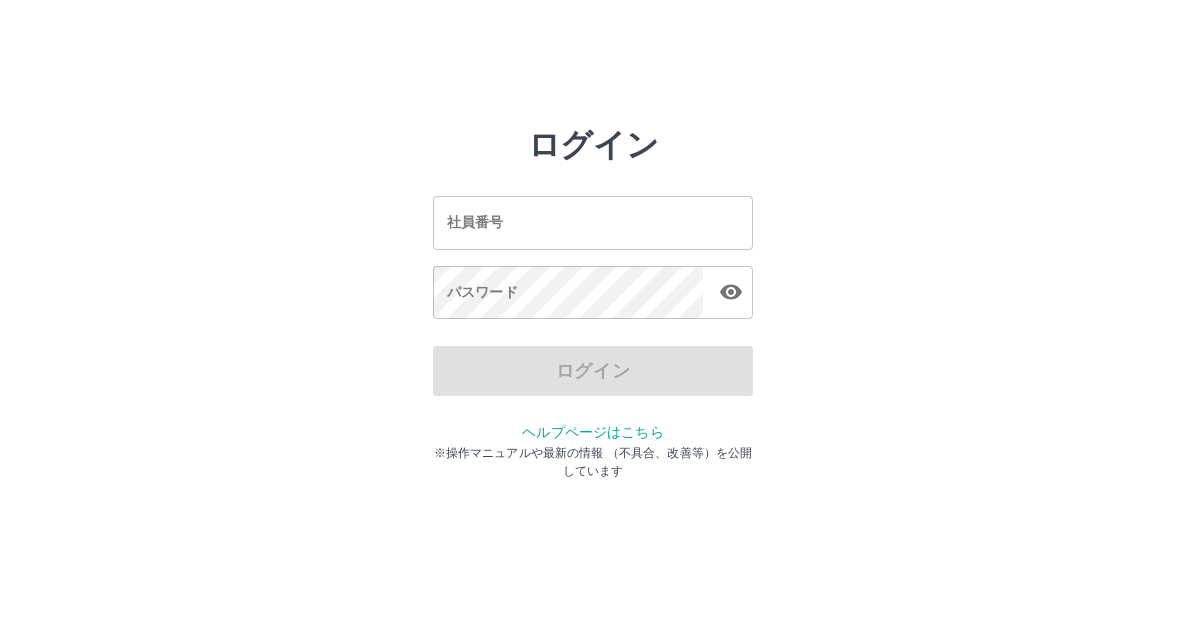 scroll, scrollTop: 0, scrollLeft: 0, axis: both 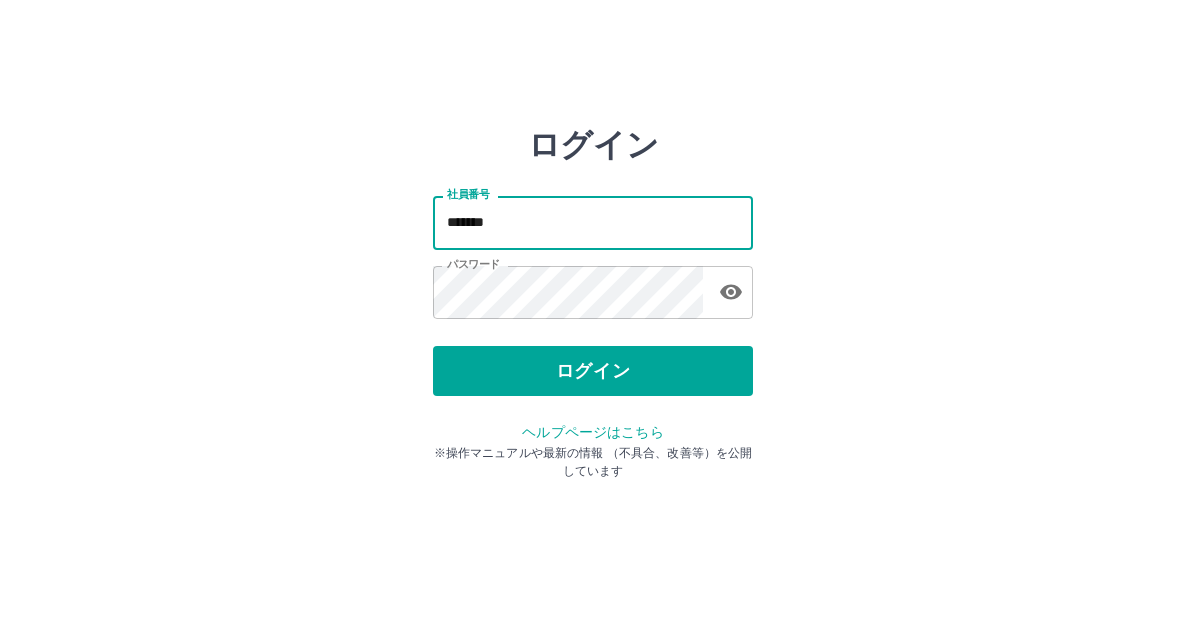 click on "*******" at bounding box center [593, 222] 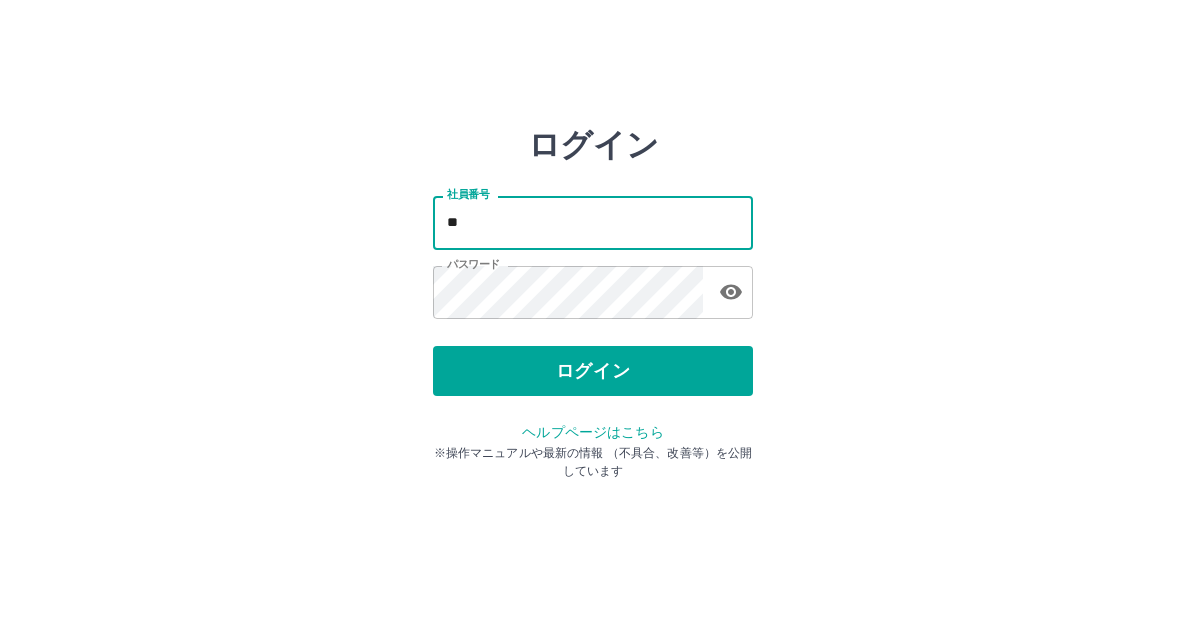 type on "*" 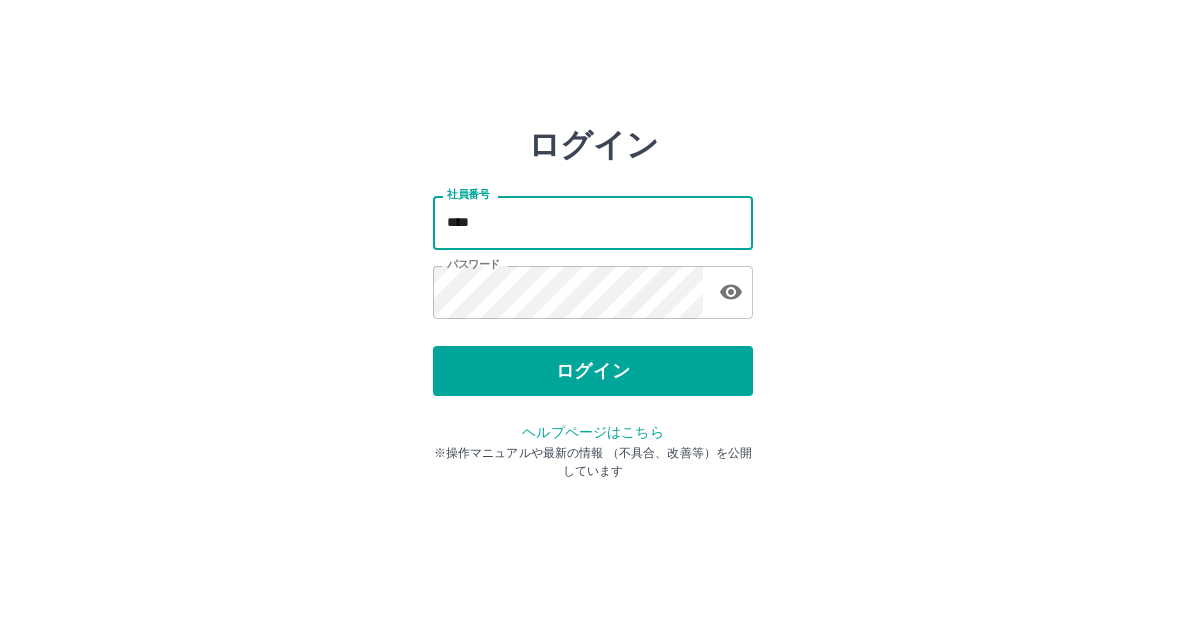 type on "*******" 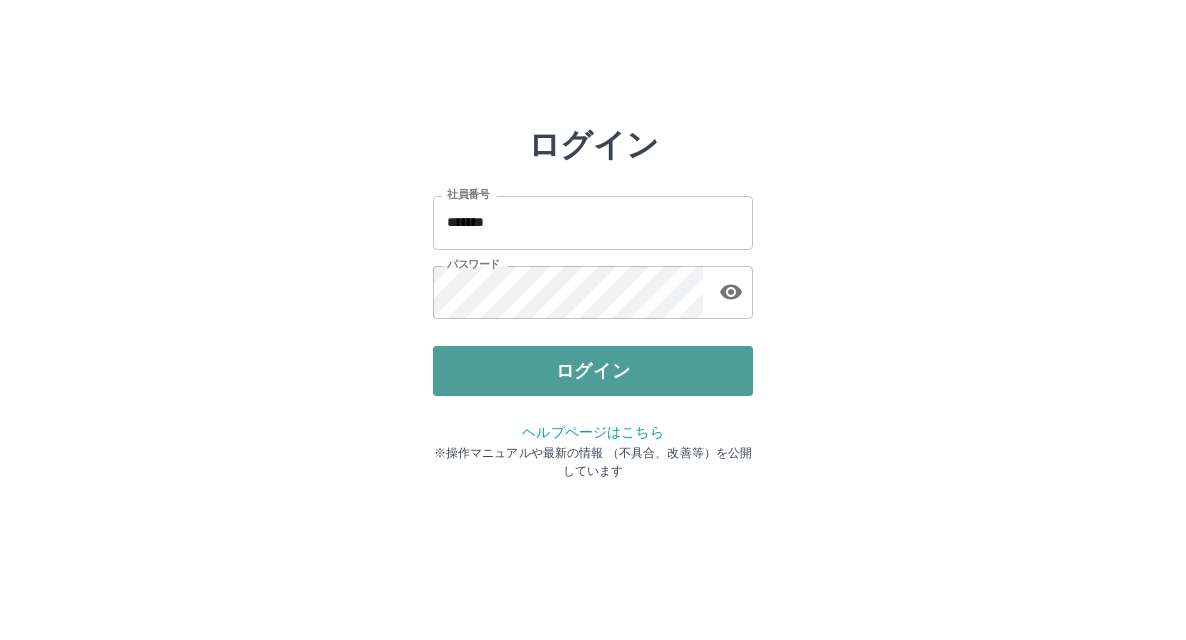 click on "ログイン" at bounding box center (593, 371) 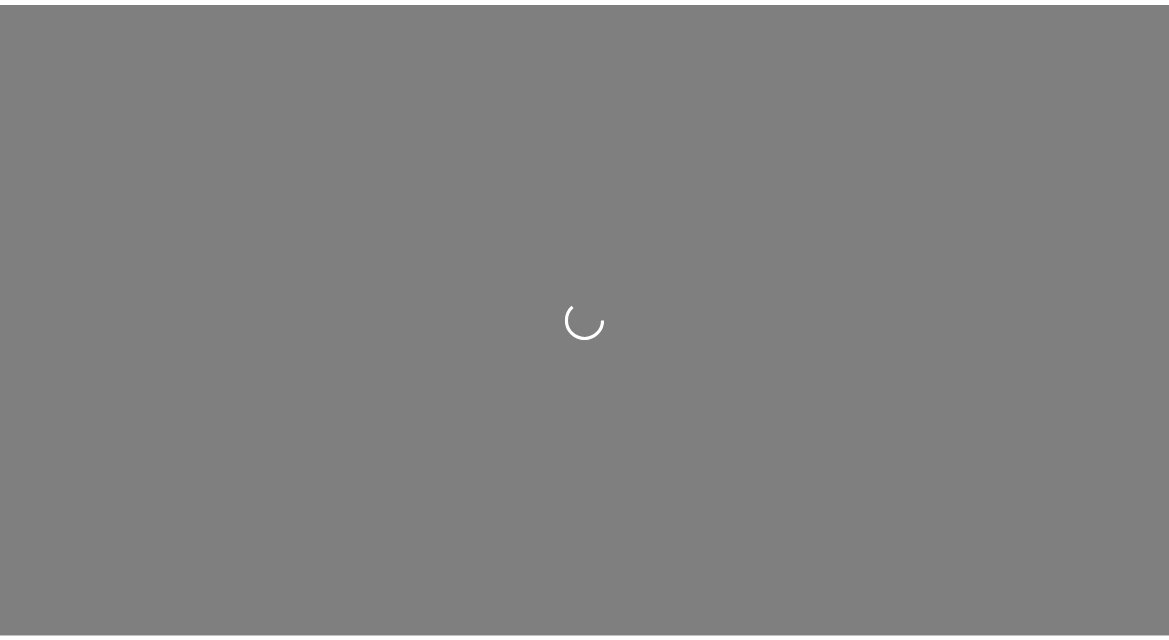 scroll, scrollTop: 0, scrollLeft: 0, axis: both 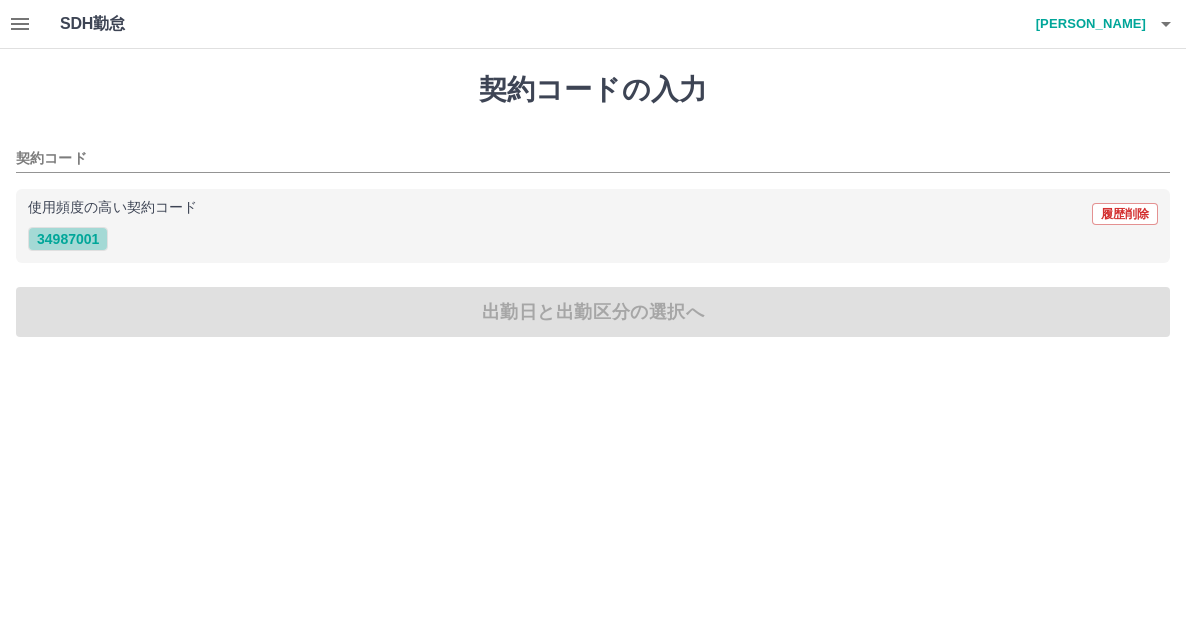 click on "34987001" at bounding box center [68, 239] 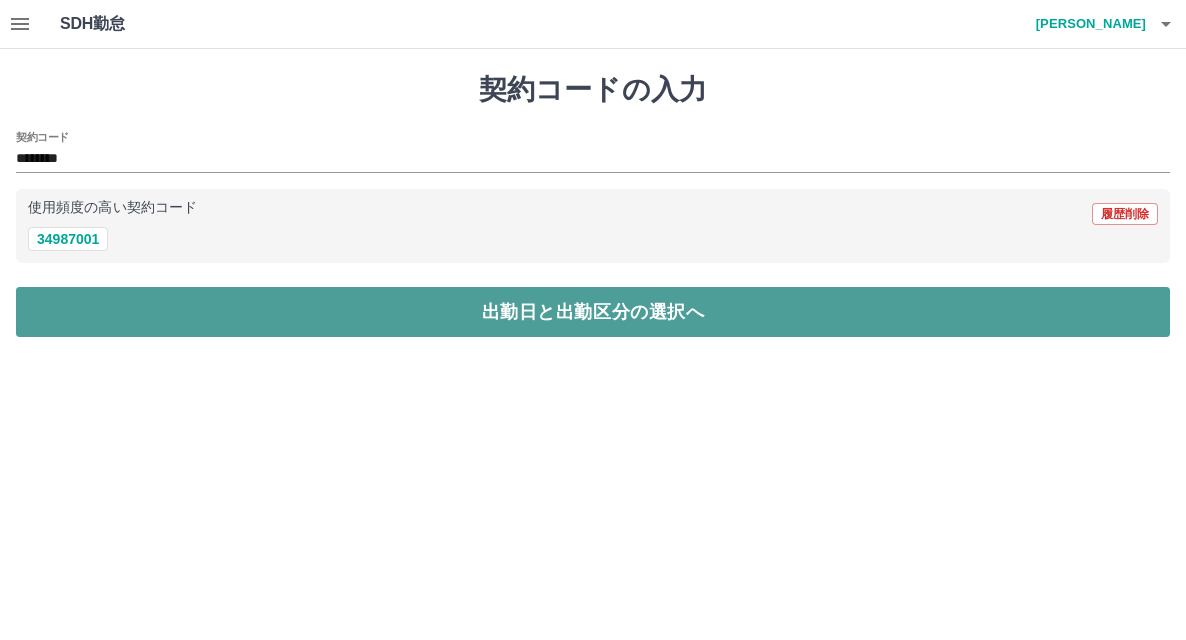click on "出勤日と出勤区分の選択へ" at bounding box center (593, 312) 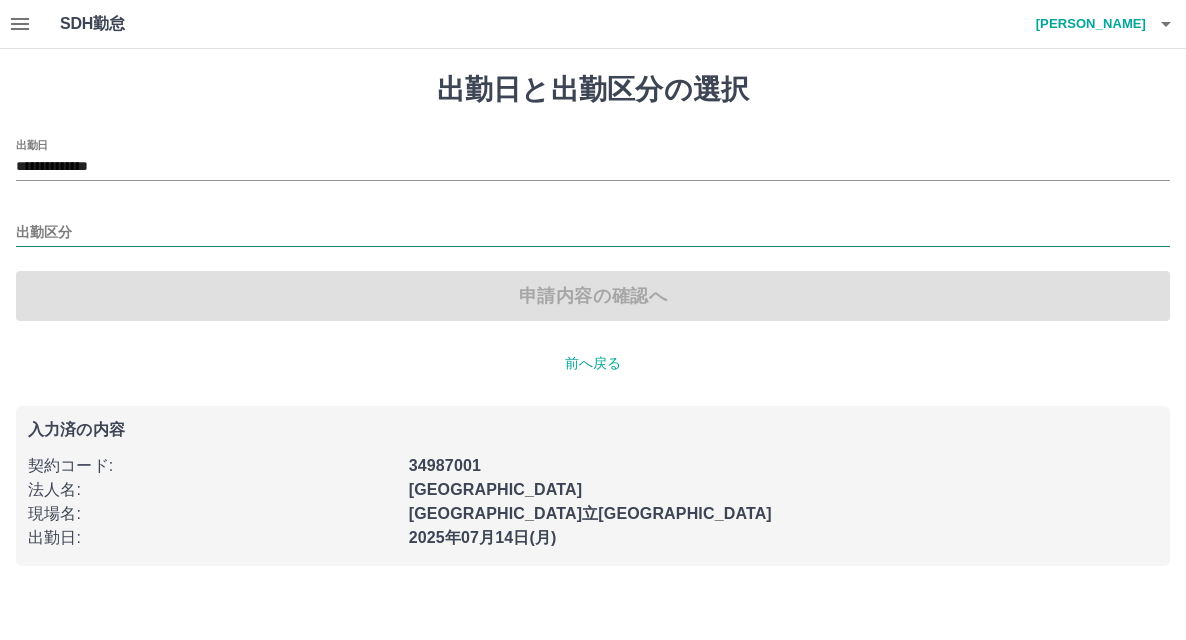 click on "出勤区分" at bounding box center [593, 233] 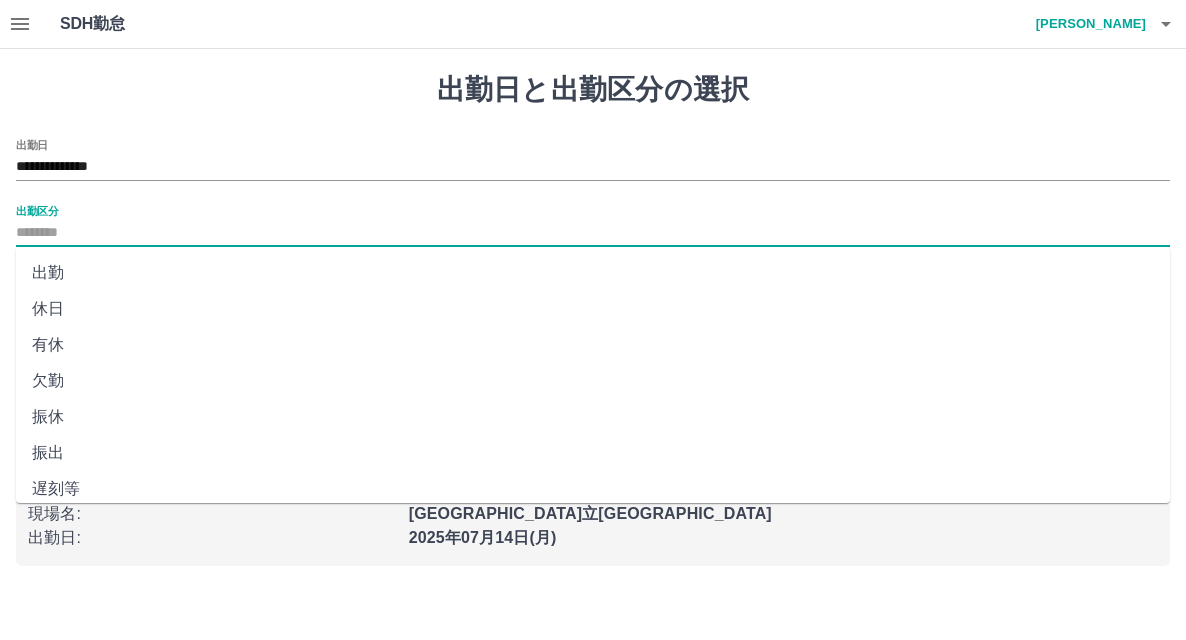 click on "出勤" at bounding box center (593, 273) 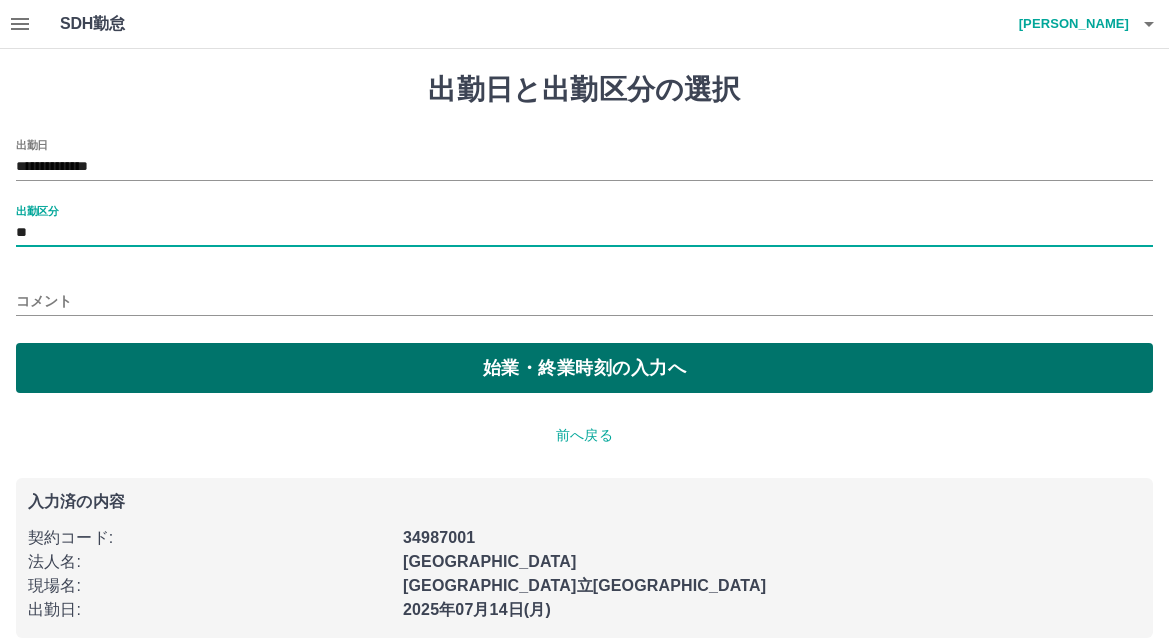 click on "始業・終業時刻の入力へ" at bounding box center [584, 368] 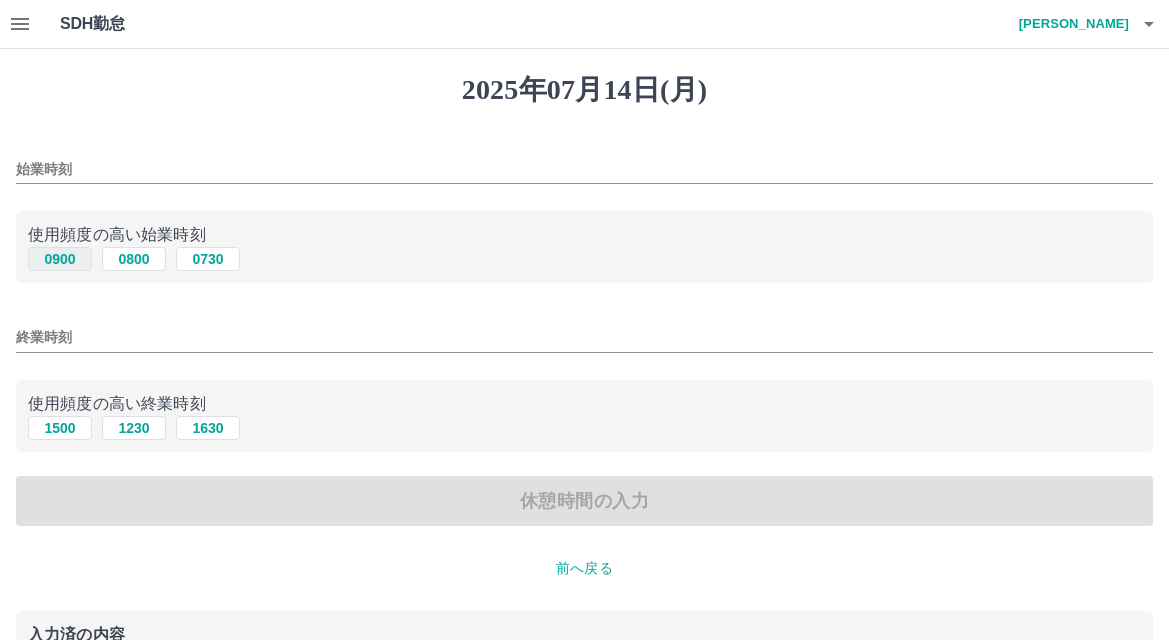 click on "0900" at bounding box center [60, 259] 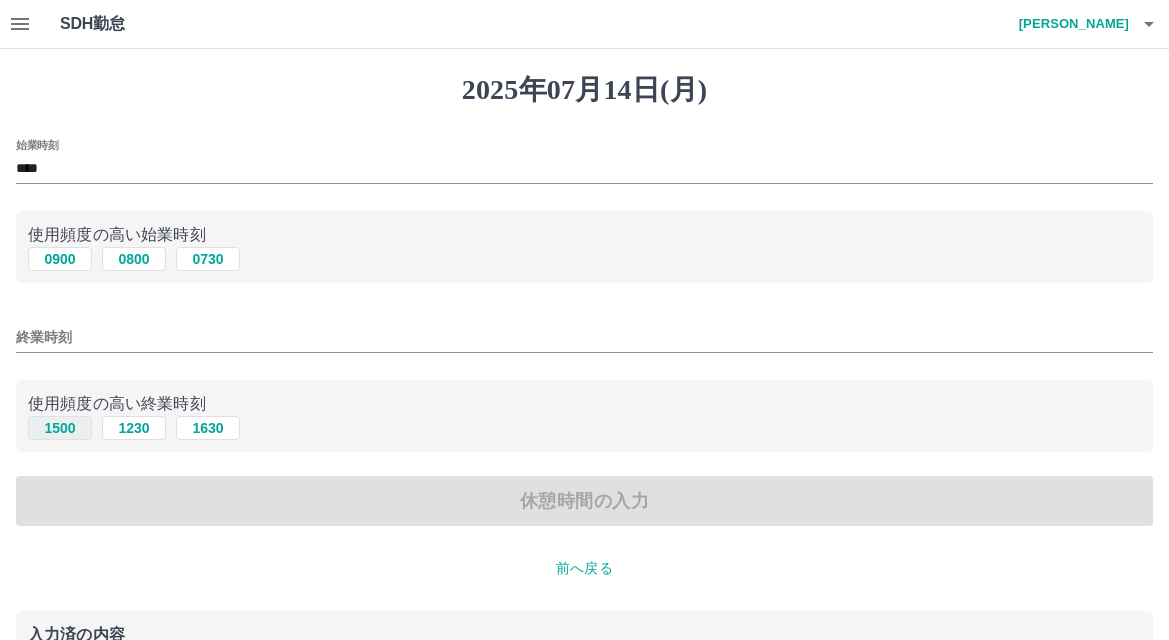 click on "1500" at bounding box center (60, 428) 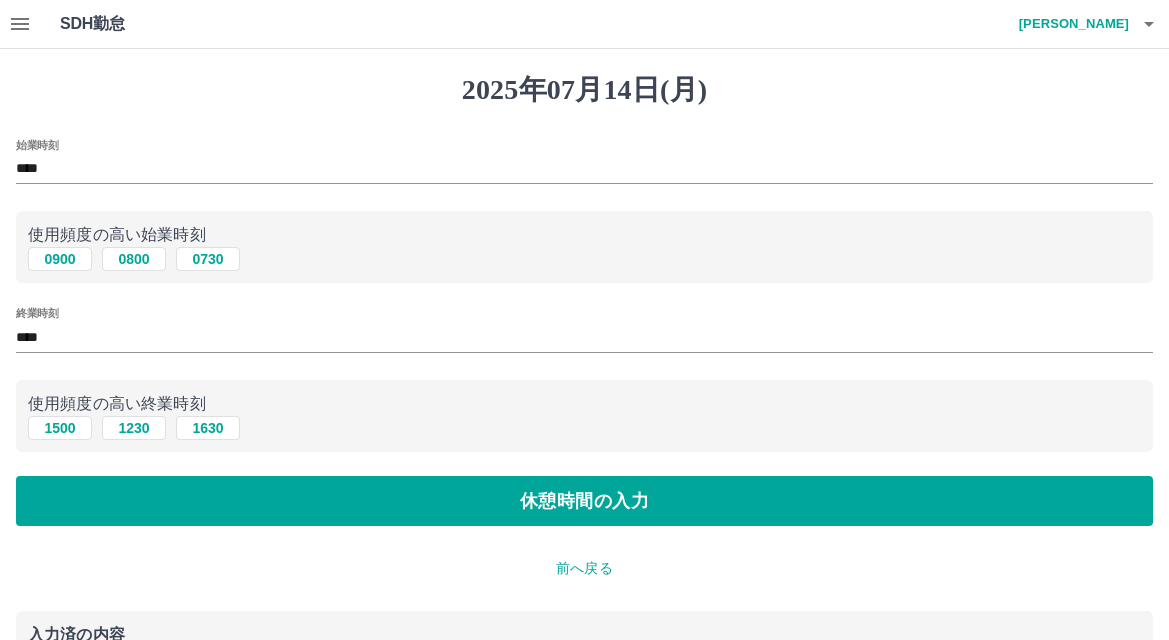 click on "2025年07月14日(月) 始業時刻 **** 使用頻度の高い始業時刻 0900 0800 0730 終業時刻 **** 使用頻度の高い終業時刻 1500 1230 1630 休憩時間の入力 前へ戻る 入力済の内容 契約コード : 34987001 法人名 : 横浜市 現場名 : 横浜市立新田小学校 出勤日 : 2025年07月14日(月) 出勤区分 : 出勤" at bounding box center [584, 434] 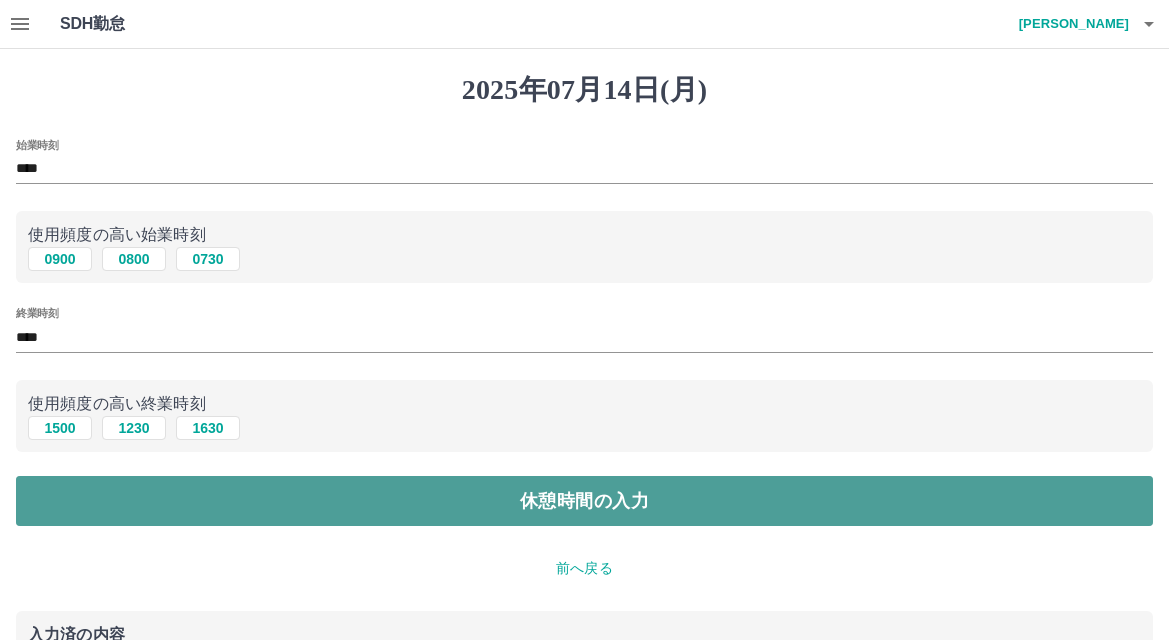 click on "休憩時間の入力" at bounding box center (584, 501) 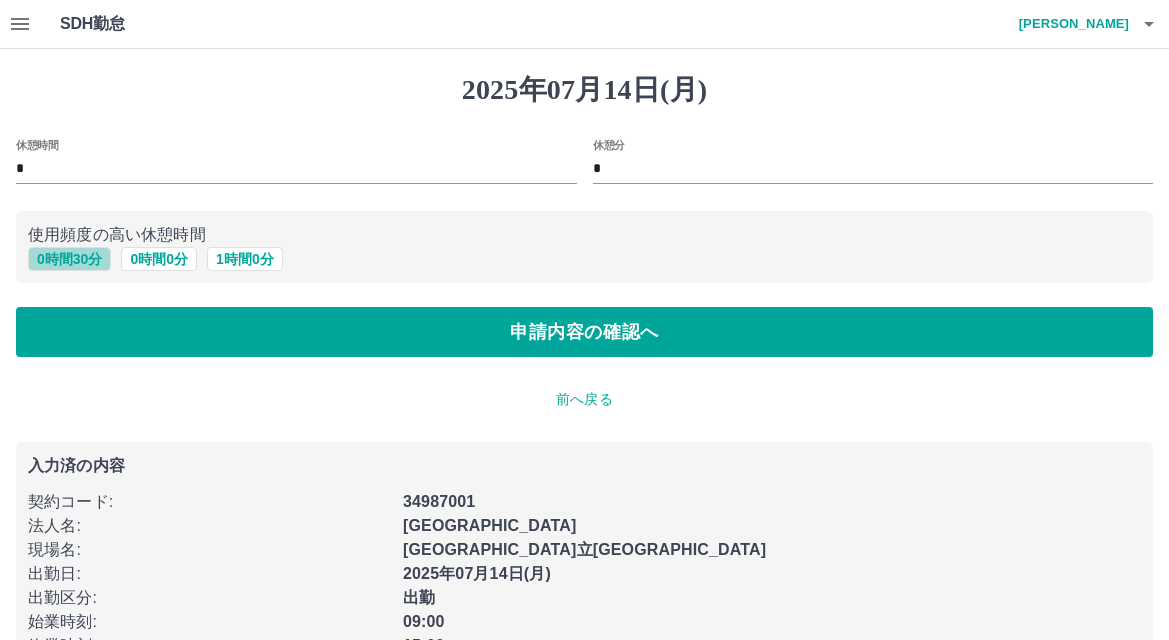 click on "0 時間 30 分" at bounding box center [69, 259] 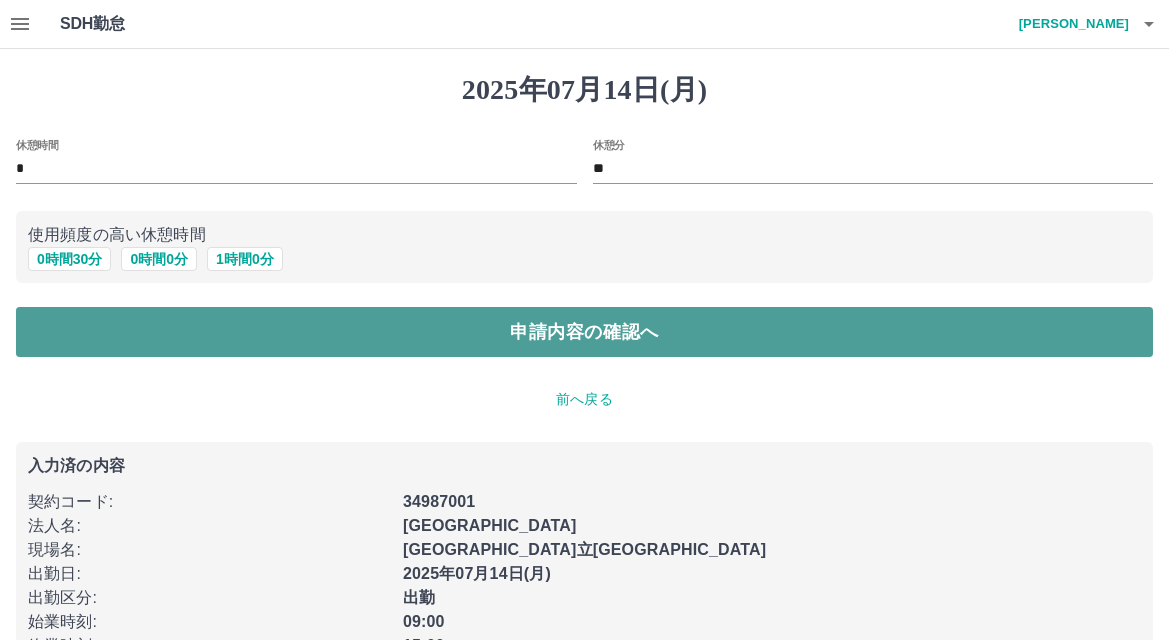 click on "申請内容の確認へ" at bounding box center [584, 332] 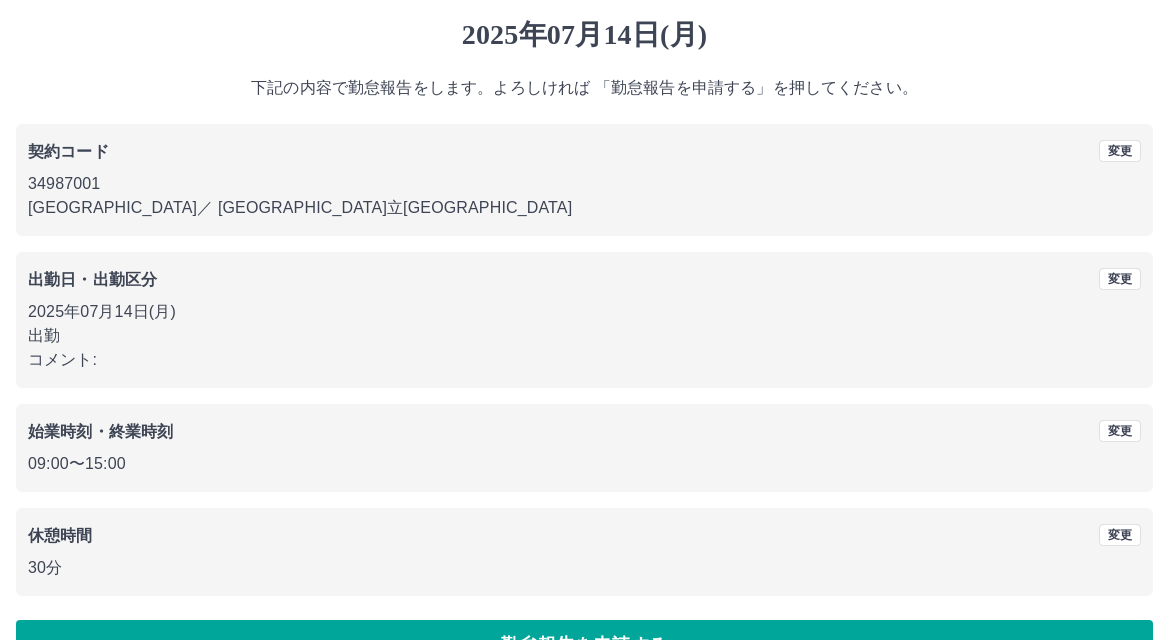 scroll, scrollTop: 109, scrollLeft: 0, axis: vertical 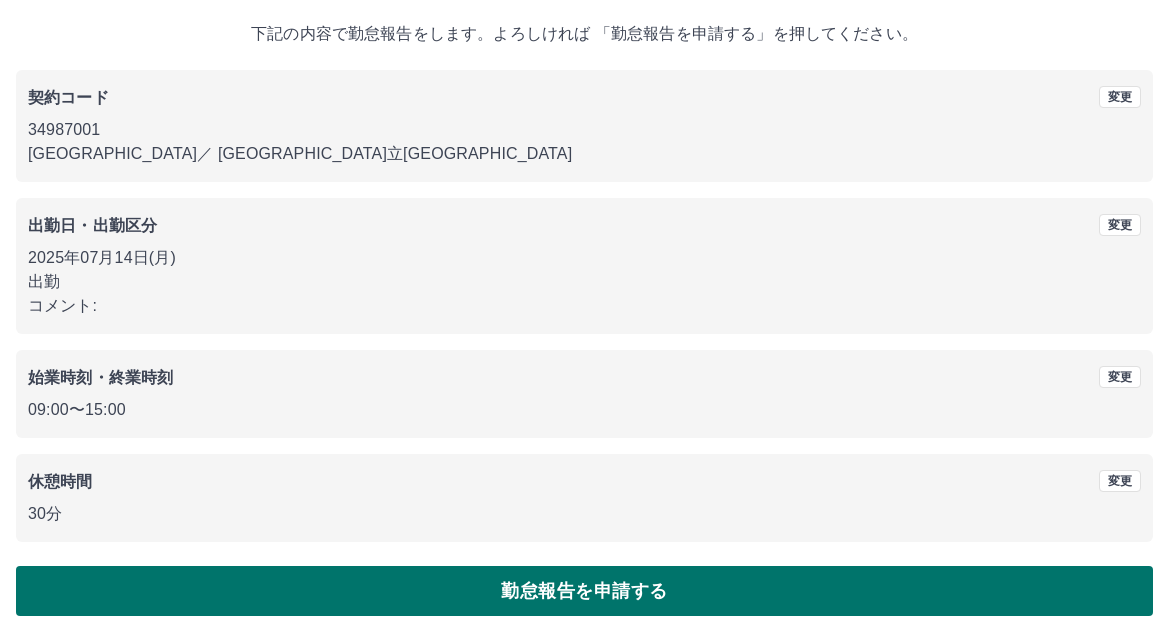 click on "勤怠報告を申請する" at bounding box center (584, 591) 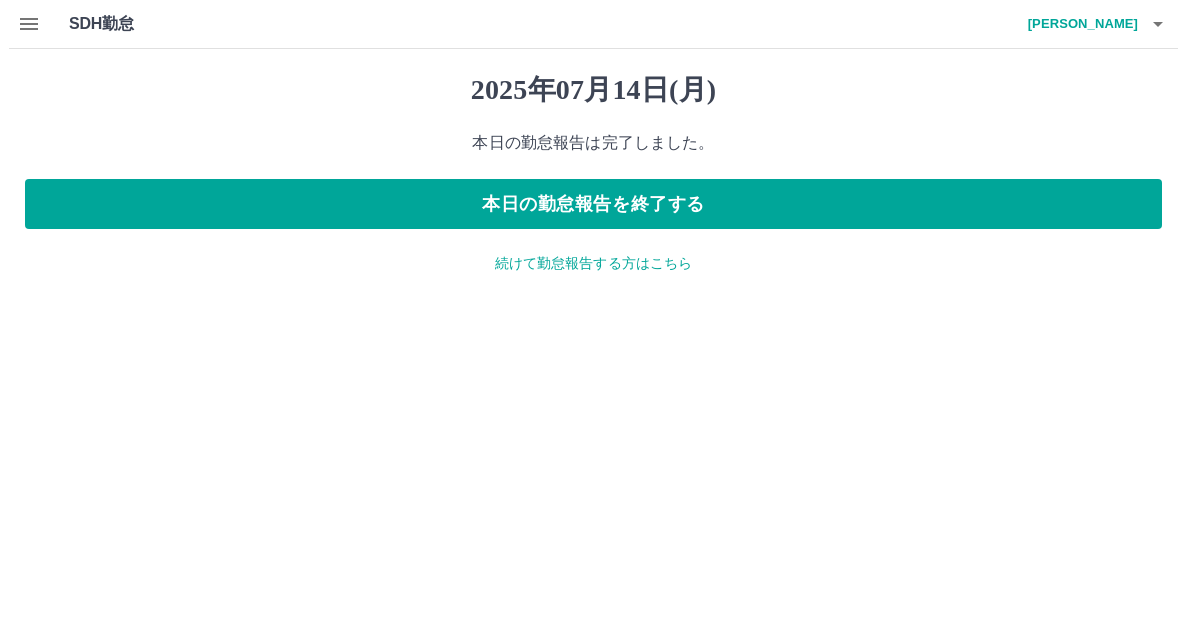 scroll, scrollTop: 0, scrollLeft: 0, axis: both 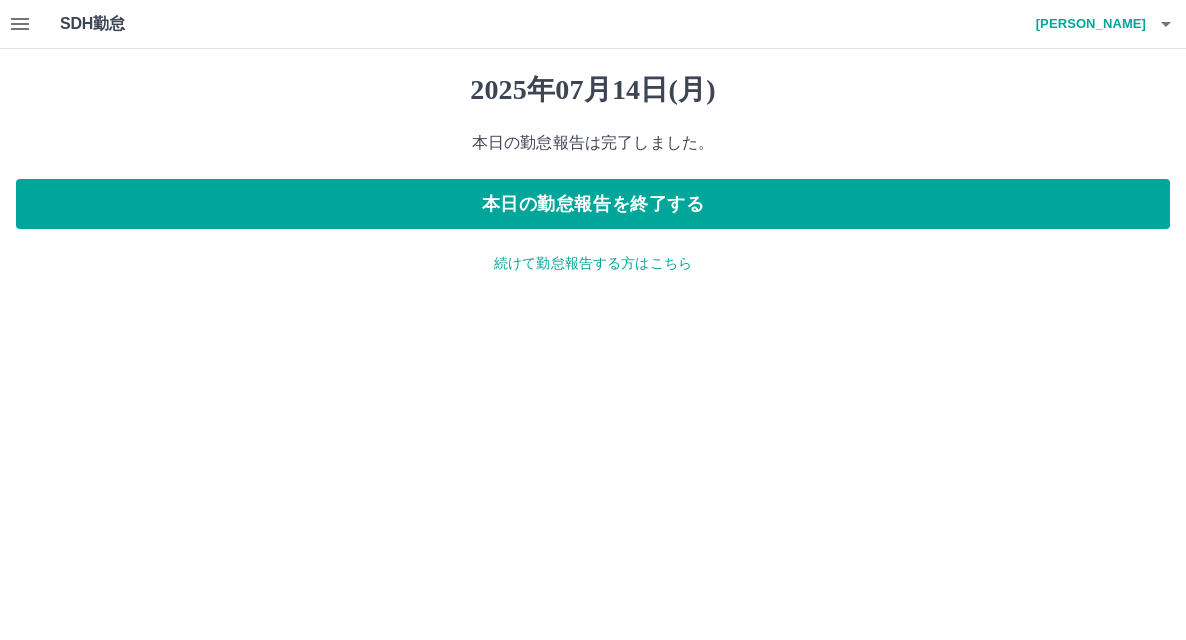 click on "続けて勤怠報告する方はこちら" at bounding box center [593, 263] 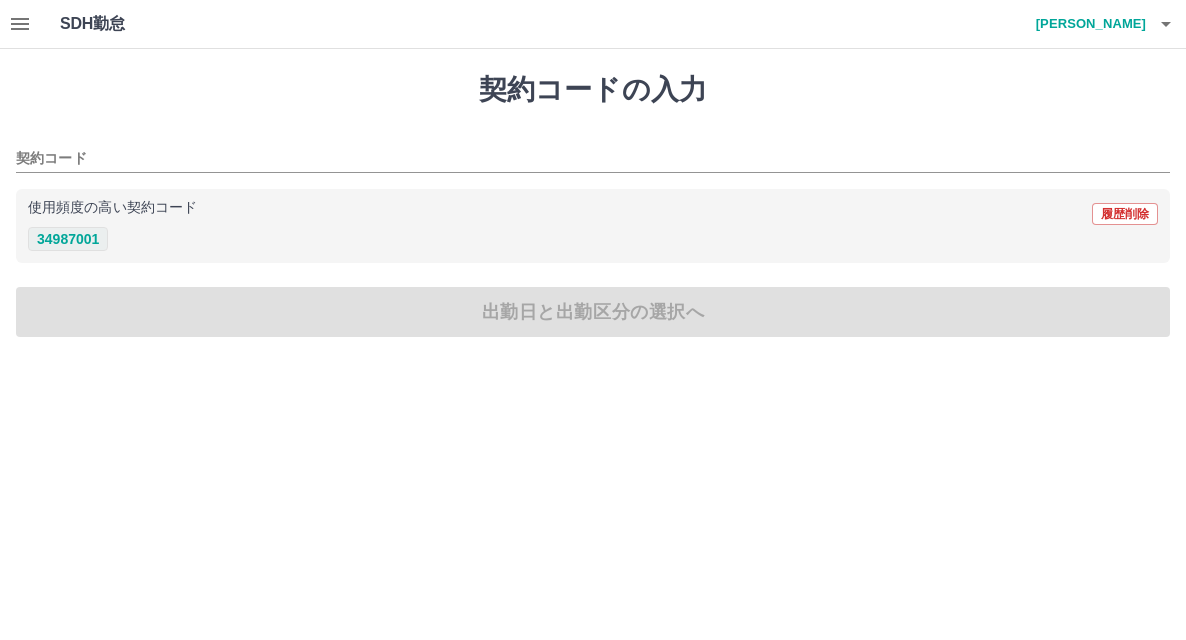 click on "34987001" at bounding box center (68, 239) 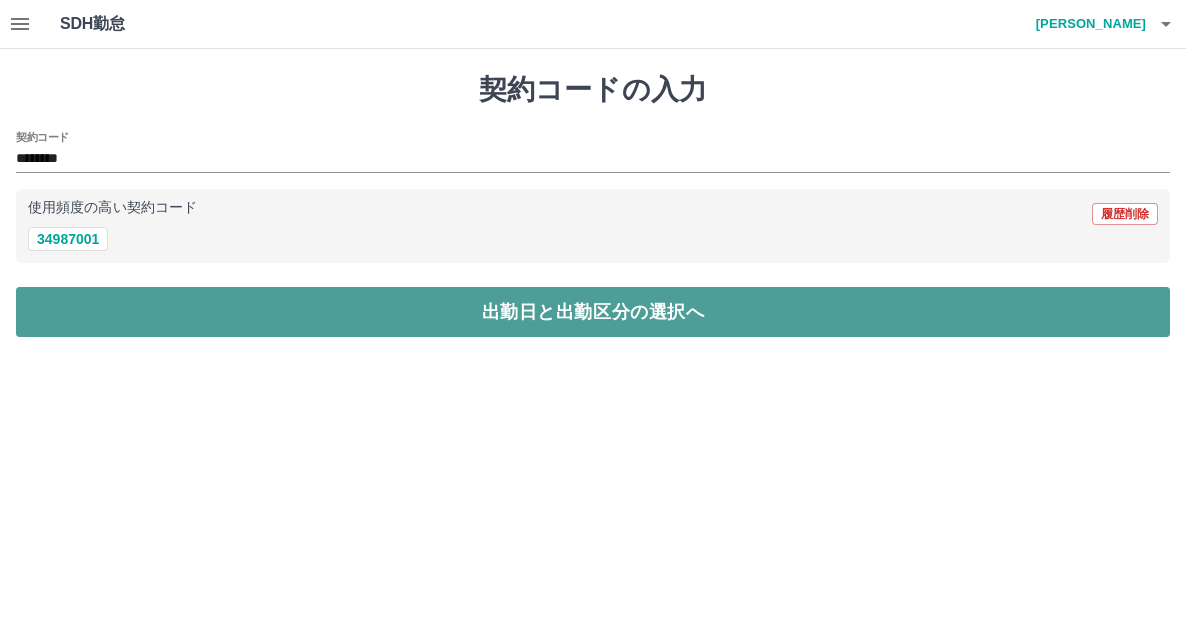 click on "出勤日と出勤区分の選択へ" at bounding box center [593, 312] 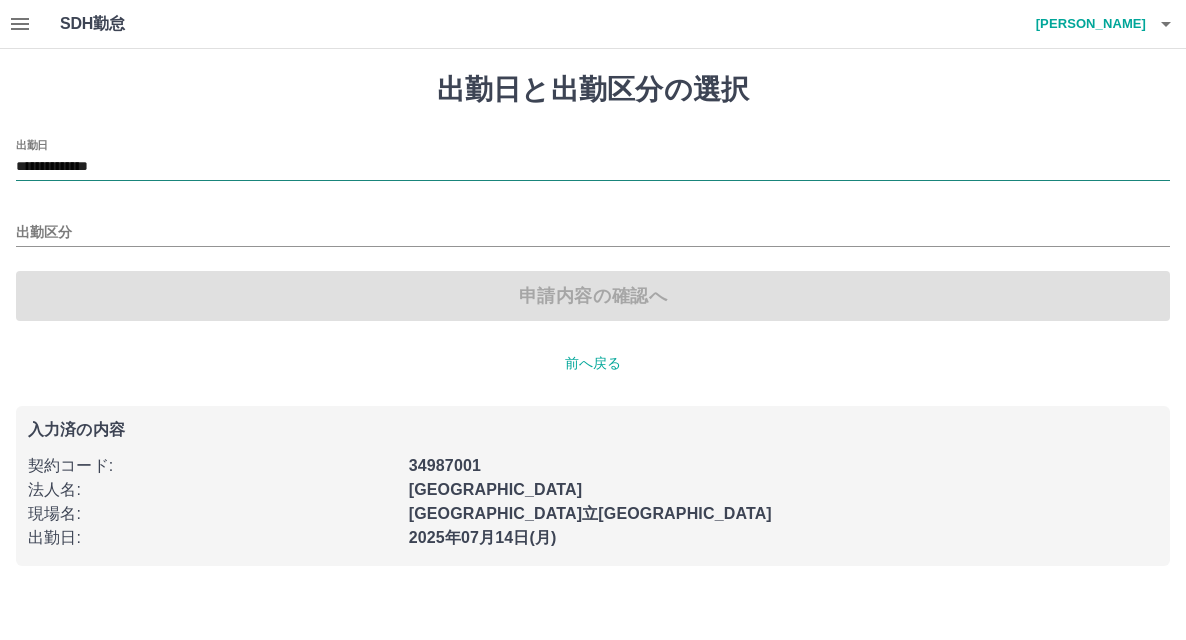 click on "**********" at bounding box center [593, 167] 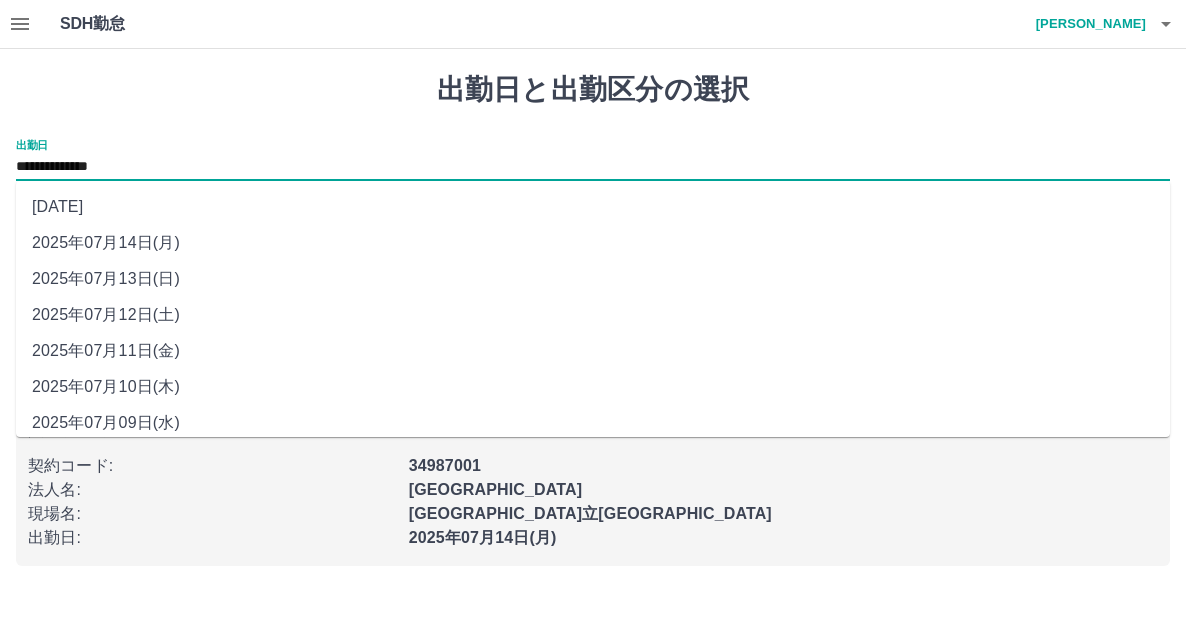 click on "2025年07月12日(土)" at bounding box center [593, 315] 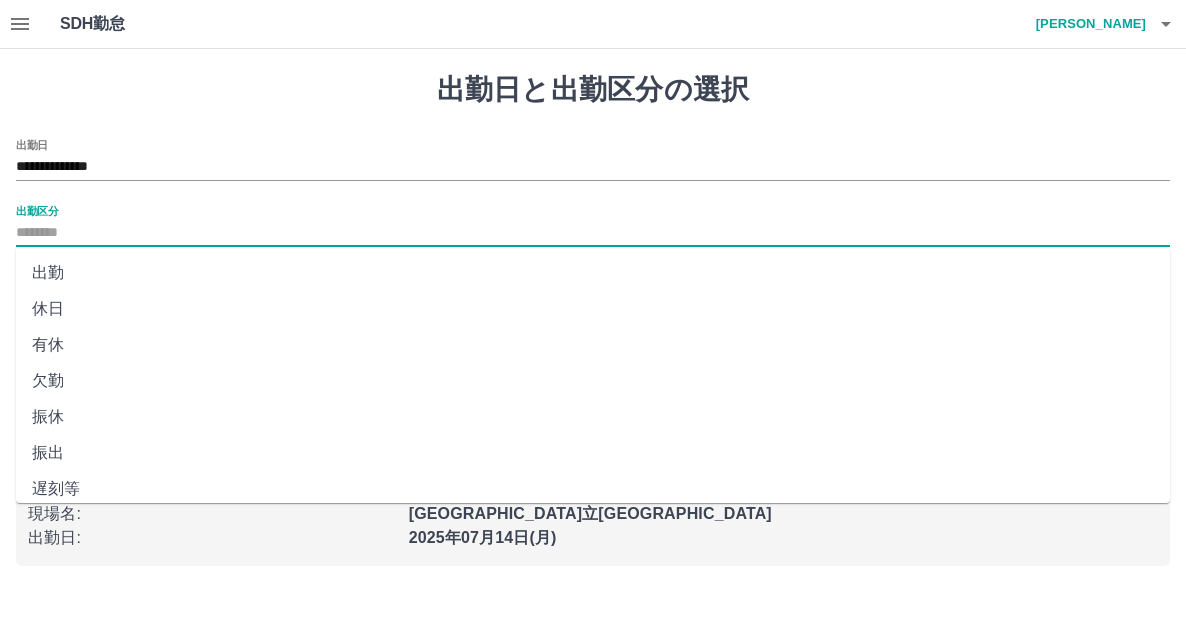 click on "出勤区分" at bounding box center [593, 233] 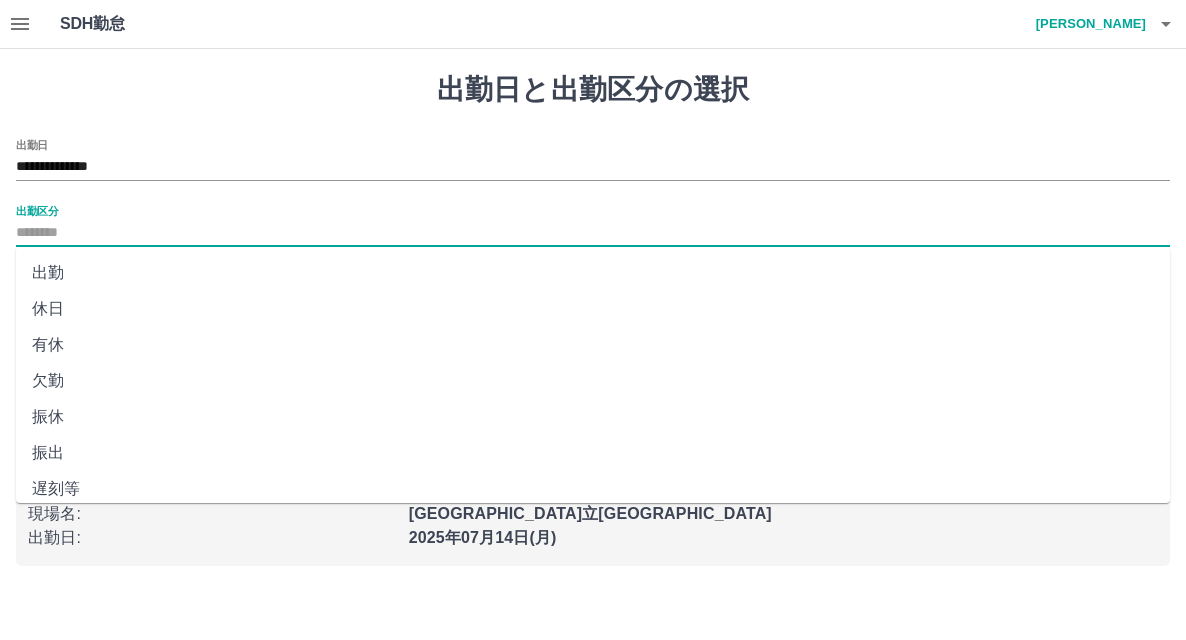 click on "休日" at bounding box center [593, 309] 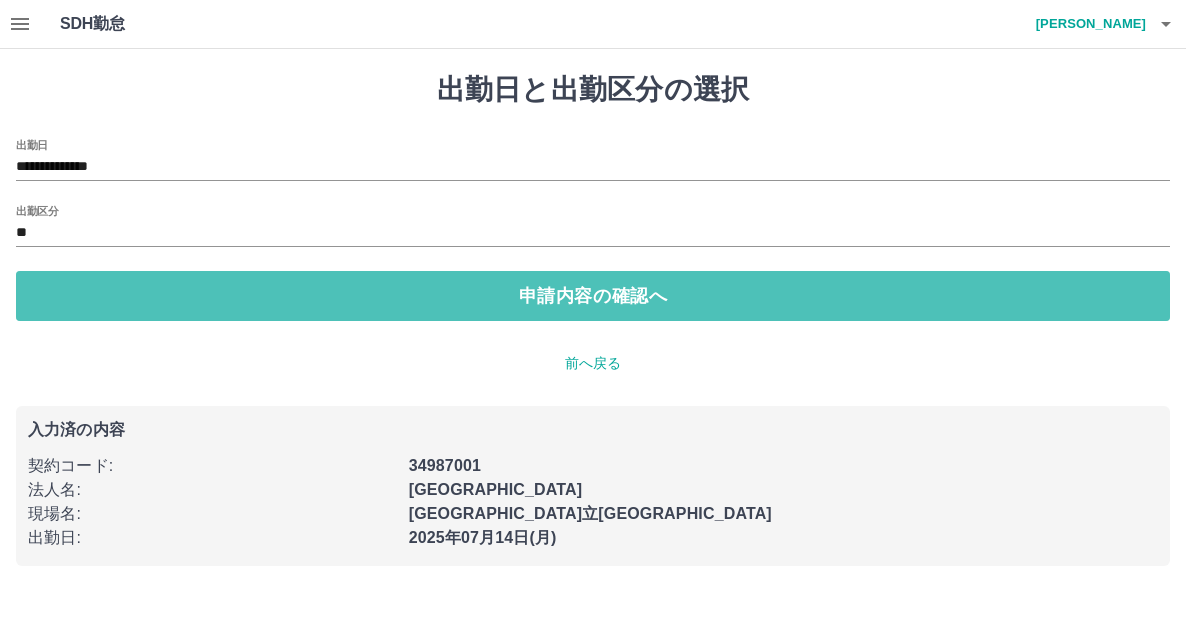click on "申請内容の確認へ" at bounding box center [593, 296] 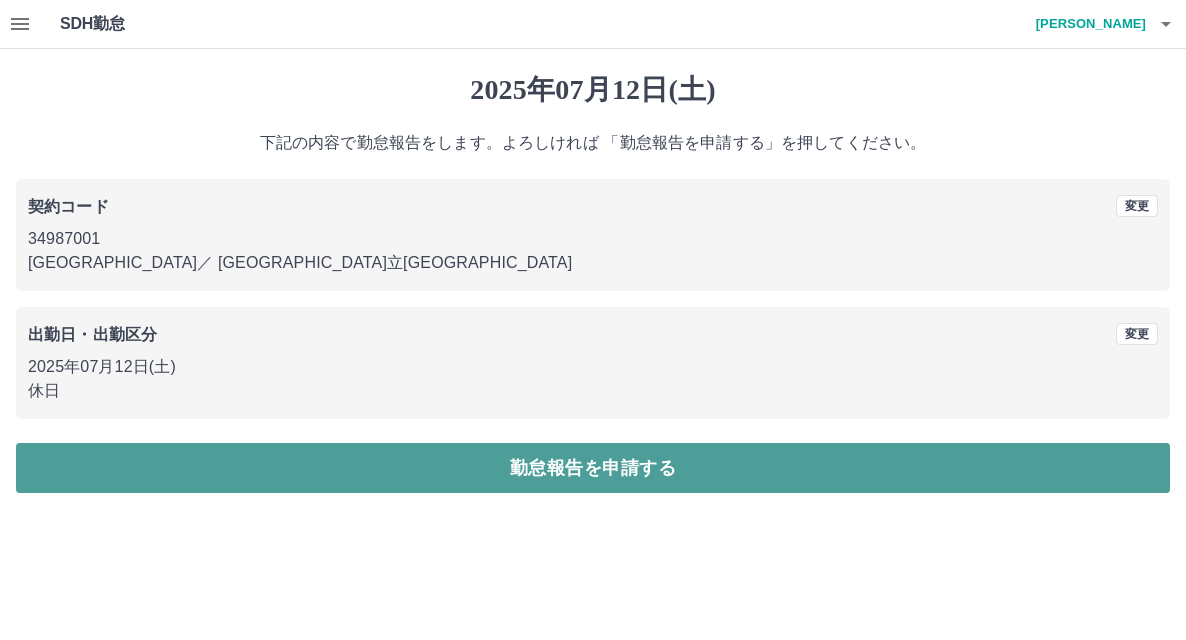 click on "勤怠報告を申請する" at bounding box center (593, 468) 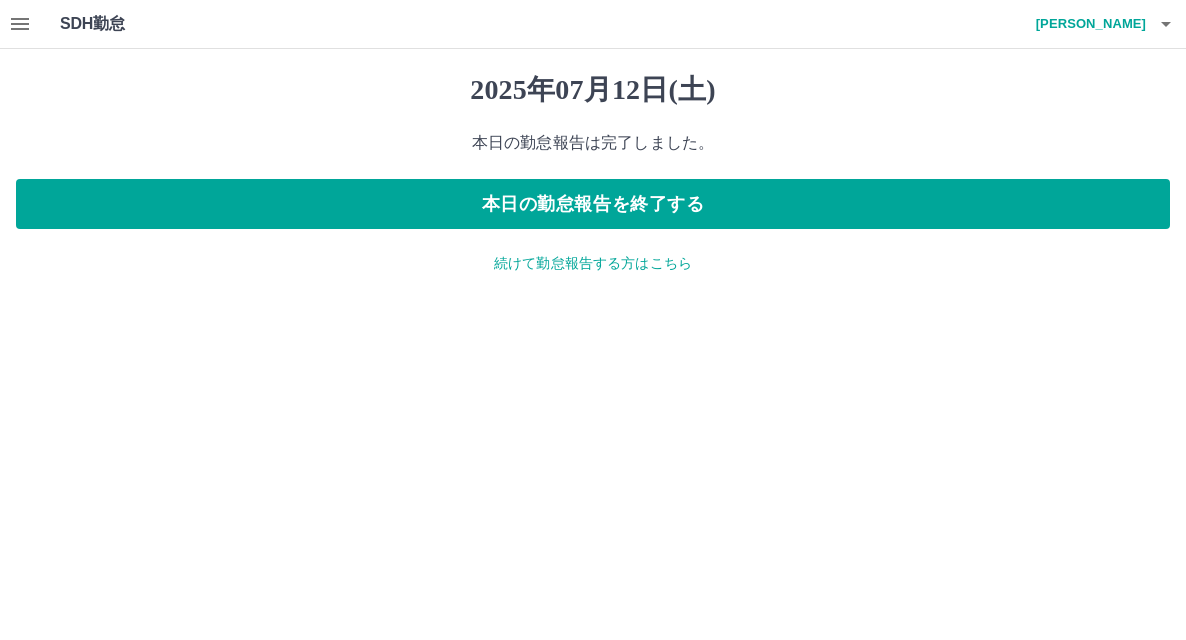 click on "続けて勤怠報告する方はこちら" at bounding box center (593, 263) 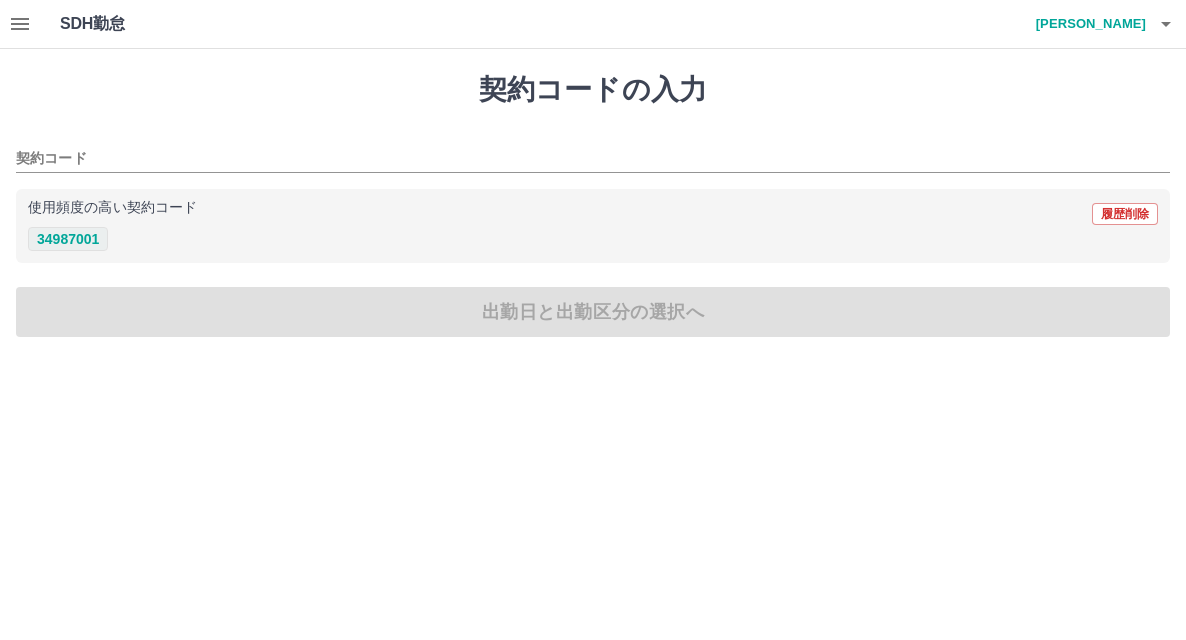 click on "34987001" at bounding box center (68, 239) 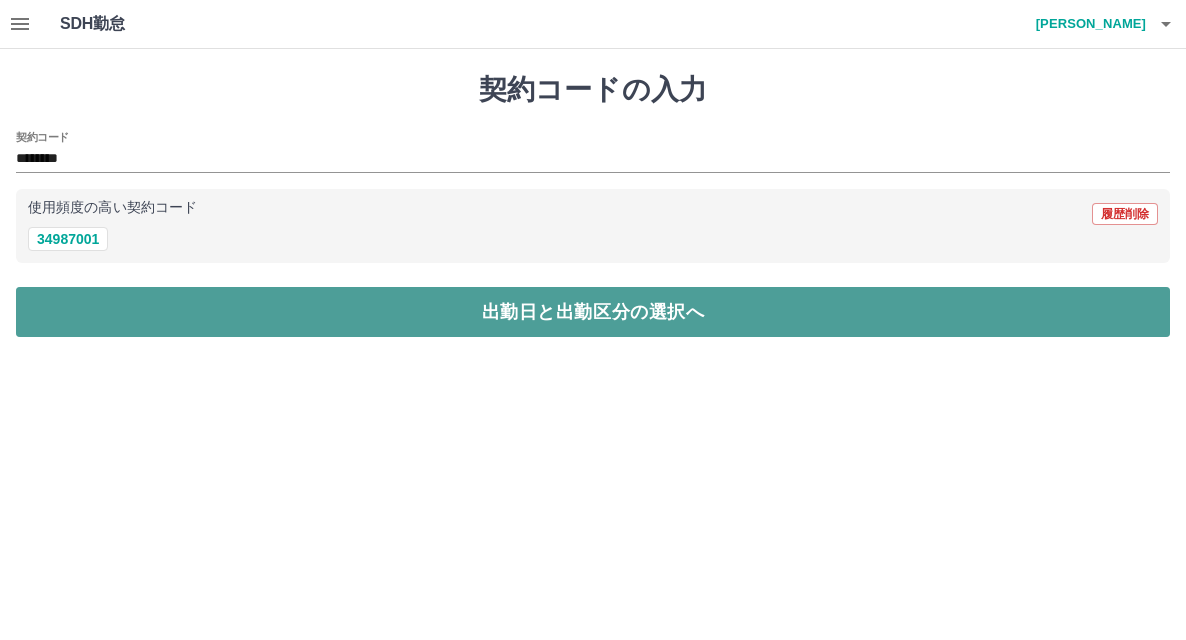 click on "出勤日と出勤区分の選択へ" at bounding box center [593, 312] 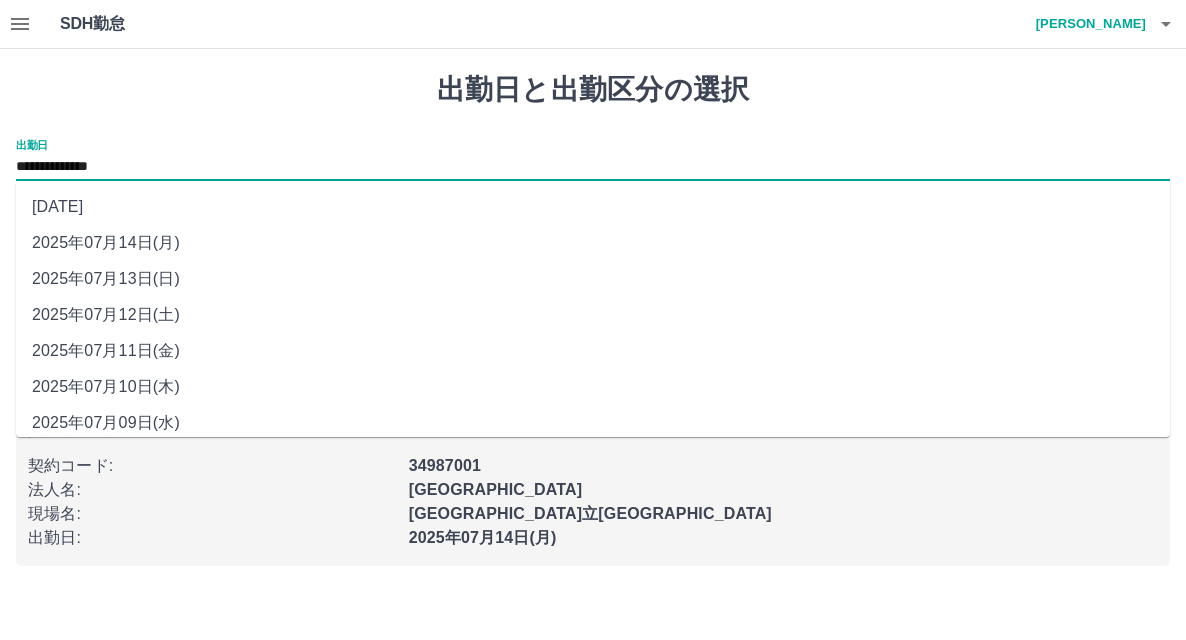 click on "**********" at bounding box center (593, 167) 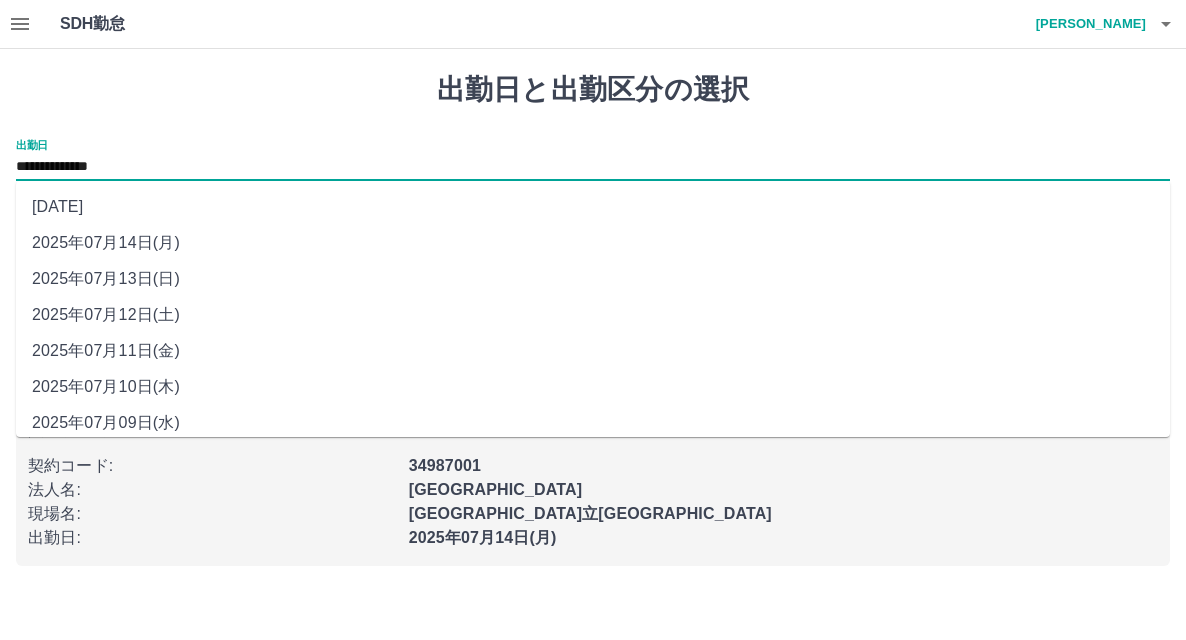 click on "2025年07月13日(日)" at bounding box center (593, 279) 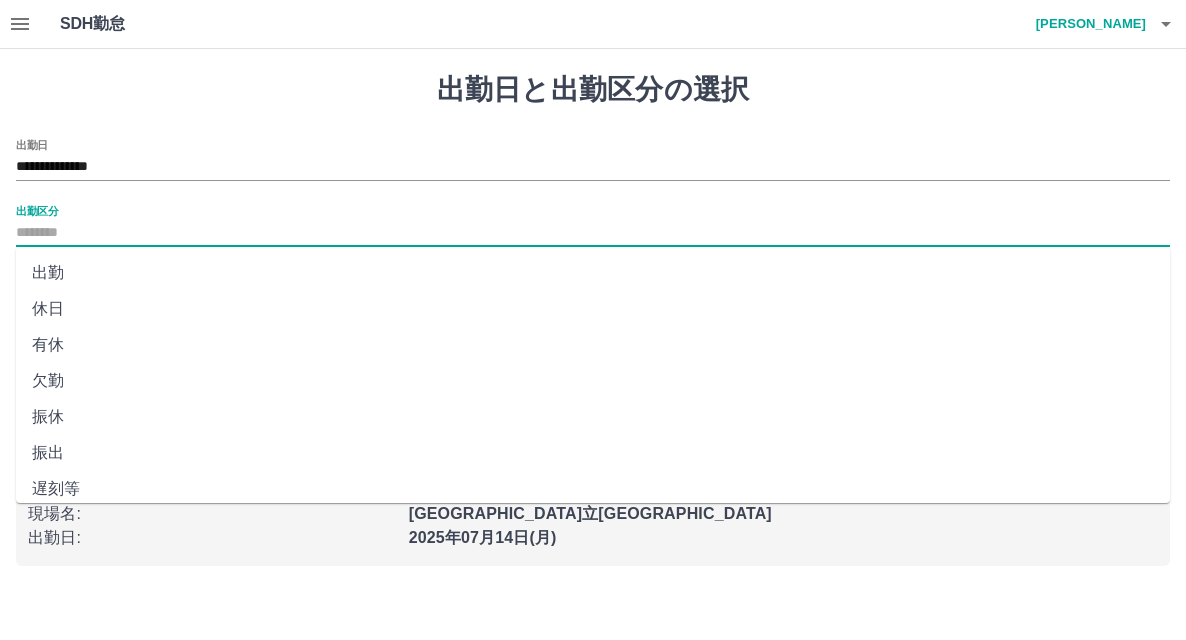 click on "出勤区分" at bounding box center [593, 233] 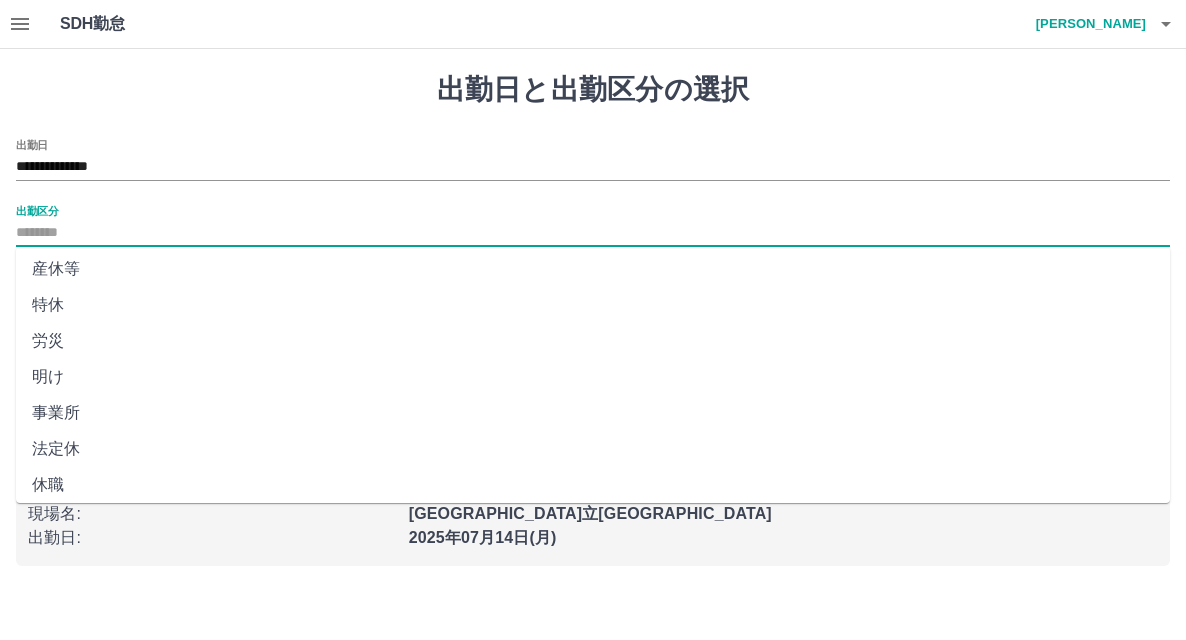 scroll, scrollTop: 408, scrollLeft: 0, axis: vertical 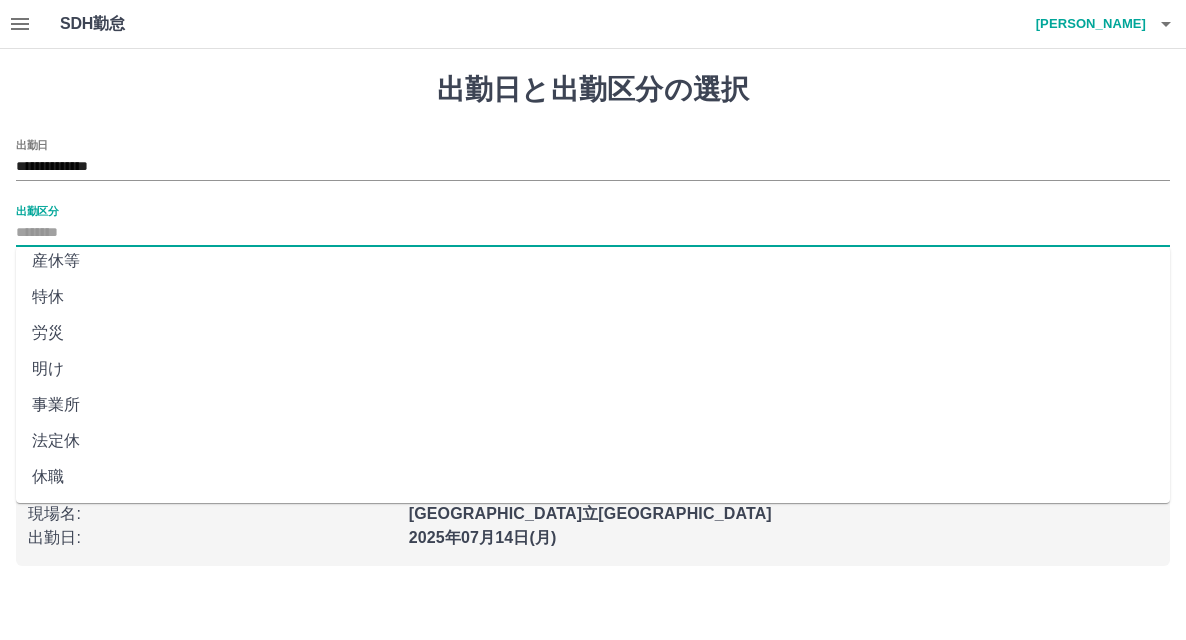 click on "法定休" at bounding box center (593, 441) 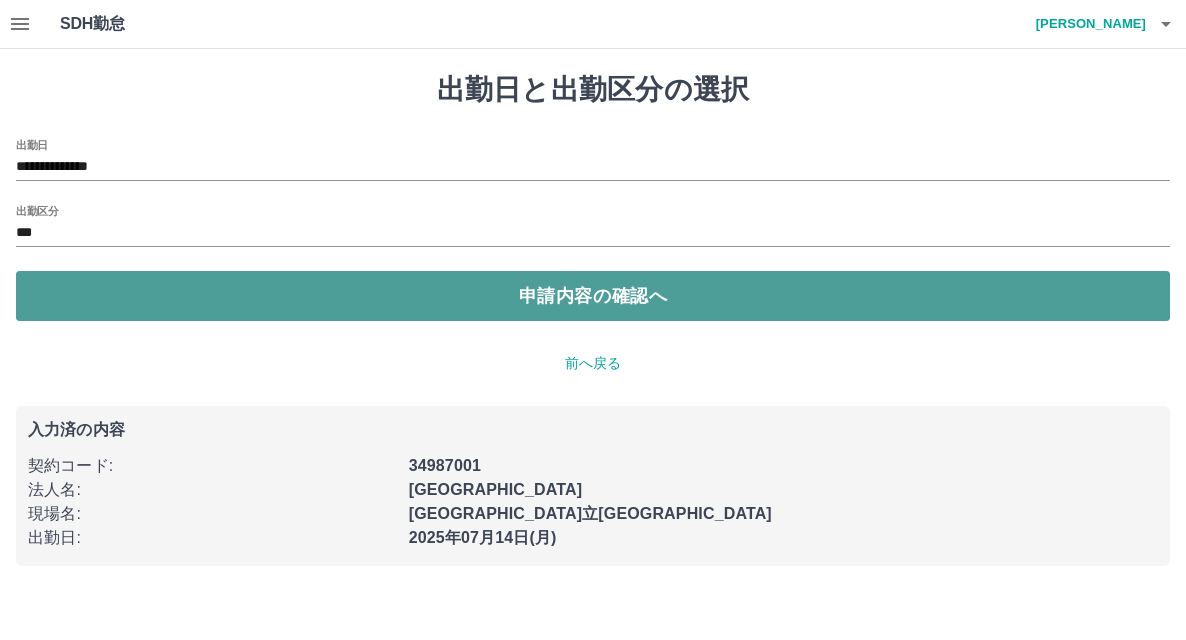 click on "申請内容の確認へ" at bounding box center (593, 296) 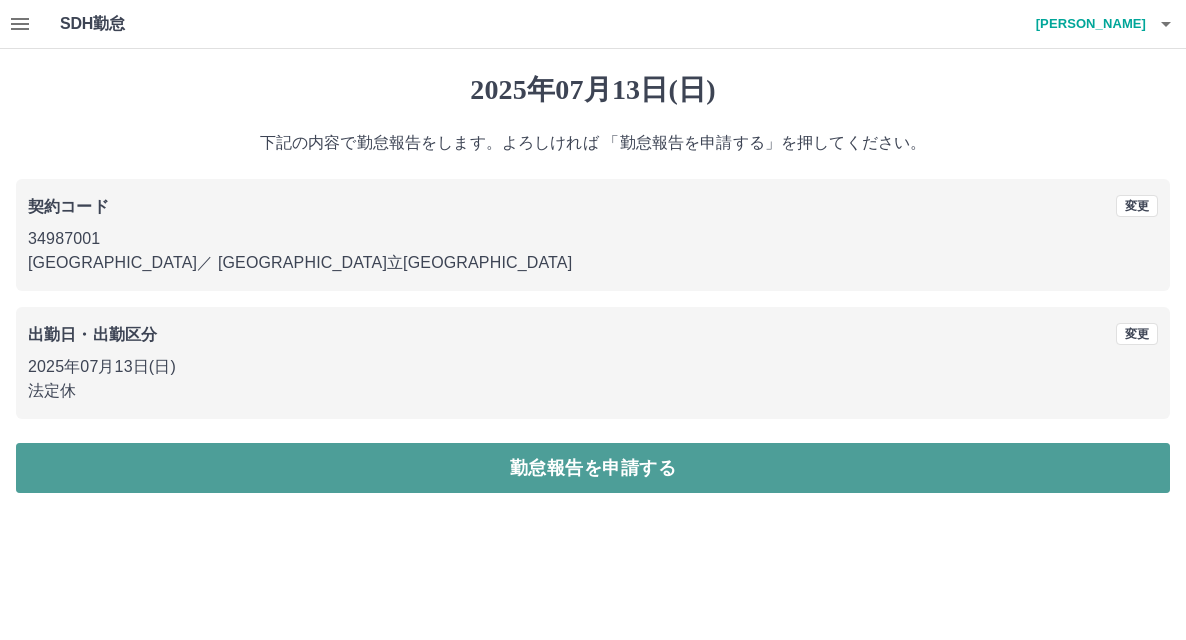 click on "勤怠報告を申請する" at bounding box center (593, 468) 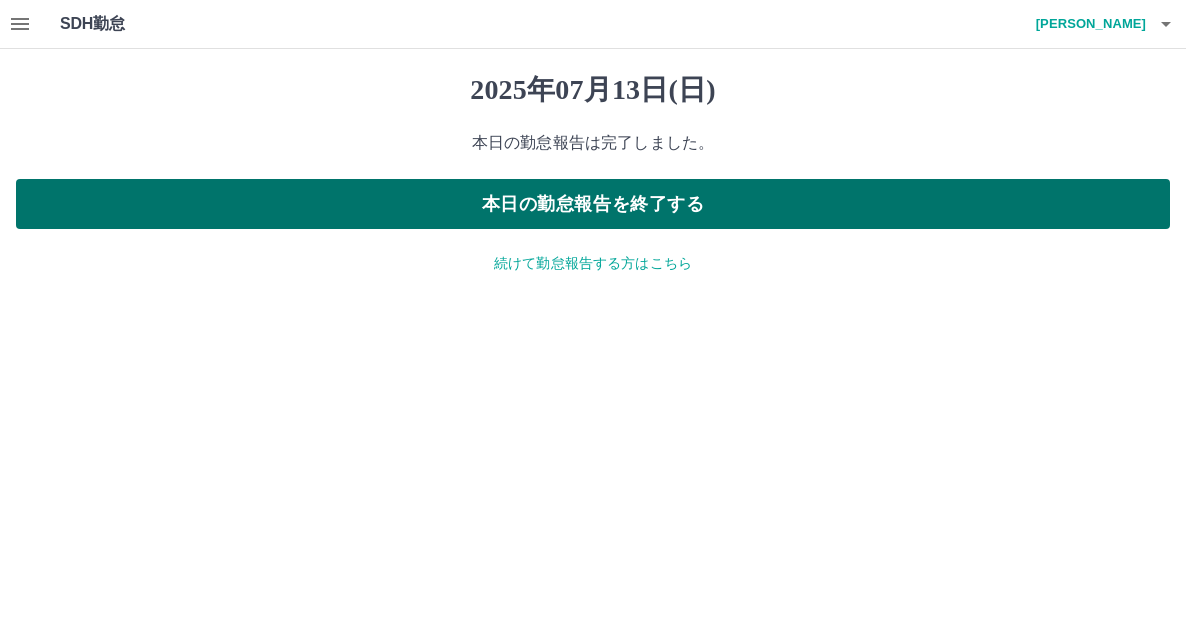 click on "本日の勤怠報告を終了する" at bounding box center [593, 204] 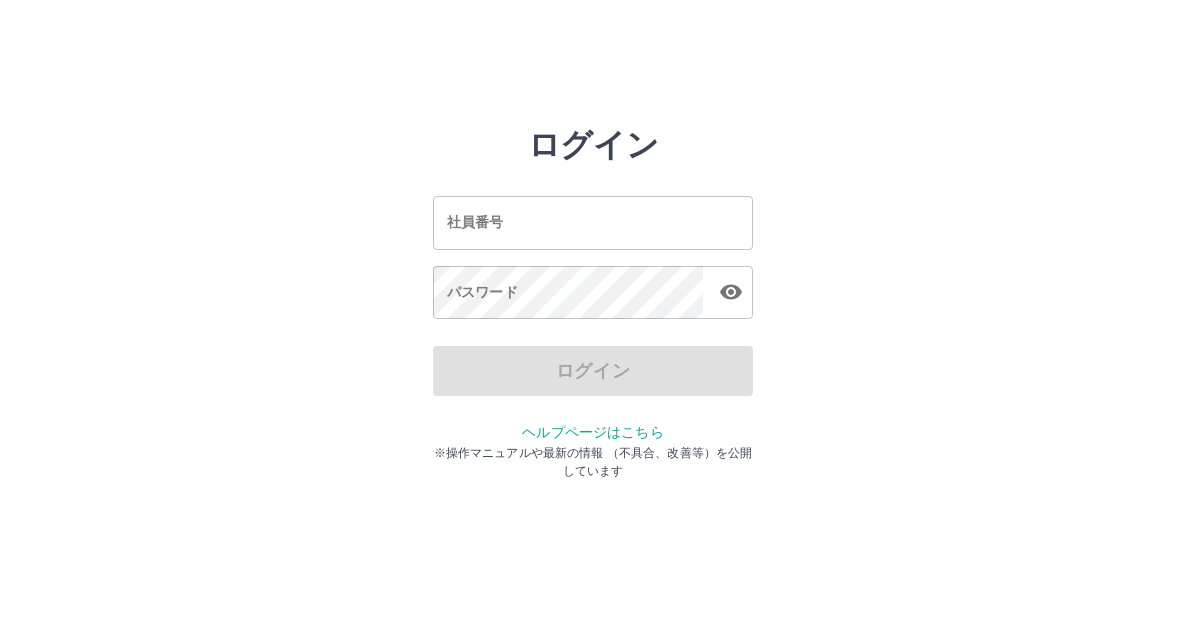 scroll, scrollTop: 0, scrollLeft: 0, axis: both 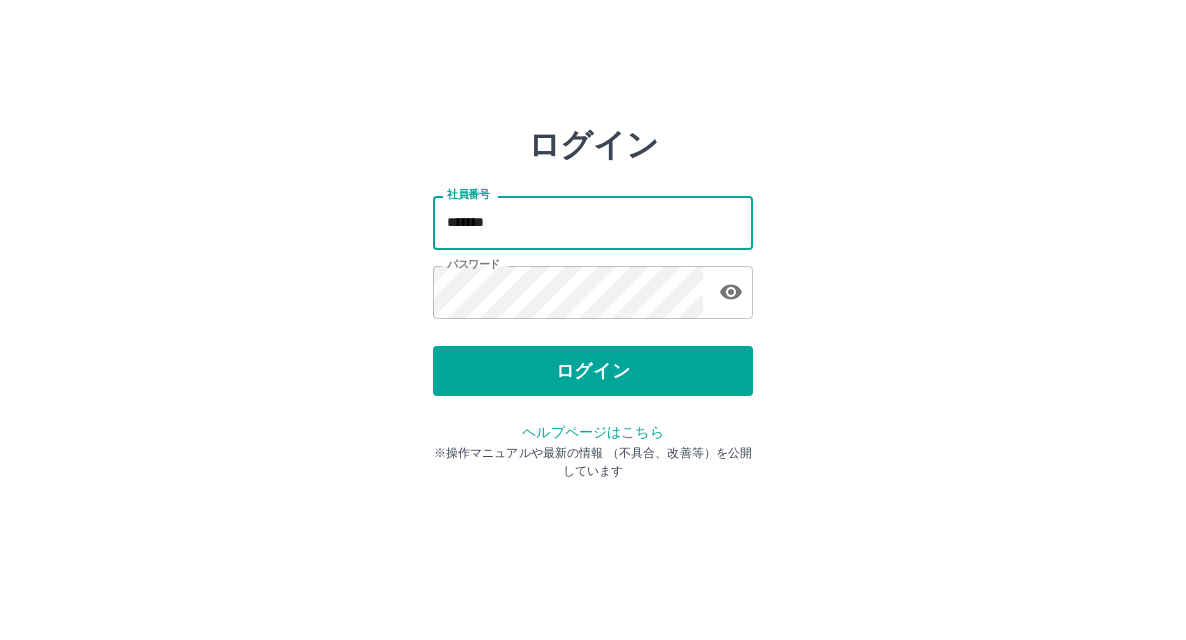 drag, startPoint x: 550, startPoint y: 224, endPoint x: 538, endPoint y: 244, distance: 23.323807 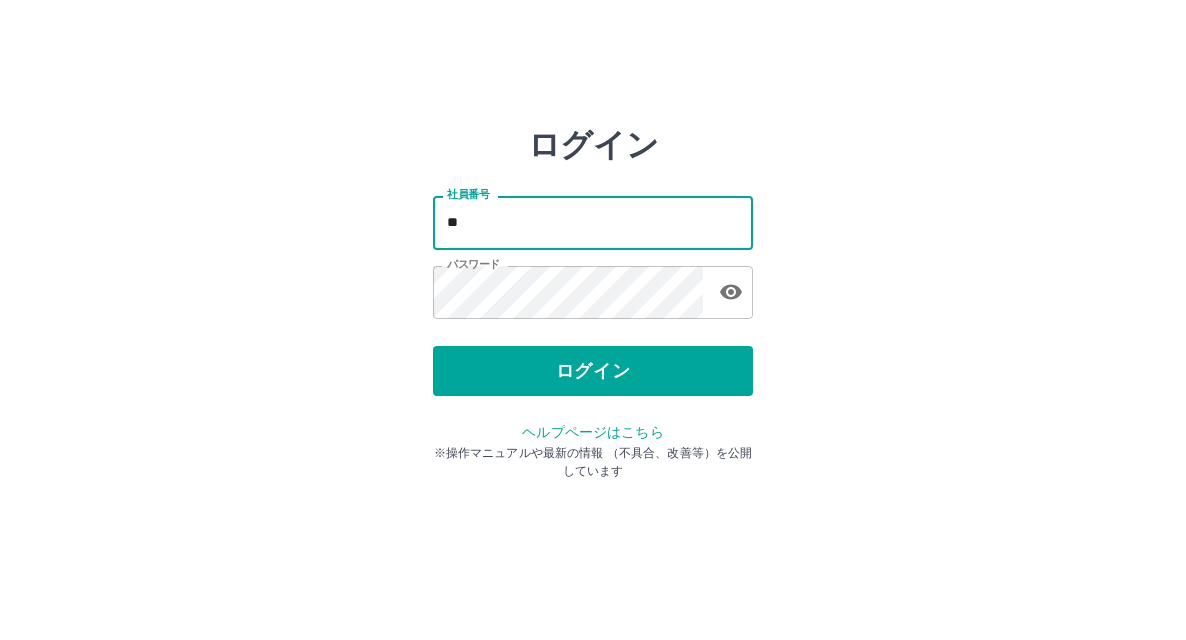 type on "*" 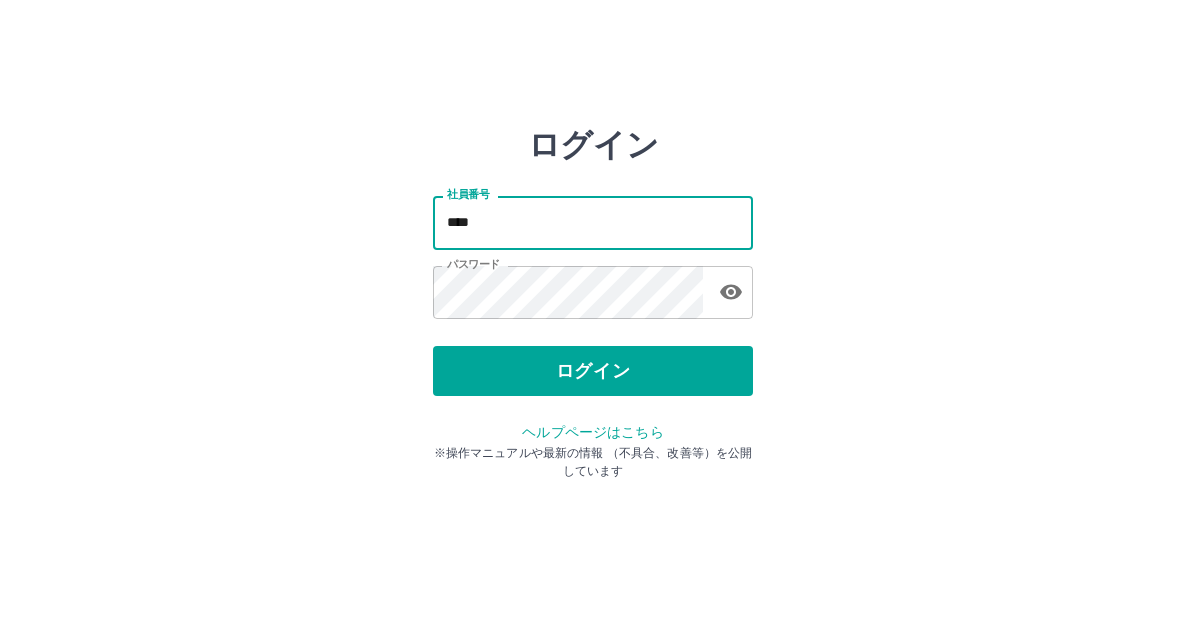 click on "ログイン 社員番号 **** 社員番号 パスワード パスワード ログイン ヘルプページはこちら ※操作マニュアルや最新の情報 （不具合、改善等）を公開しています" at bounding box center [593, 223] 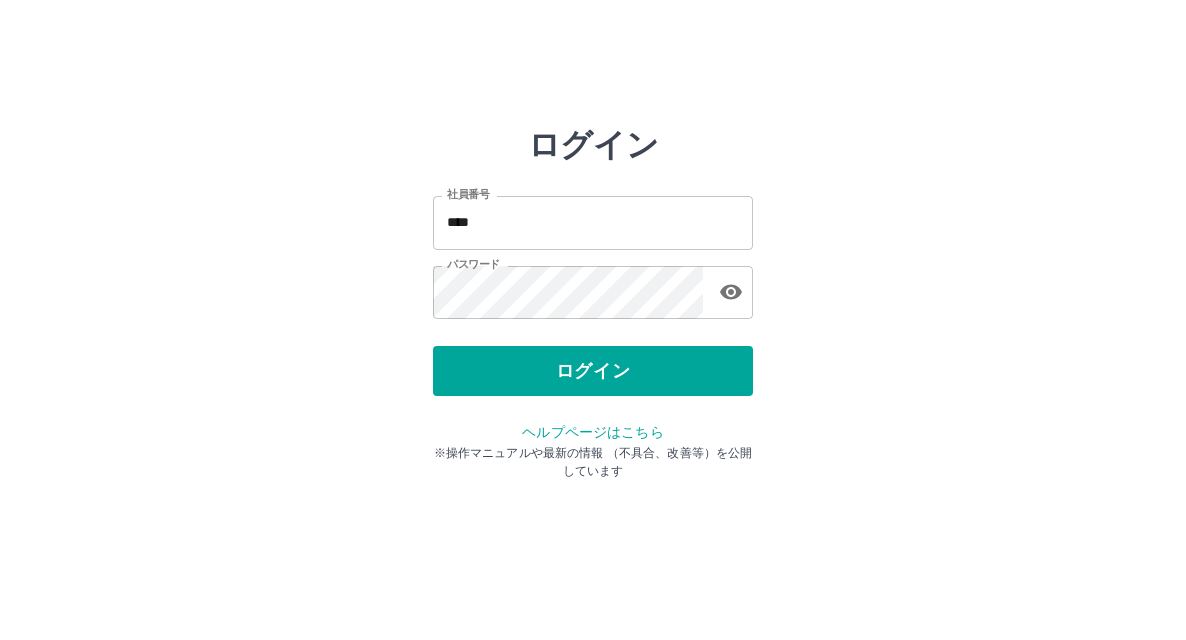 click on "****" at bounding box center (593, 222) 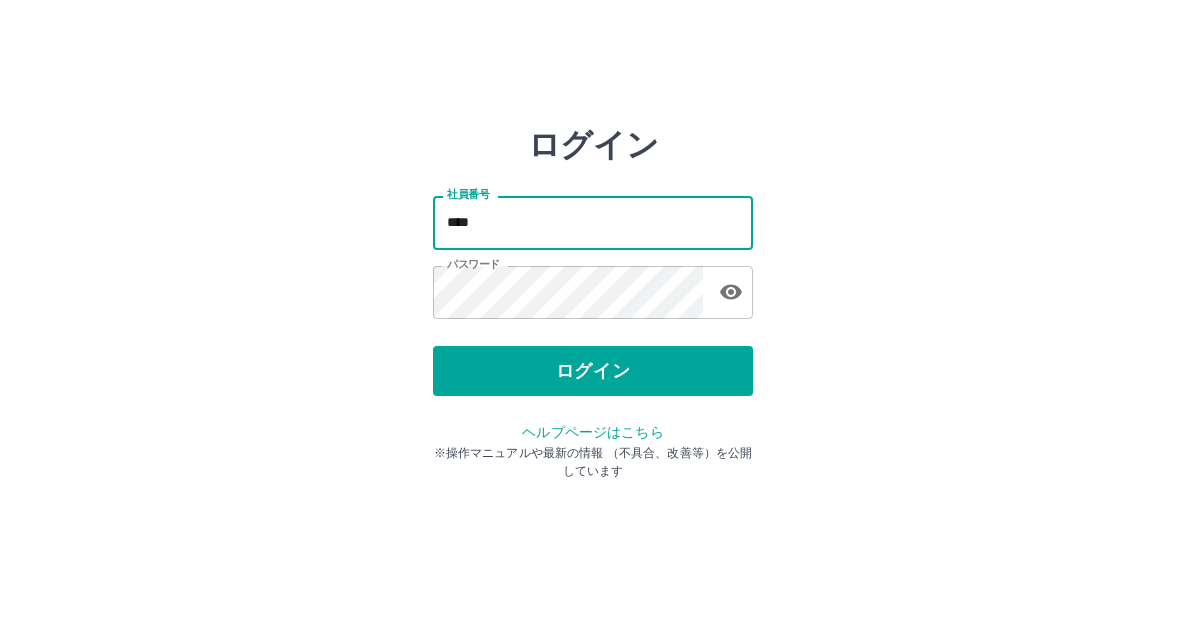 type on "*******" 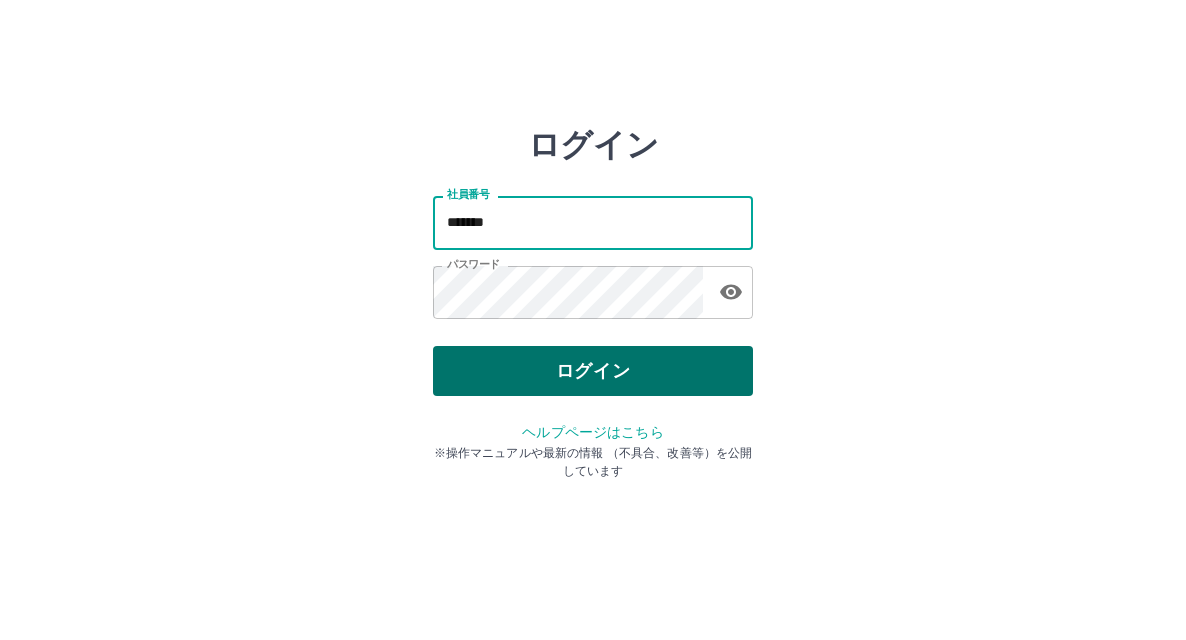 click on "ログイン" at bounding box center (593, 371) 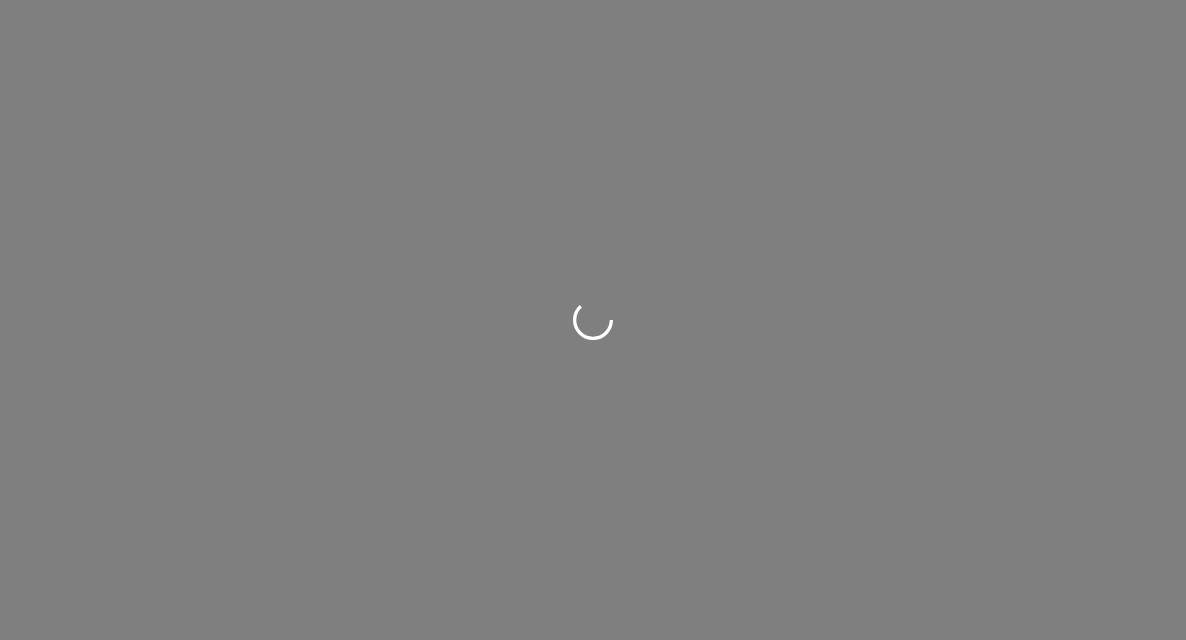 scroll, scrollTop: 0, scrollLeft: 0, axis: both 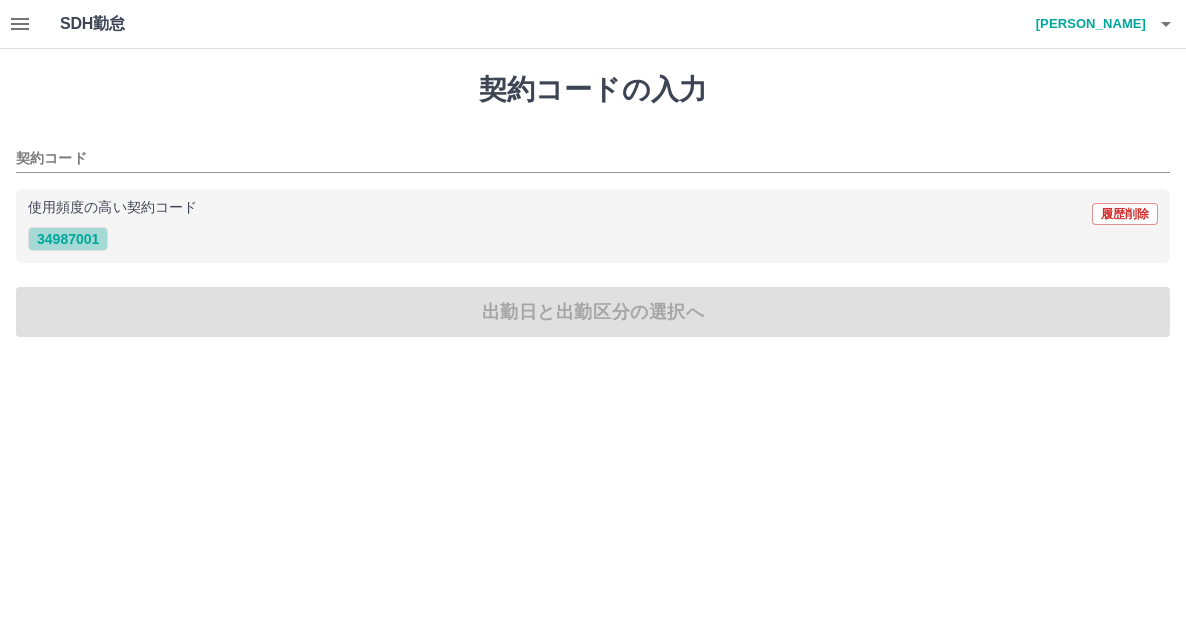 click on "34987001" at bounding box center (68, 239) 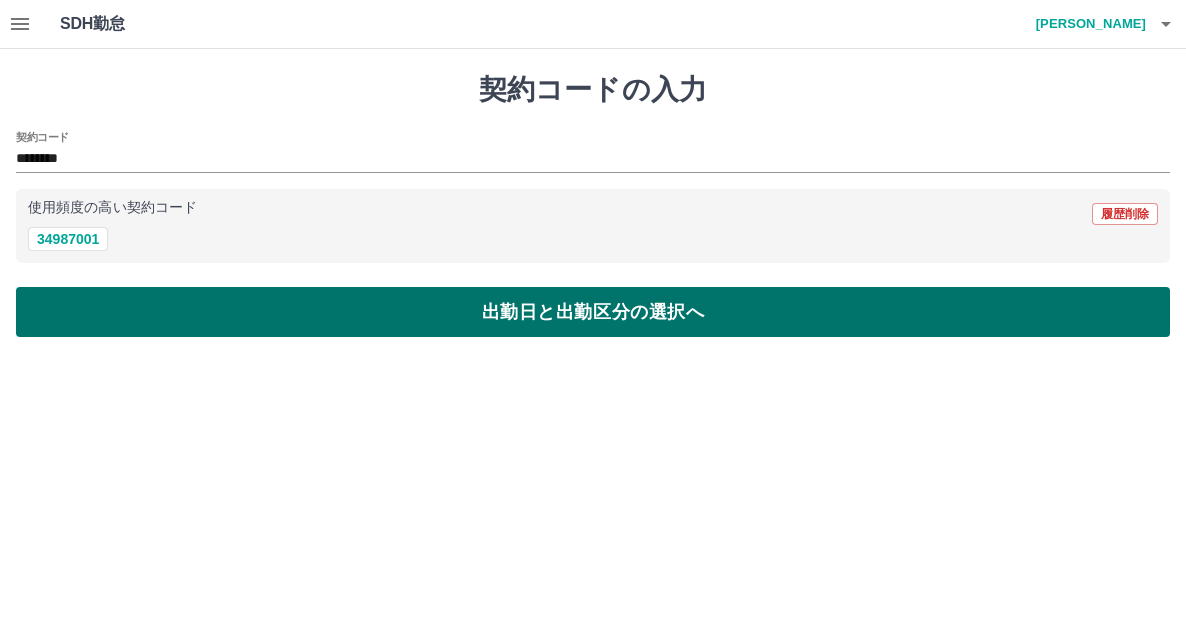 click on "出勤日と出勤区分の選択へ" at bounding box center (593, 312) 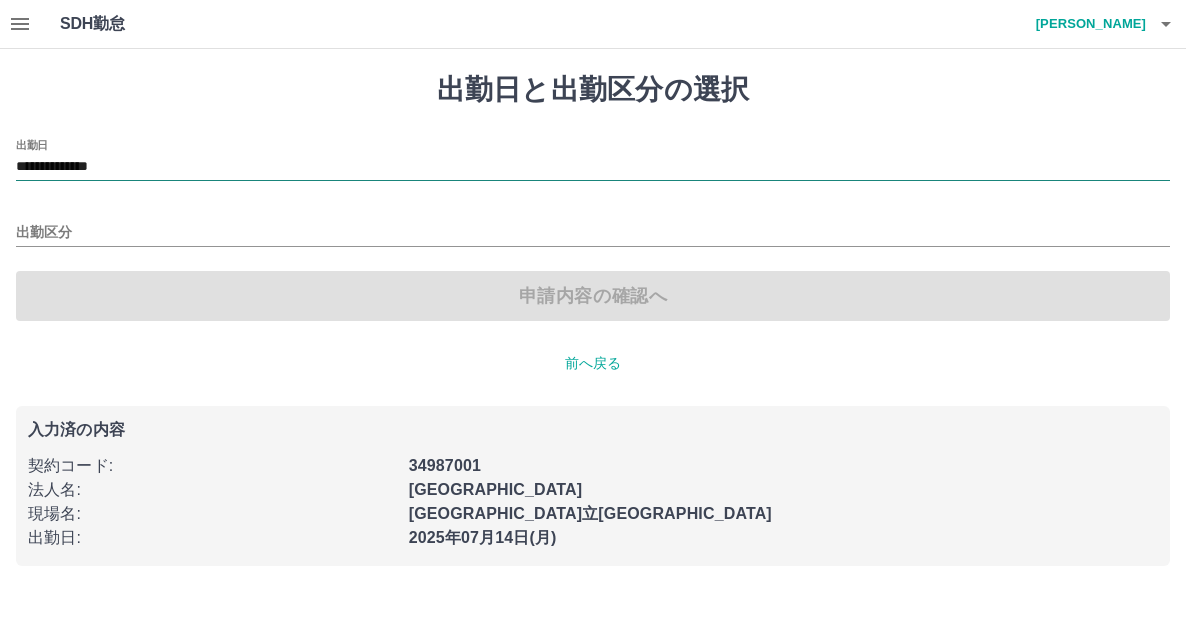 click on "**********" at bounding box center [593, 167] 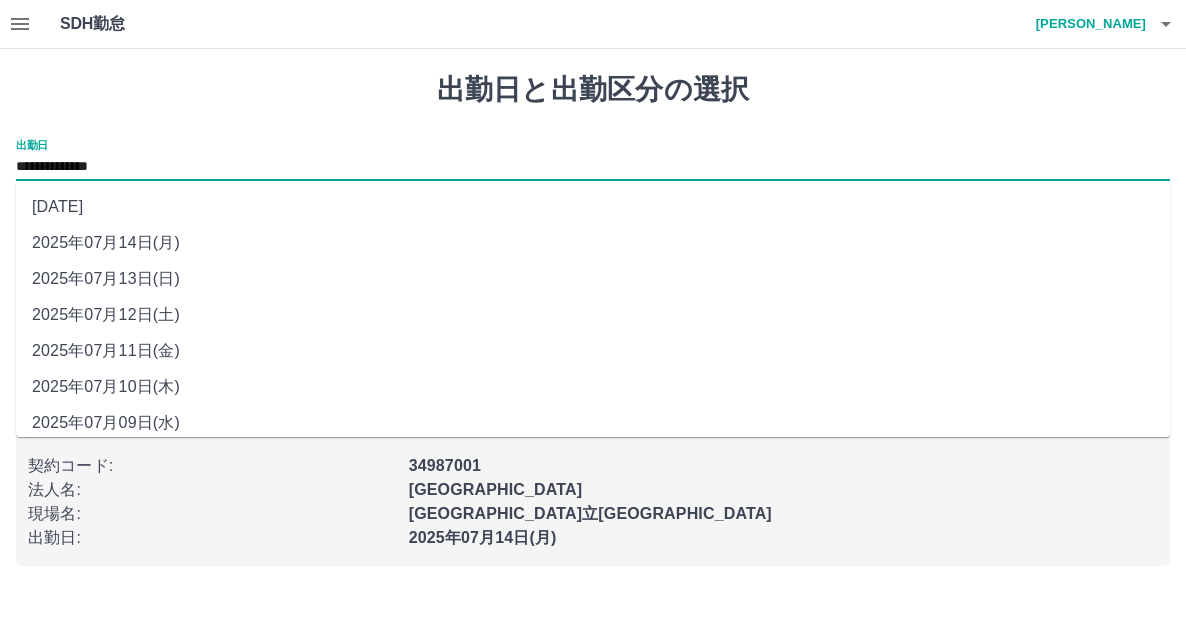 click on "2025年07月11日(金)" at bounding box center (593, 351) 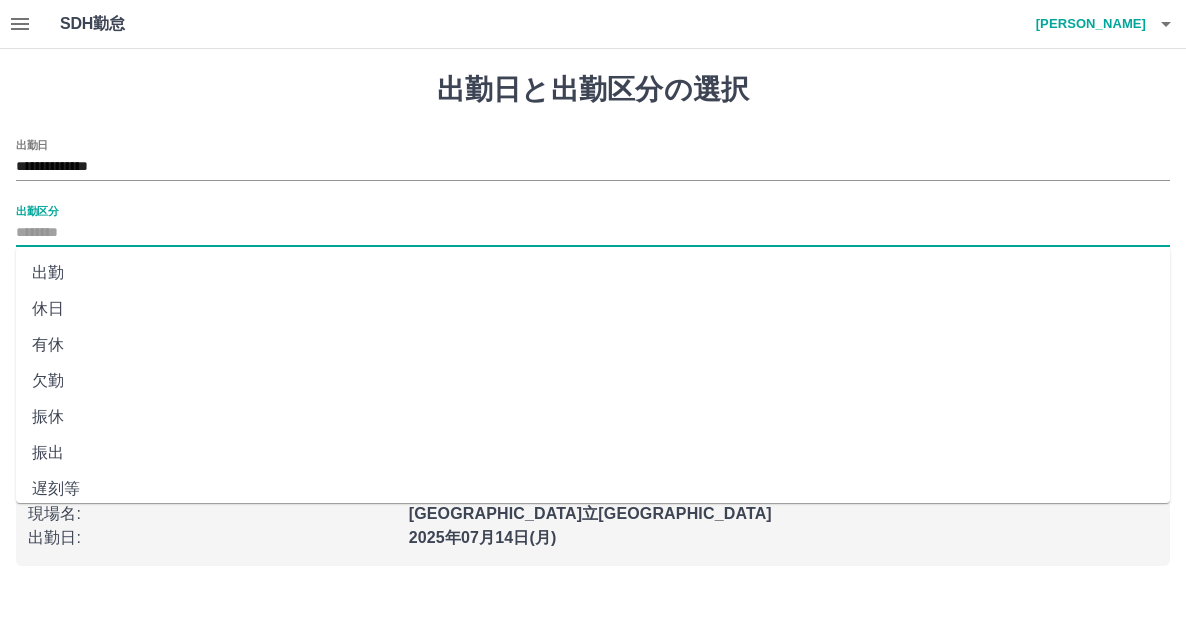 click on "出勤区分" at bounding box center [593, 233] 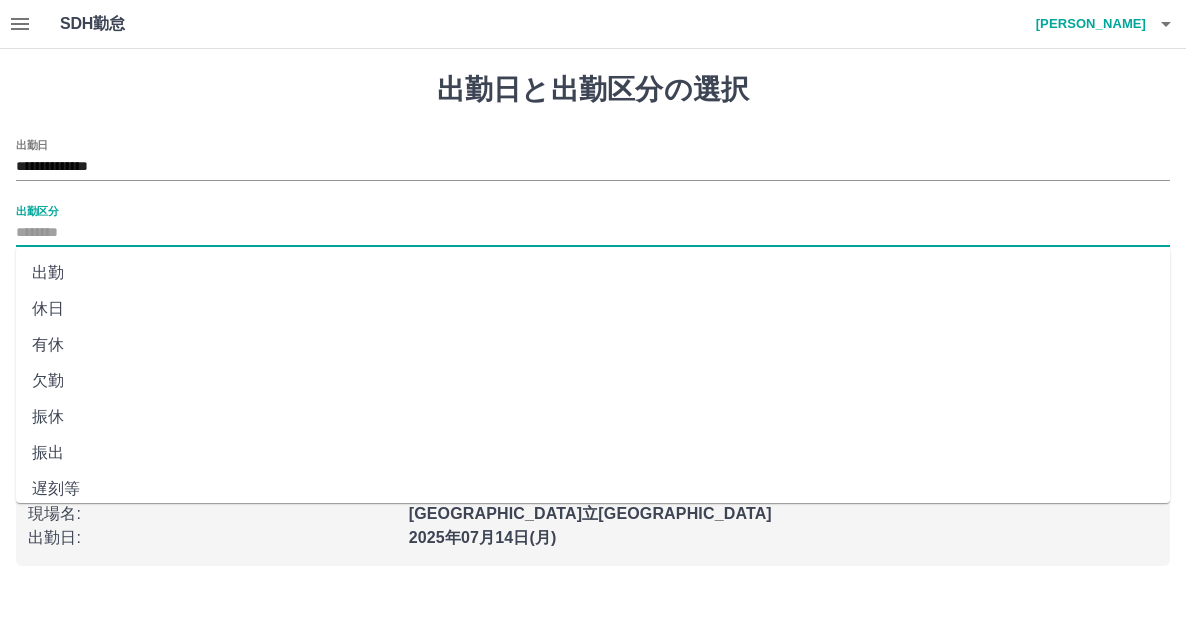 click on "休日" at bounding box center [593, 309] 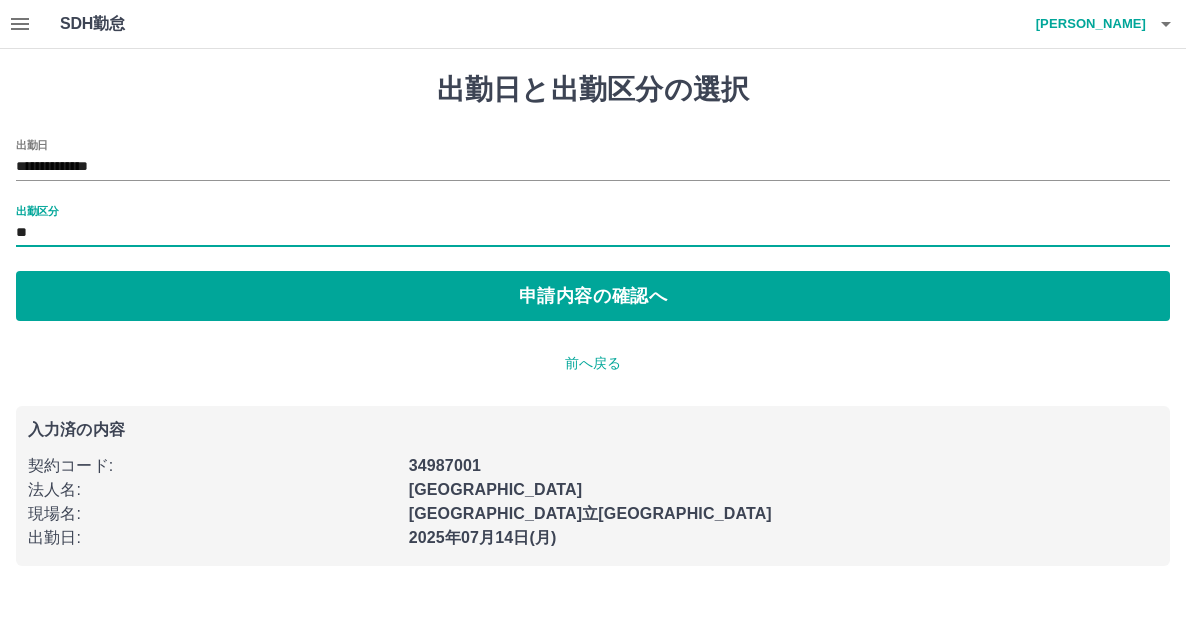 type on "**" 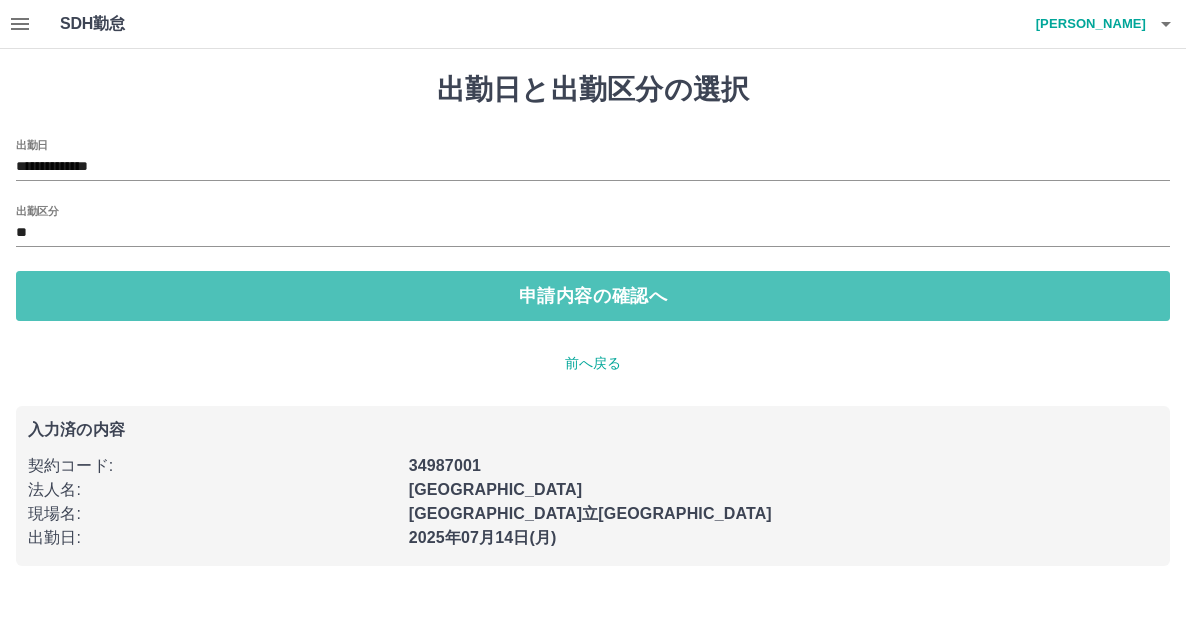 click on "申請内容の確認へ" at bounding box center [593, 296] 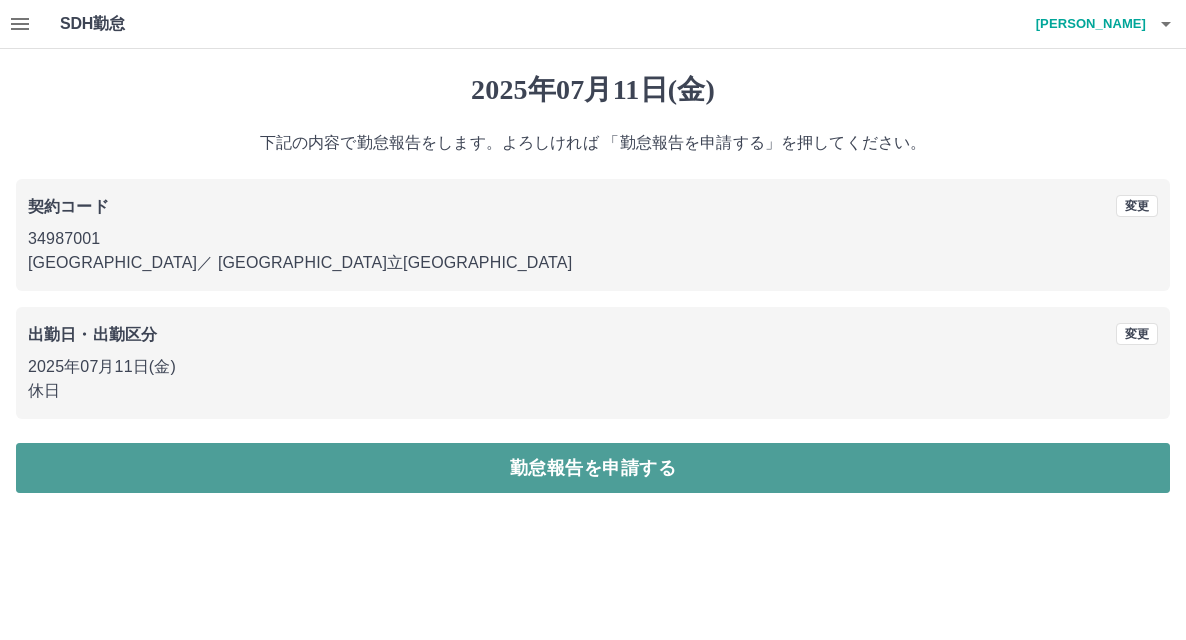 click on "勤怠報告を申請する" at bounding box center (593, 468) 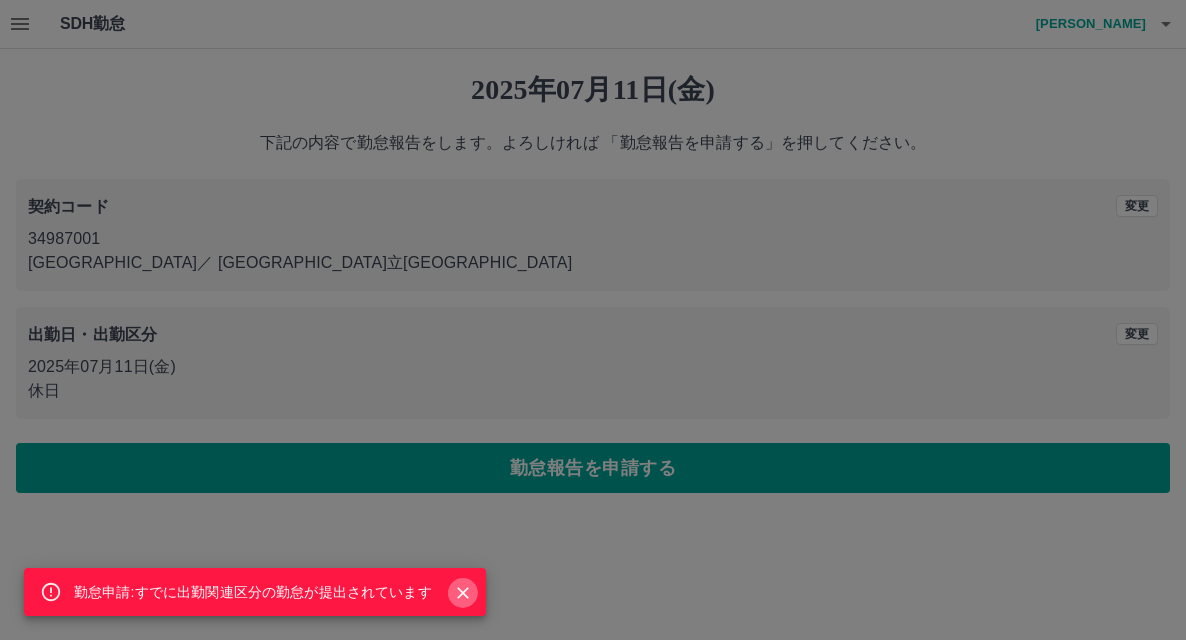 click 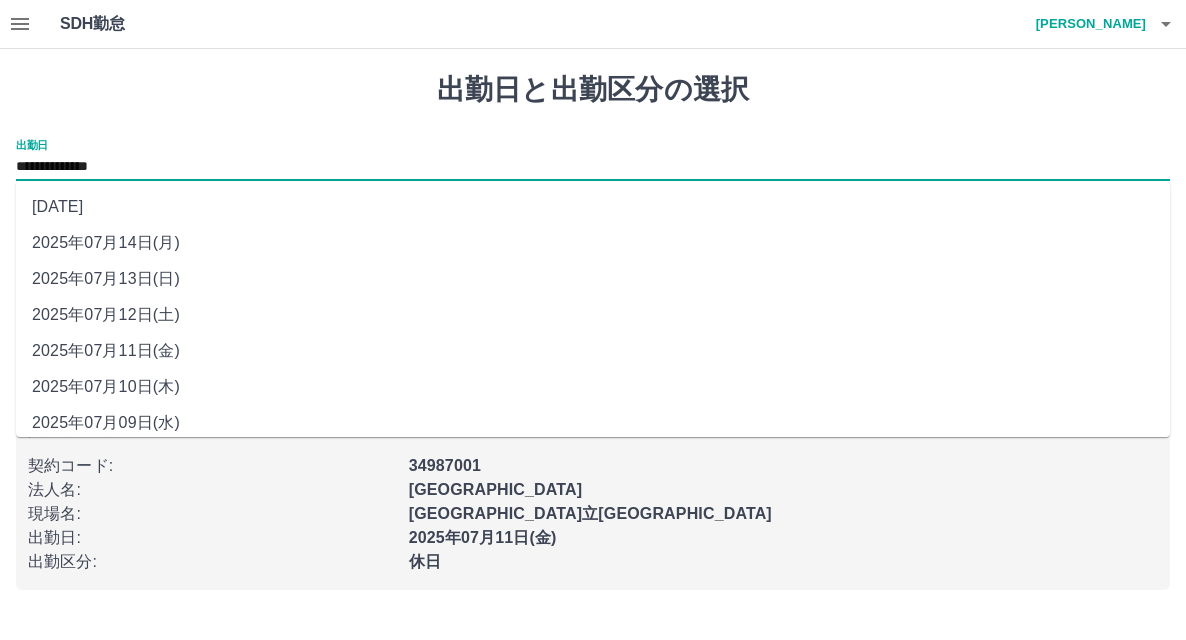 click on "**********" at bounding box center [593, 167] 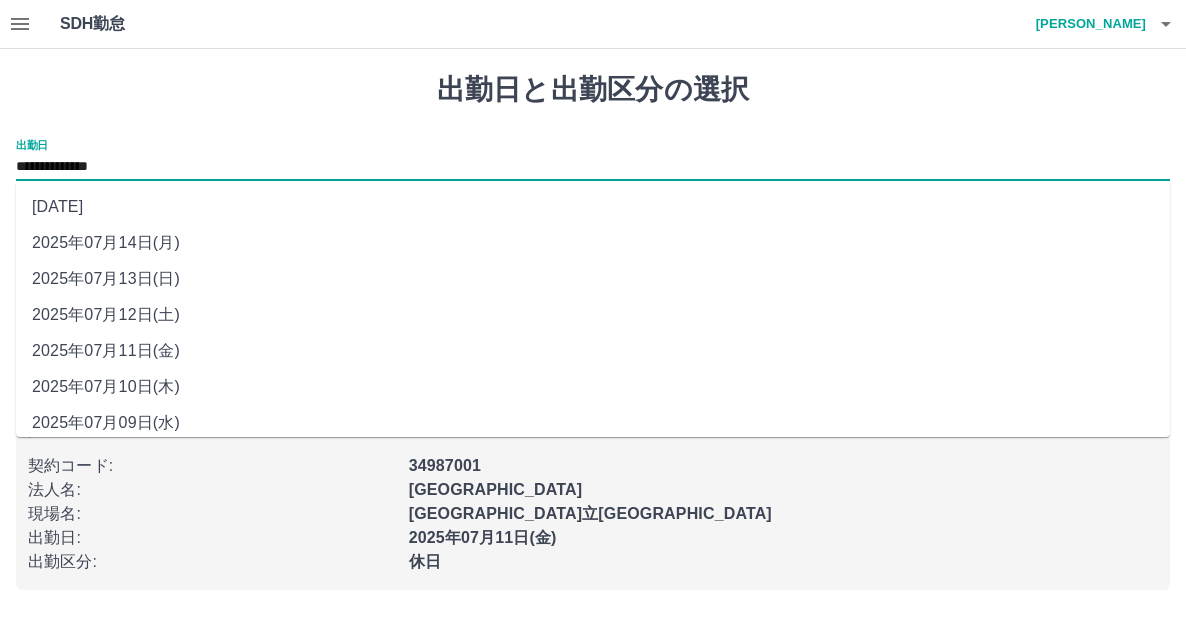 click on "2025年07月12日(土)" at bounding box center [593, 315] 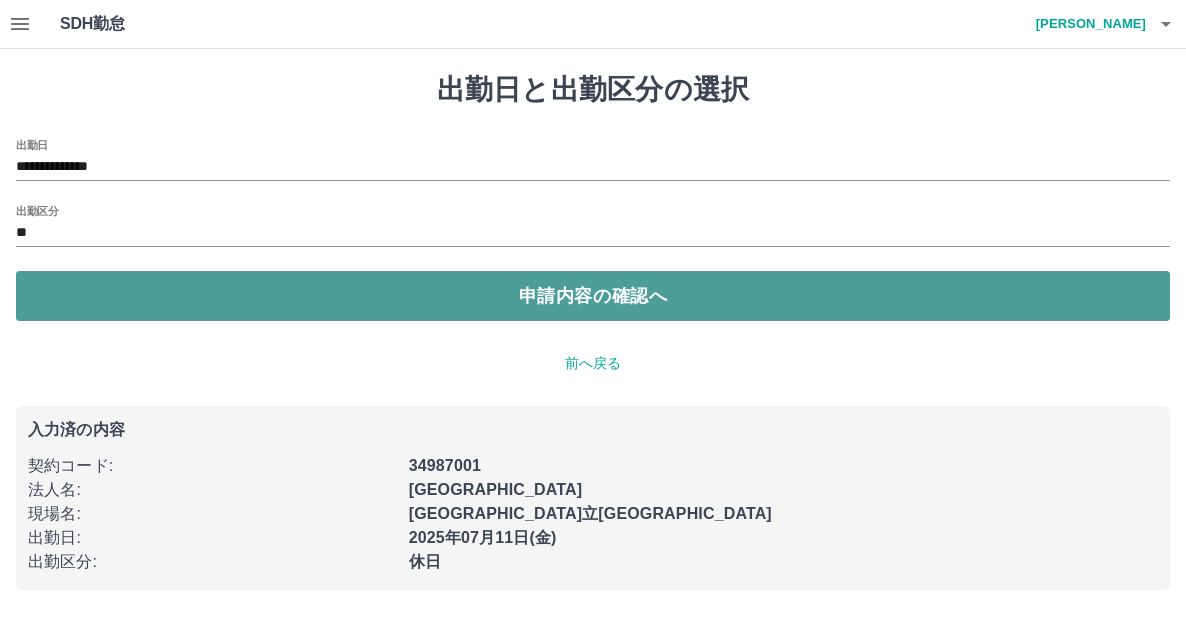 click on "申請内容の確認へ" at bounding box center [593, 296] 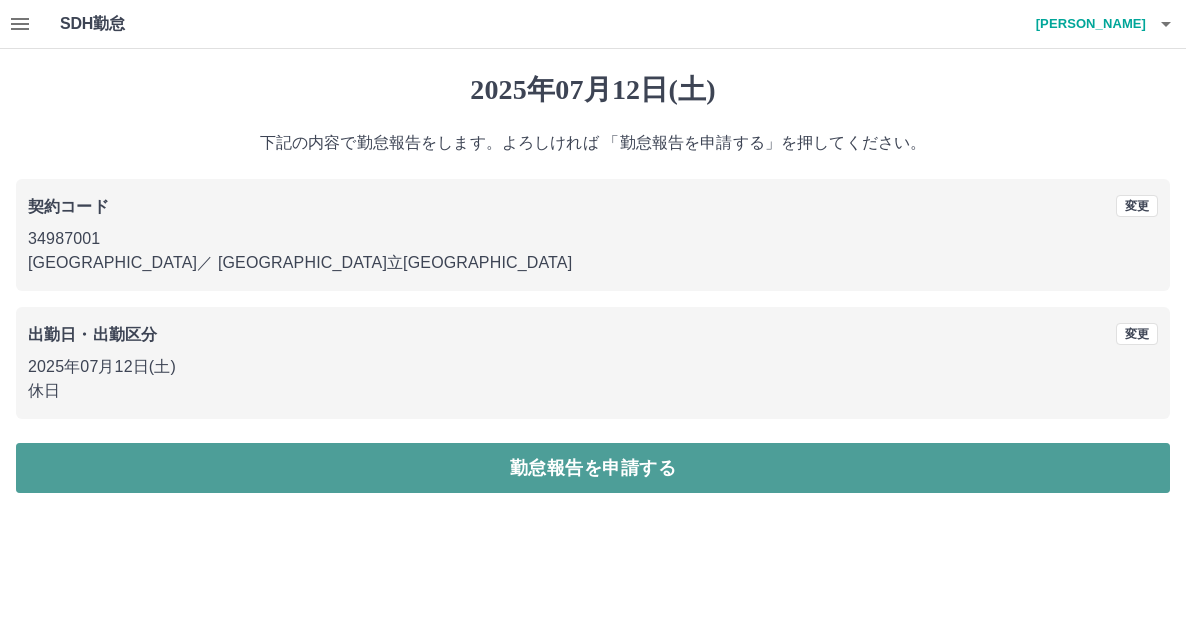 click on "勤怠報告を申請する" at bounding box center [593, 468] 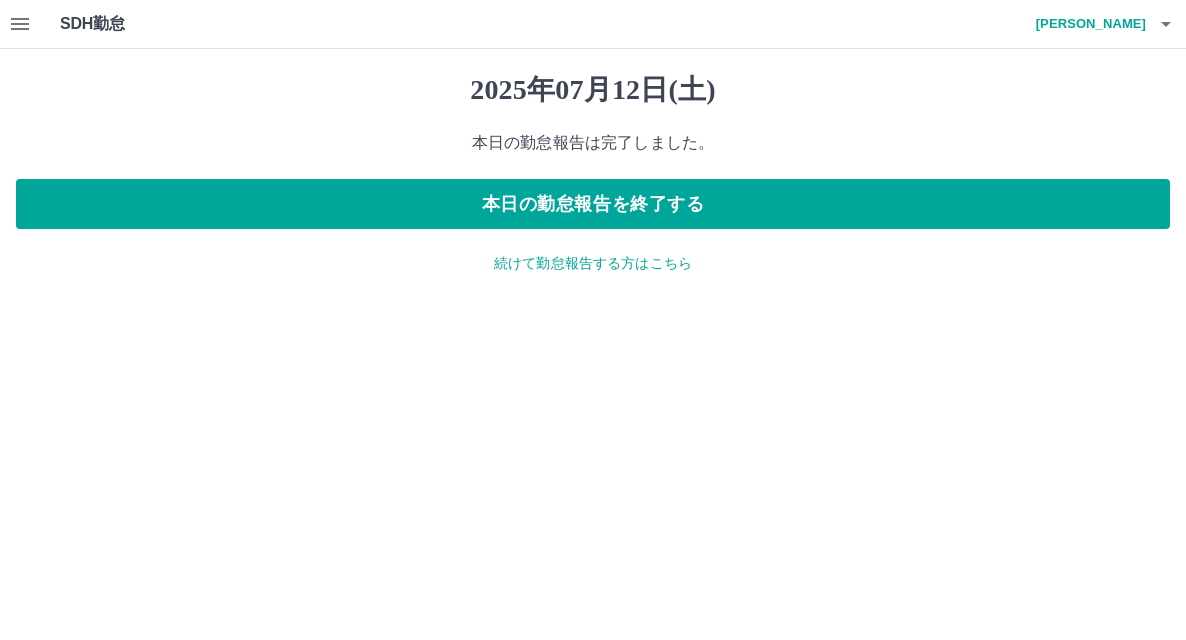 click on "続けて勤怠報告する方はこちら" at bounding box center (593, 263) 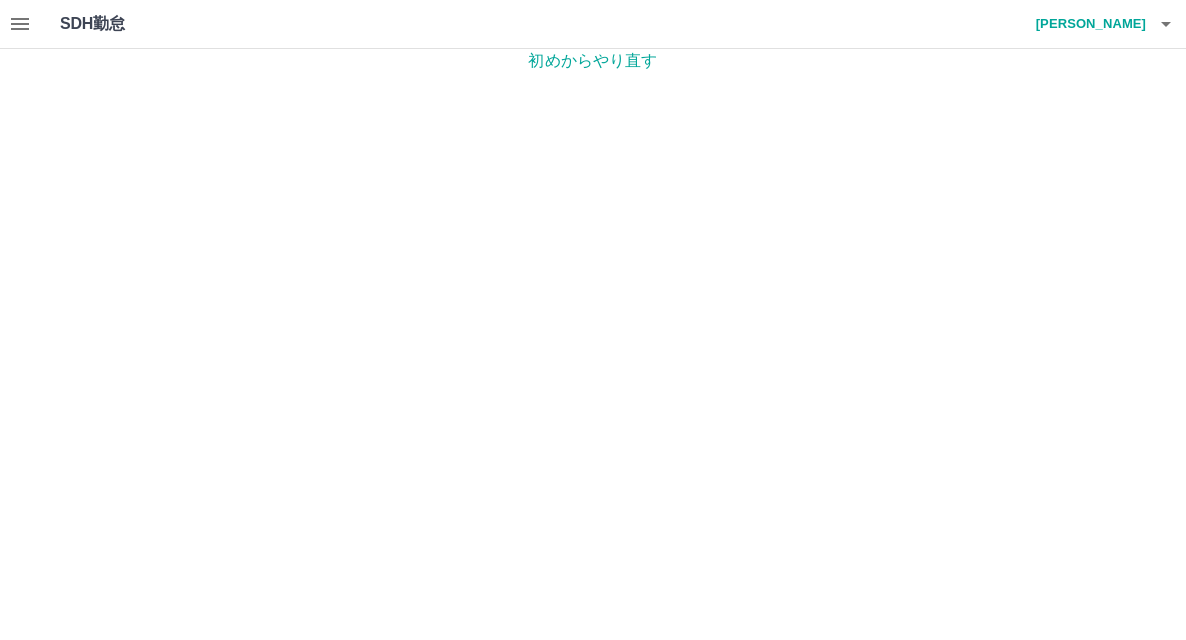 click on "初めからやり直す" at bounding box center (593, 61) 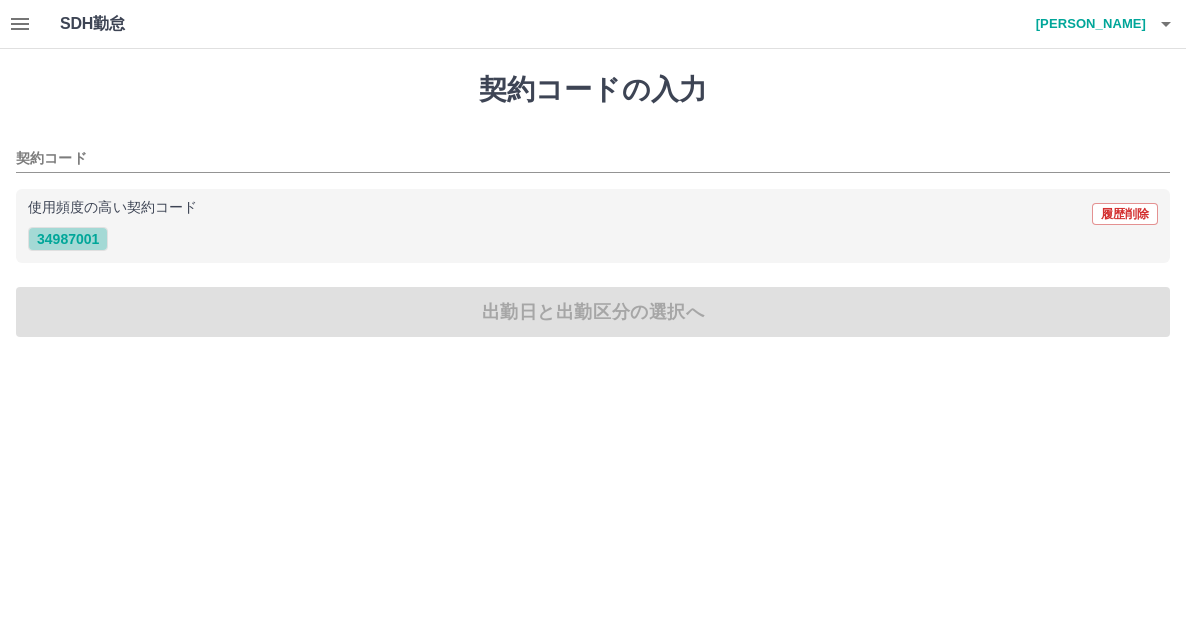 click on "34987001" at bounding box center (68, 239) 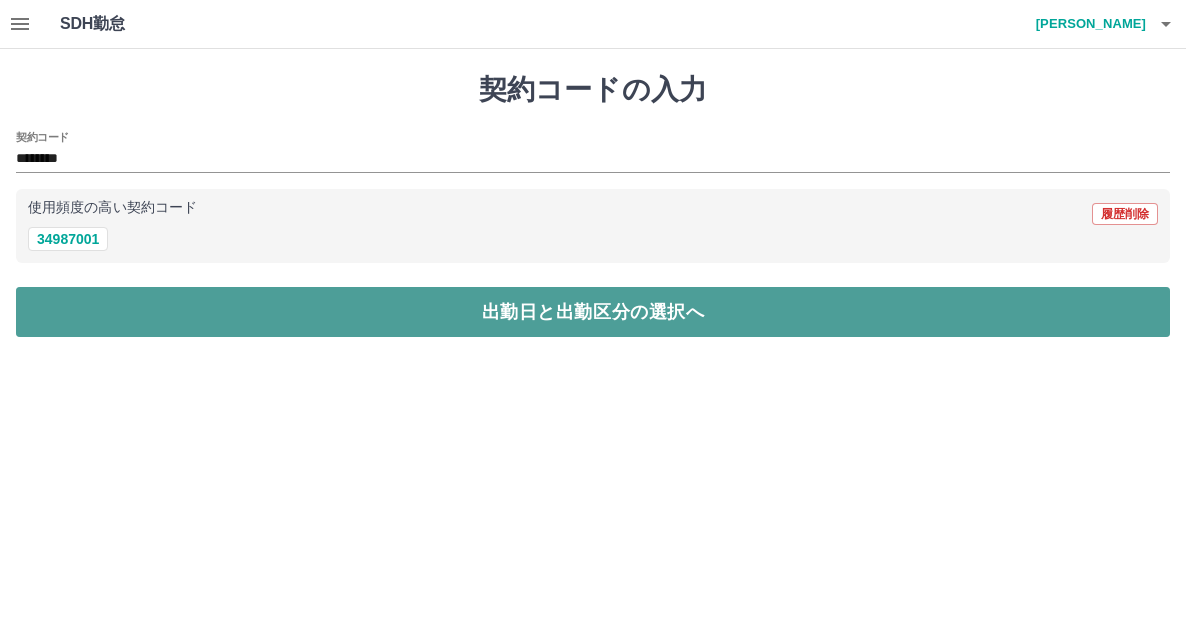 click on "出勤日と出勤区分の選択へ" at bounding box center (593, 312) 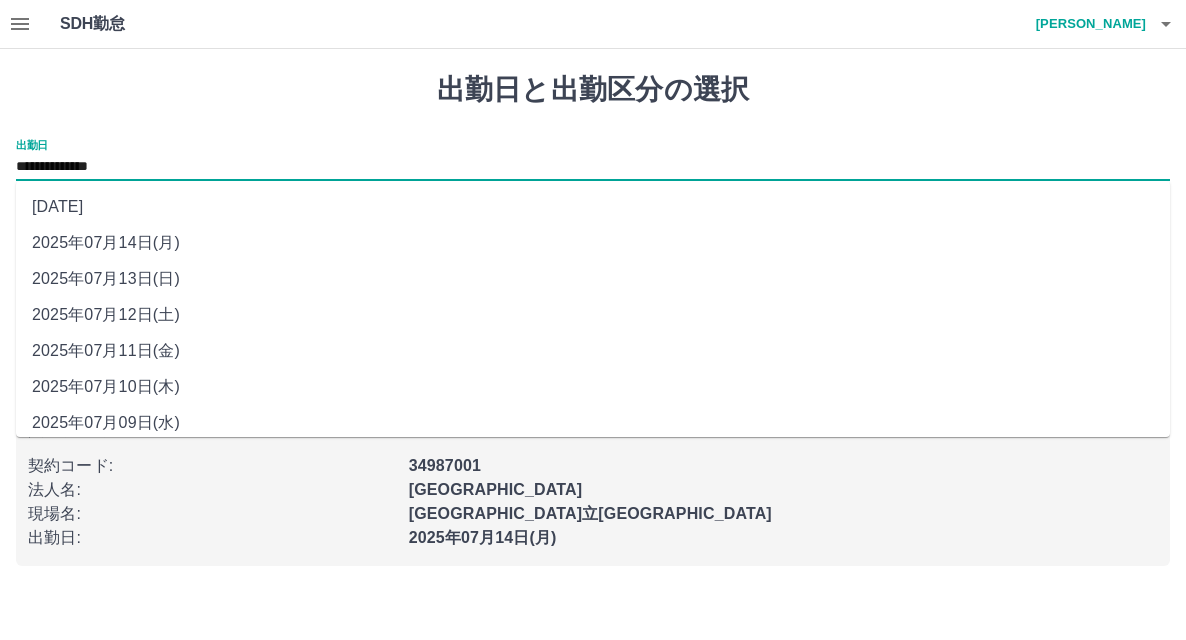 click on "**********" at bounding box center [593, 167] 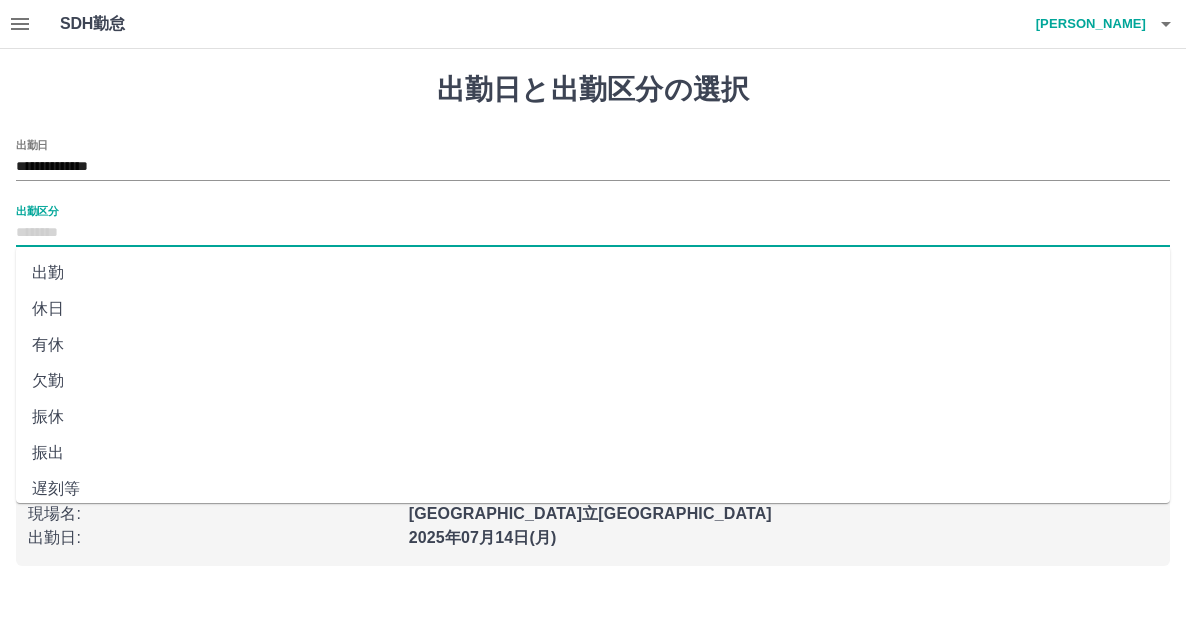click on "出勤区分" at bounding box center [593, 233] 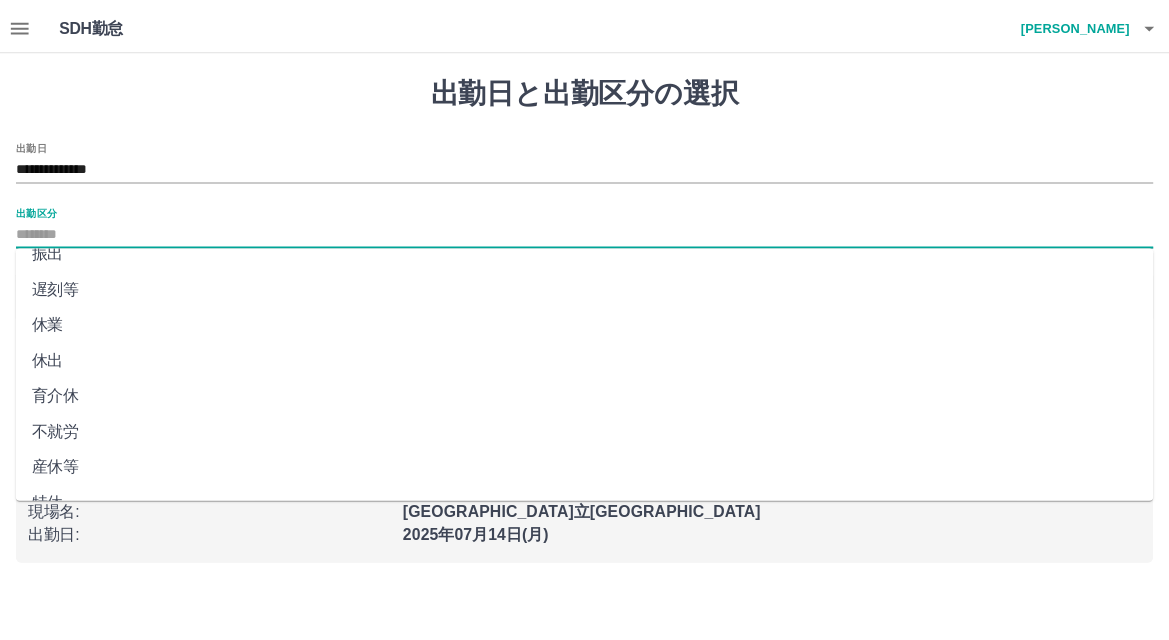 scroll, scrollTop: 400, scrollLeft: 0, axis: vertical 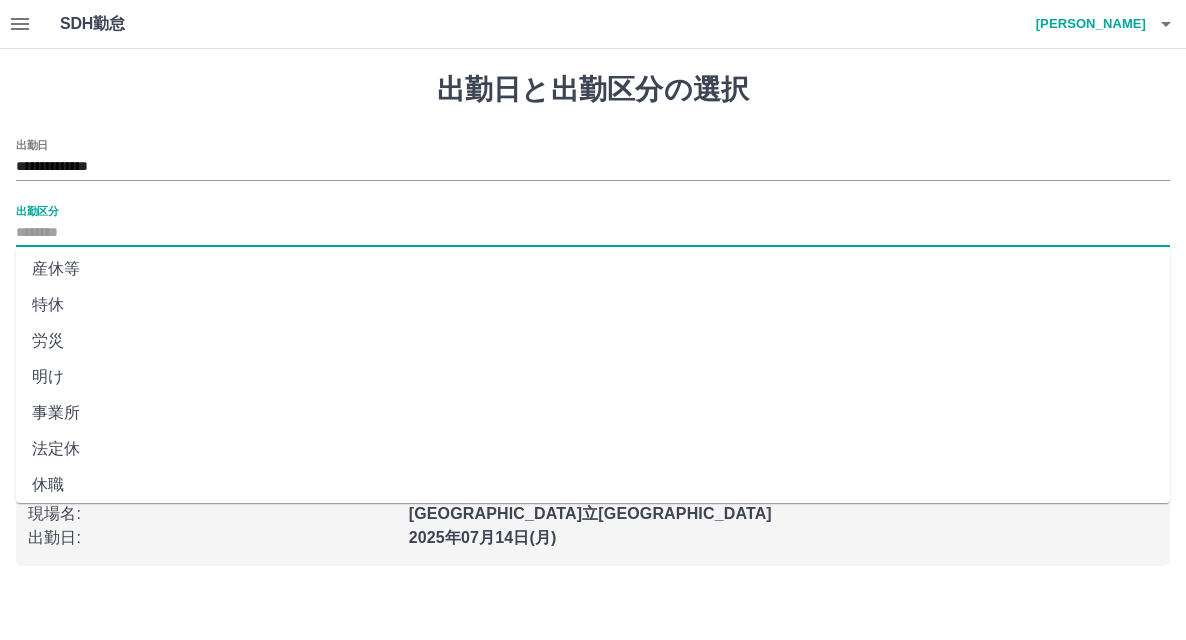 click on "法定休" at bounding box center [593, 449] 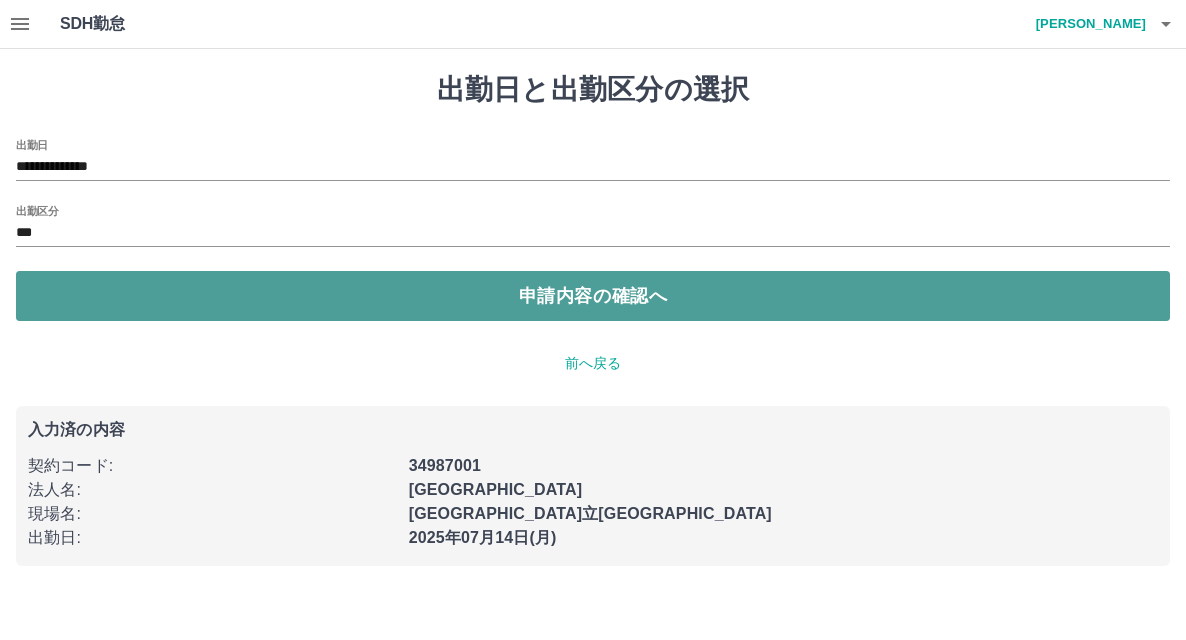 click on "申請内容の確認へ" at bounding box center [593, 296] 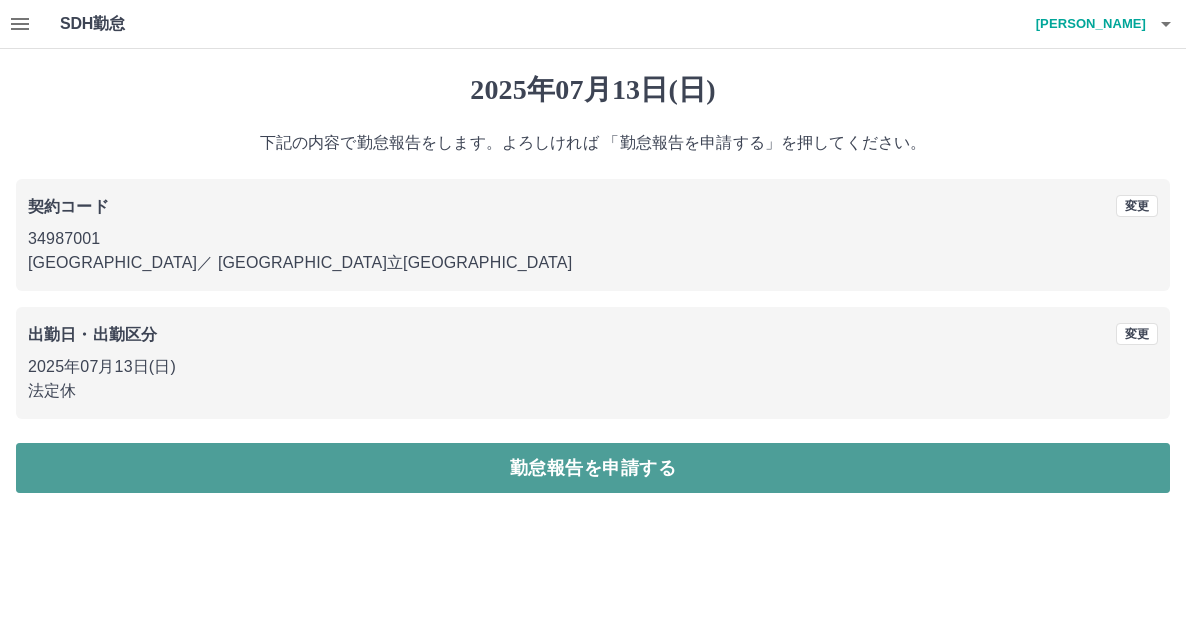 click on "勤怠報告を申請する" at bounding box center (593, 468) 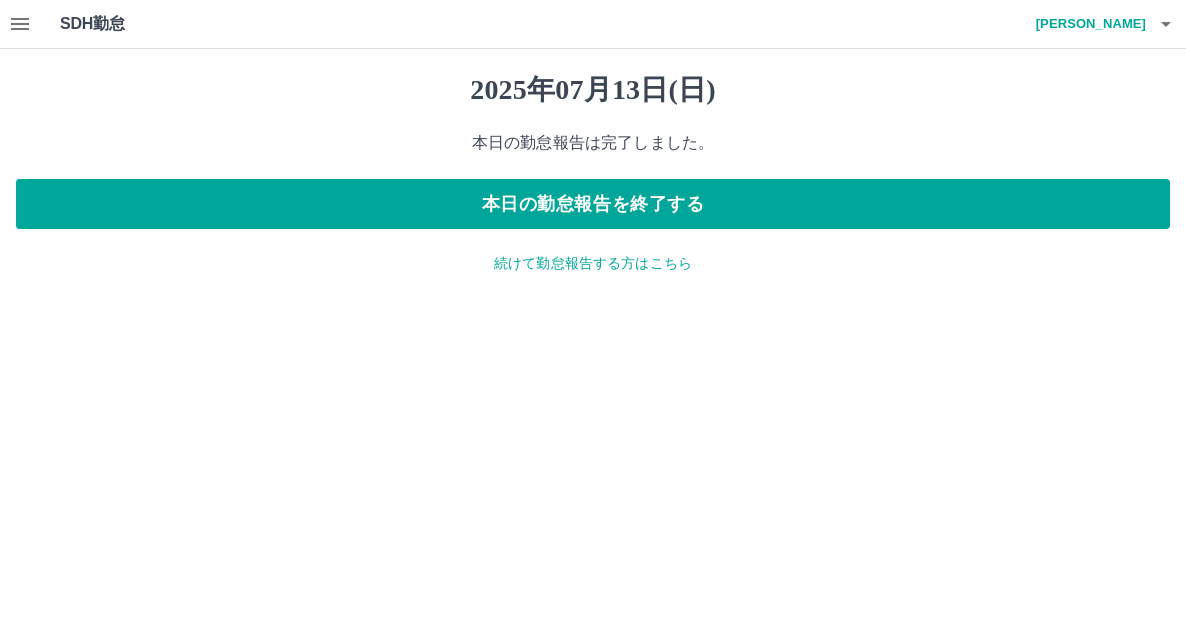 click on "続けて勤怠報告する方はこちら" at bounding box center [593, 263] 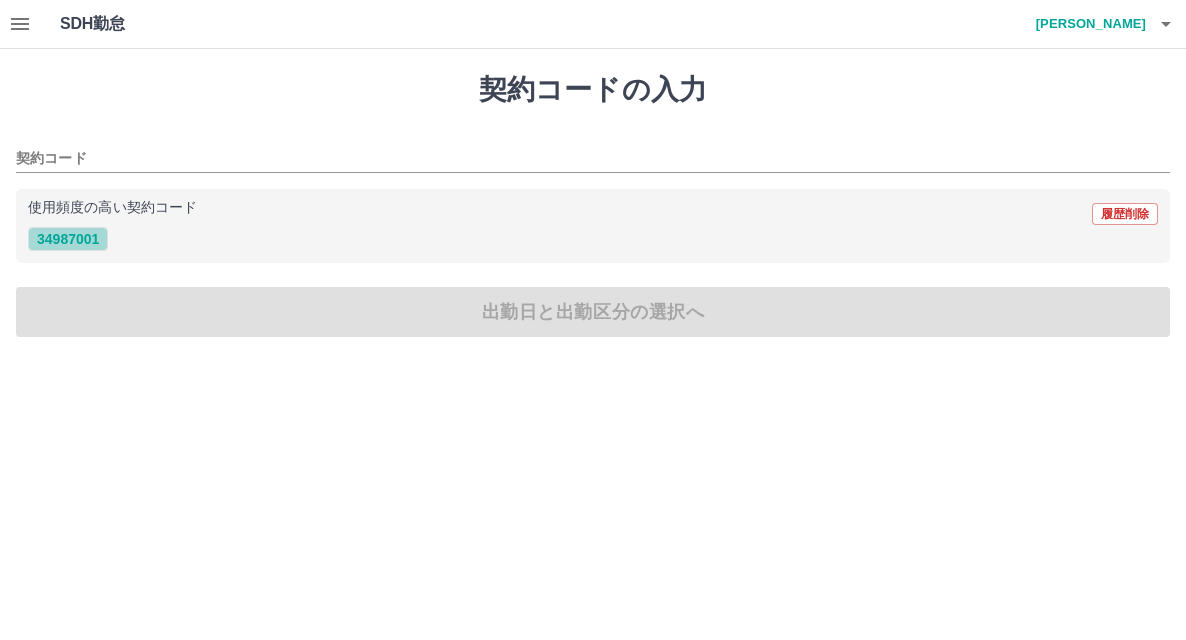 click on "34987001" at bounding box center (68, 239) 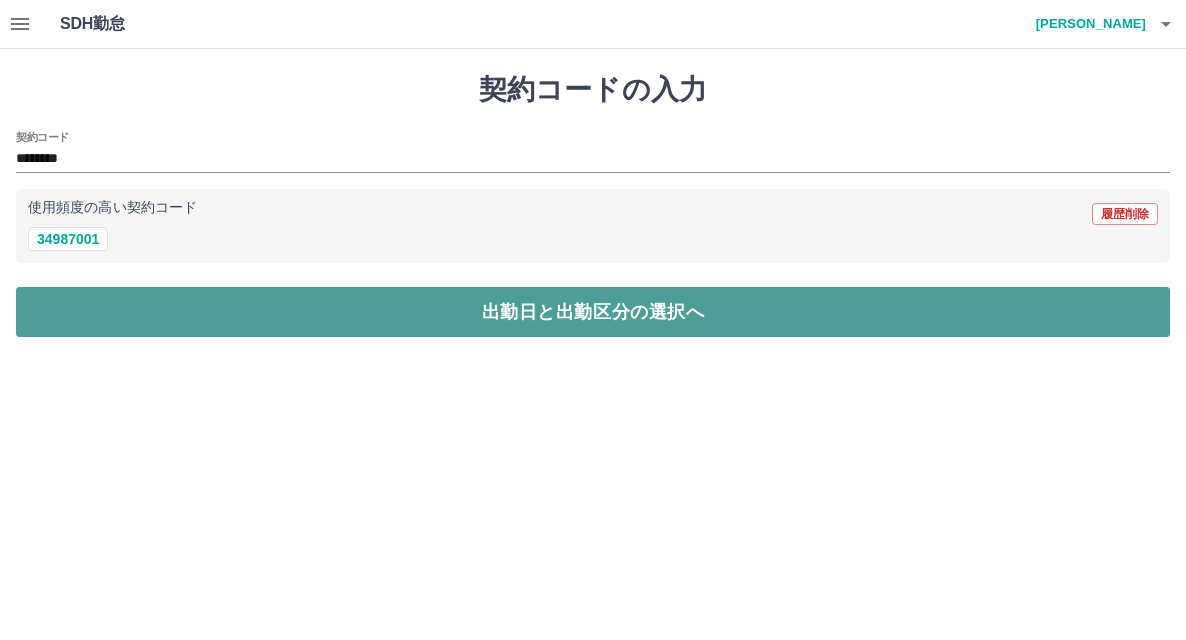 click on "出勤日と出勤区分の選択へ" at bounding box center (593, 312) 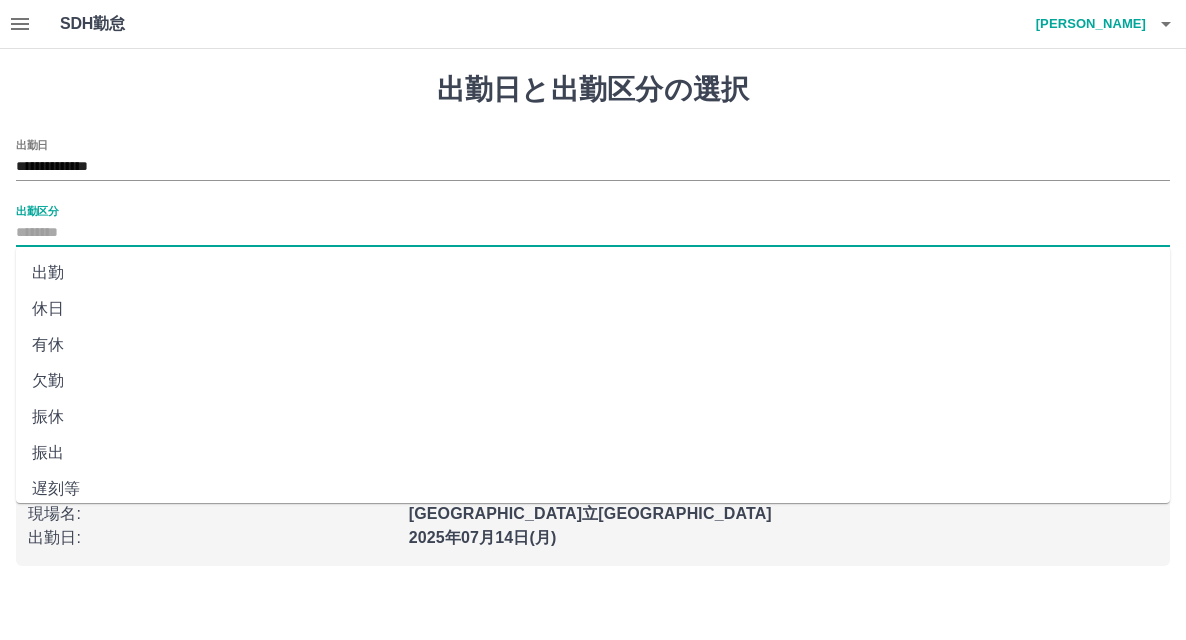 click on "出勤区分" at bounding box center [593, 233] 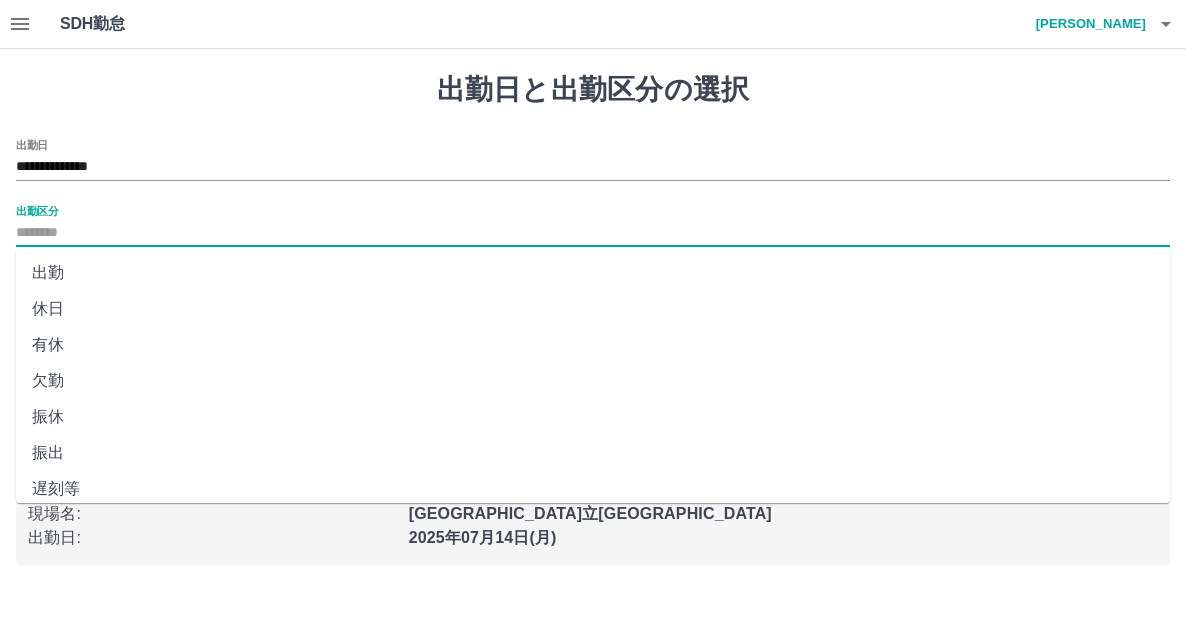 click on "出勤" at bounding box center [593, 273] 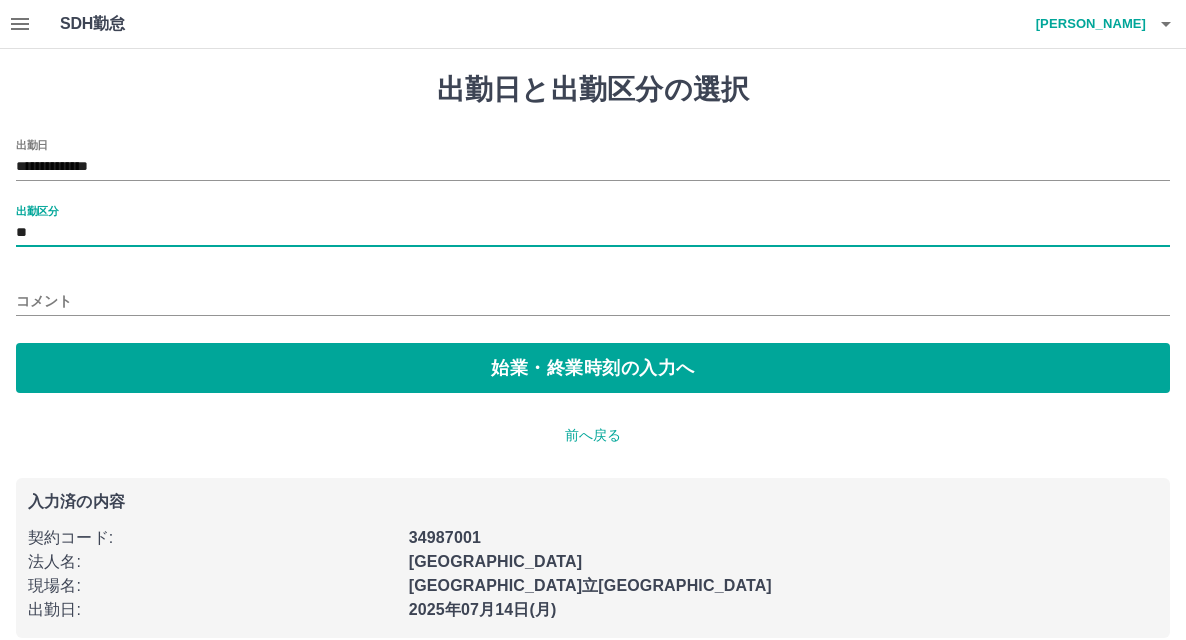 type on "**" 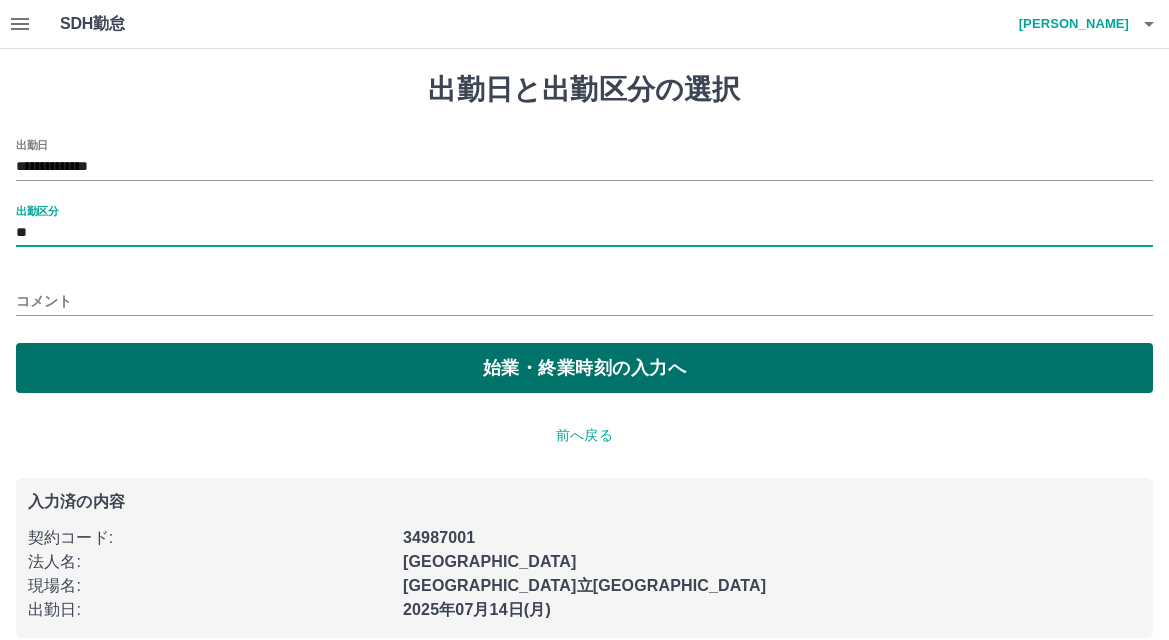 click on "始業・終業時刻の入力へ" at bounding box center [584, 368] 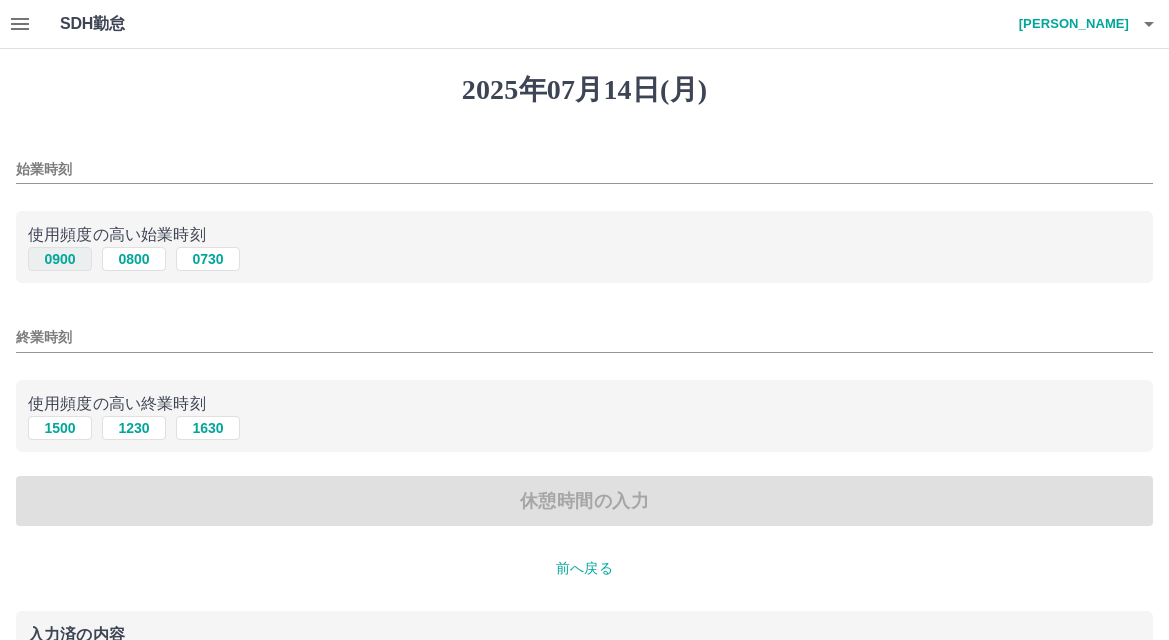click on "0900" at bounding box center [60, 259] 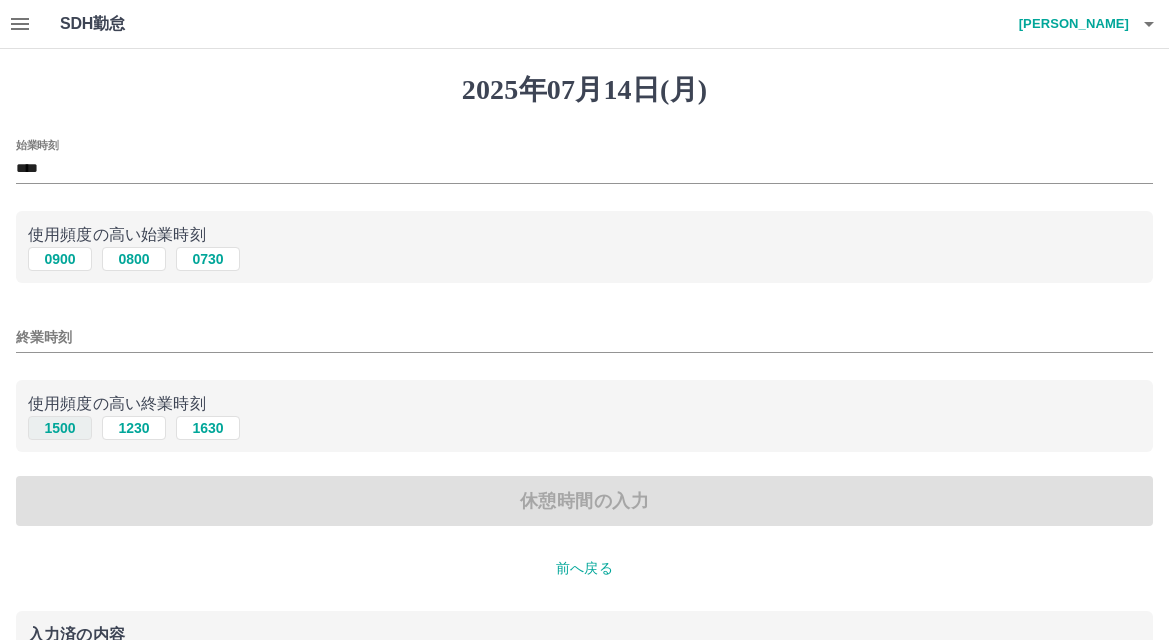 click on "1500" at bounding box center (60, 428) 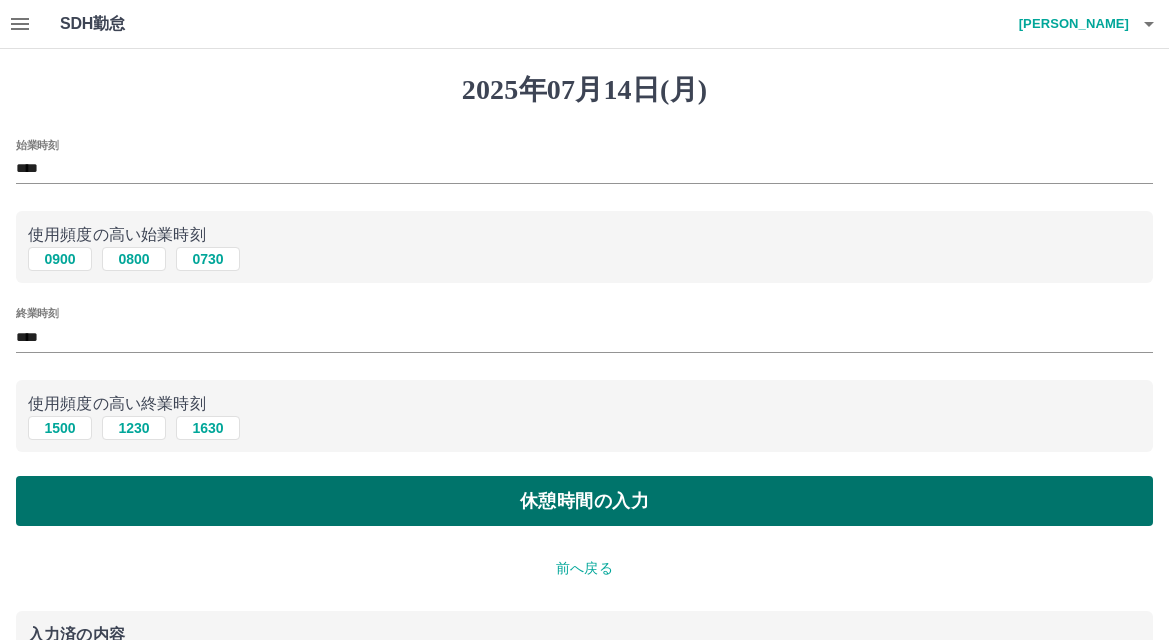 click on "休憩時間の入力" at bounding box center [584, 501] 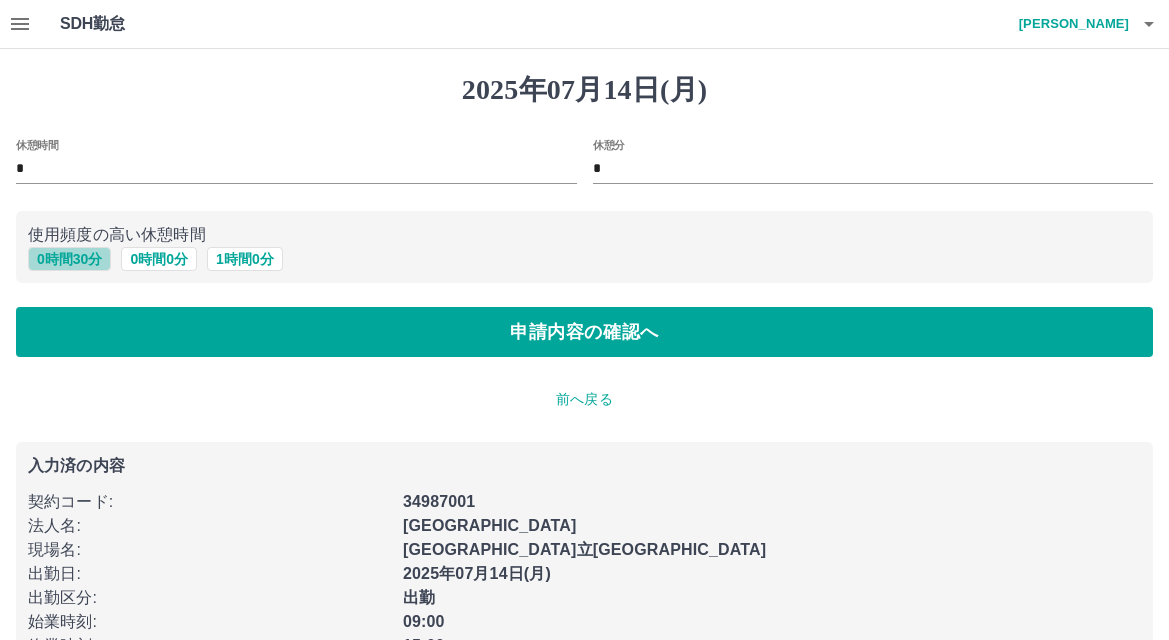 click on "0 時間 30 分" at bounding box center [69, 259] 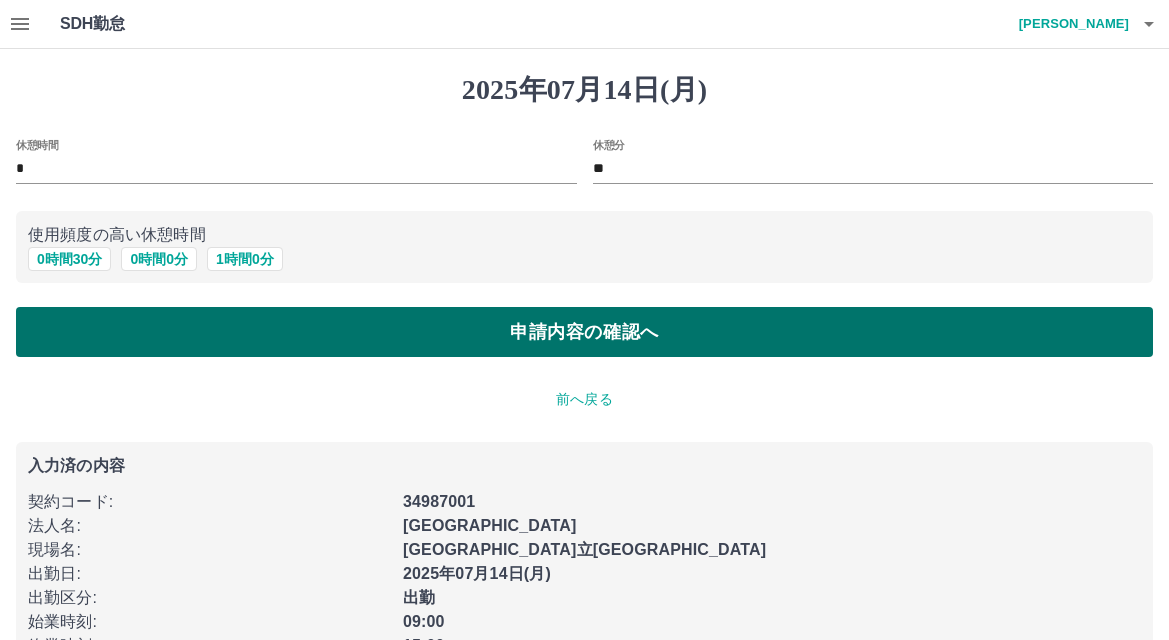click on "申請内容の確認へ" at bounding box center [584, 332] 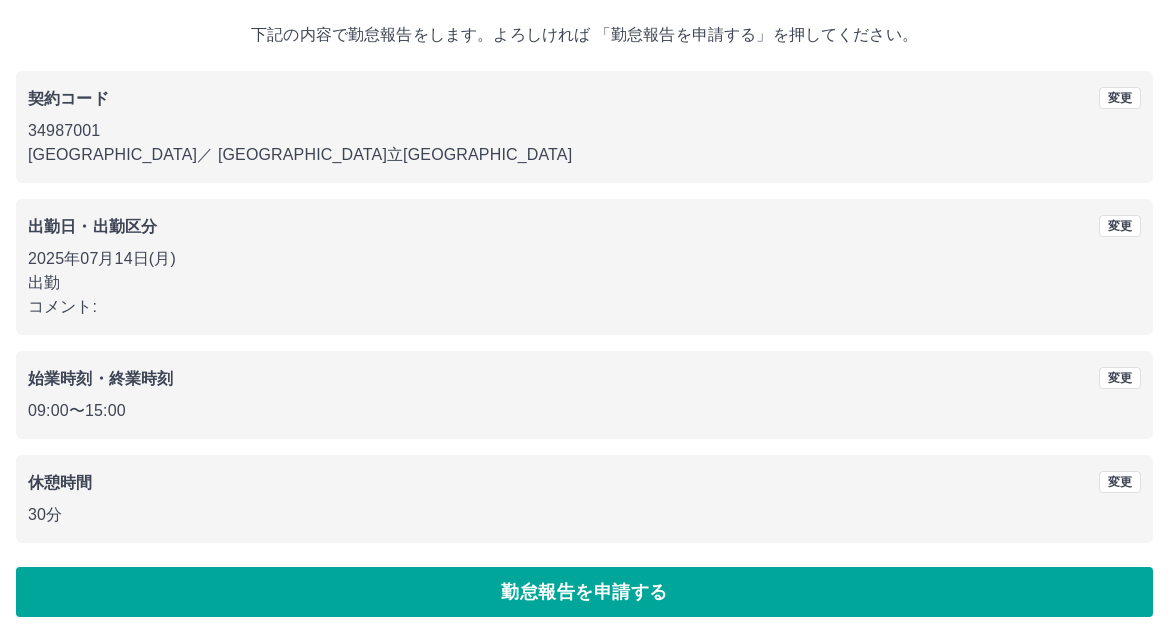 scroll, scrollTop: 109, scrollLeft: 0, axis: vertical 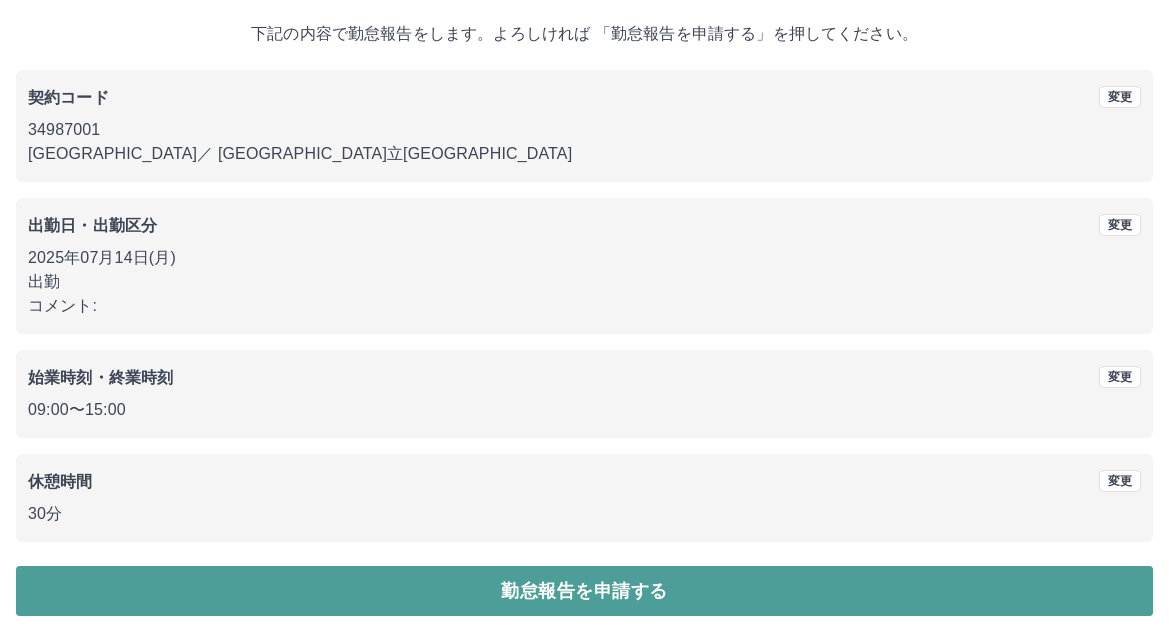 click on "勤怠報告を申請する" at bounding box center (584, 591) 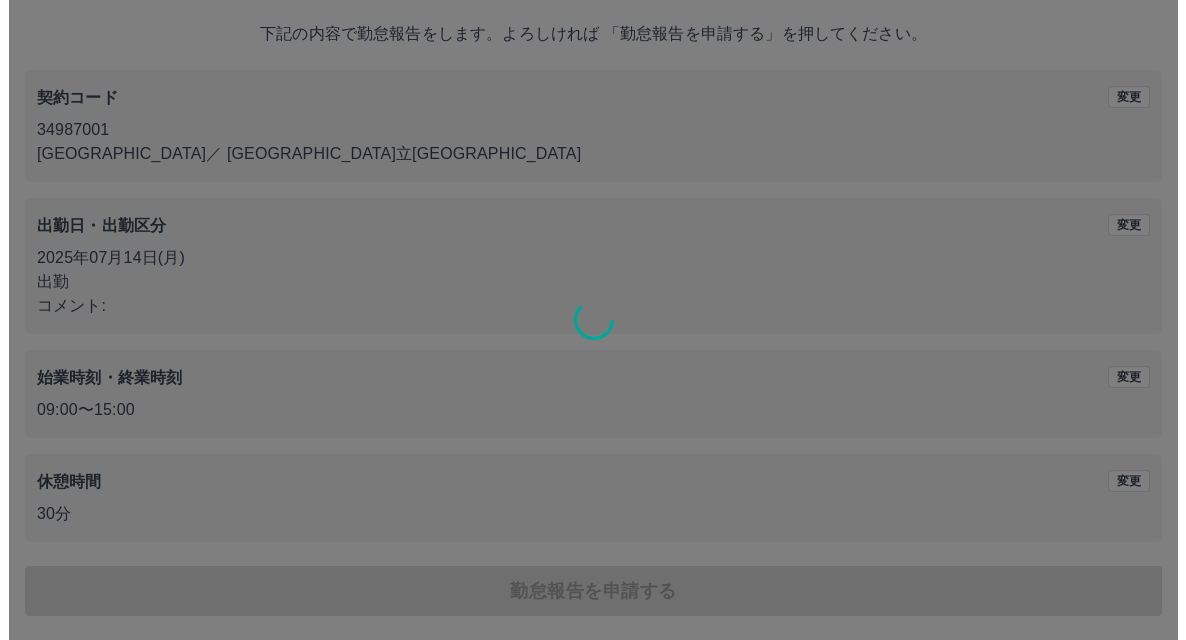 scroll, scrollTop: 0, scrollLeft: 0, axis: both 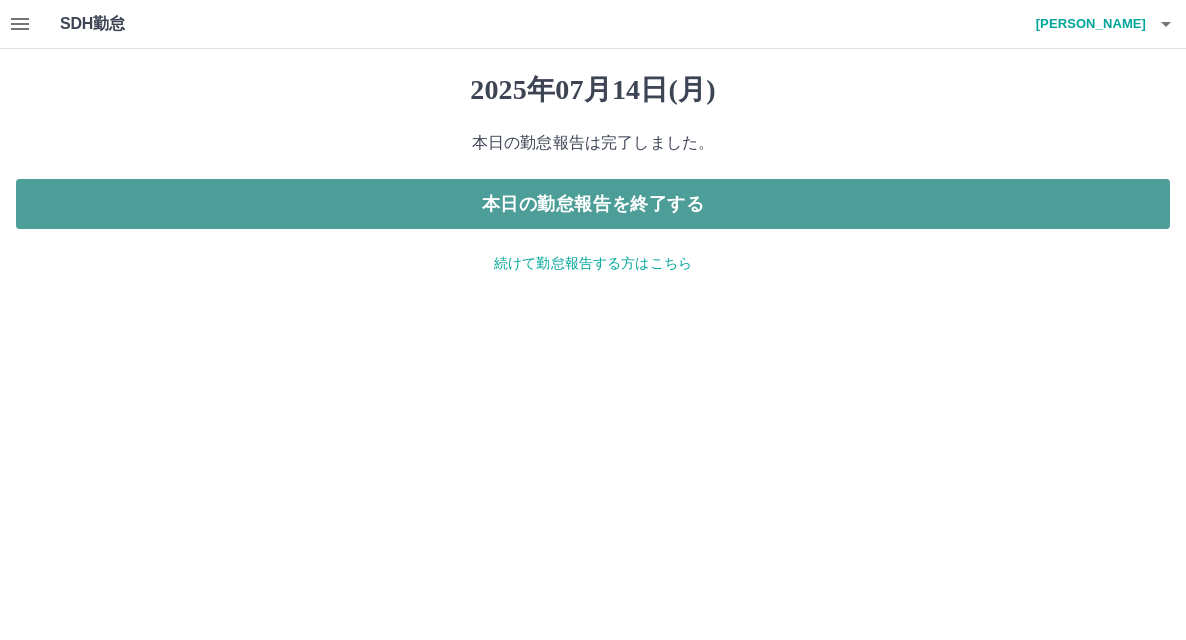 click on "本日の勤怠報告を終了する" at bounding box center [593, 204] 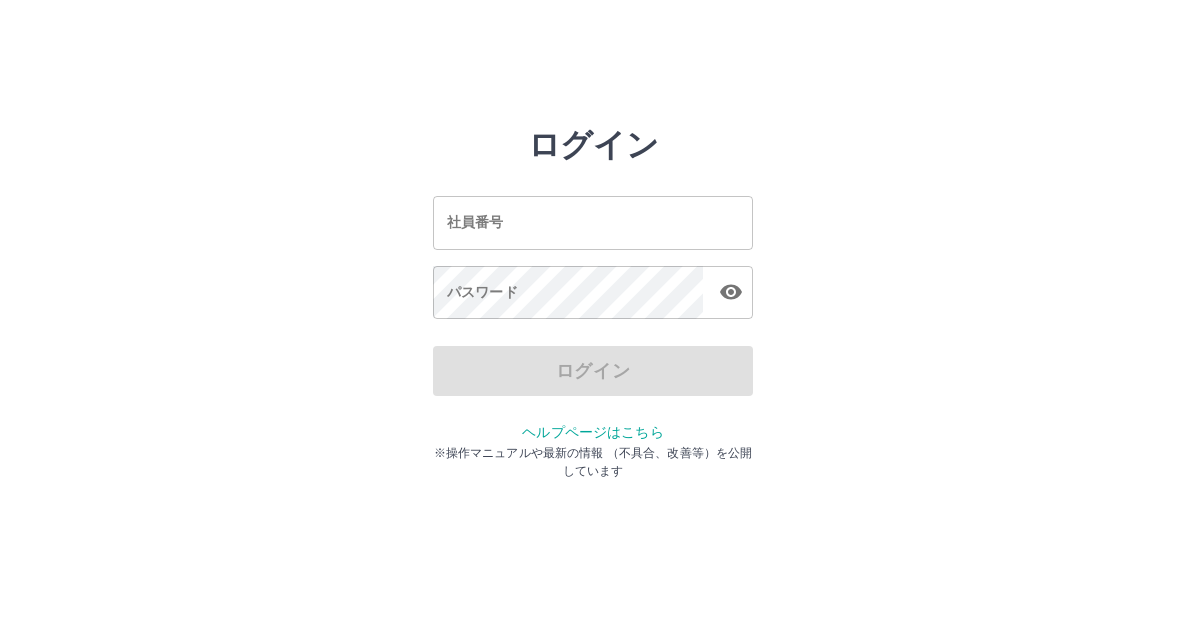 scroll, scrollTop: 0, scrollLeft: 0, axis: both 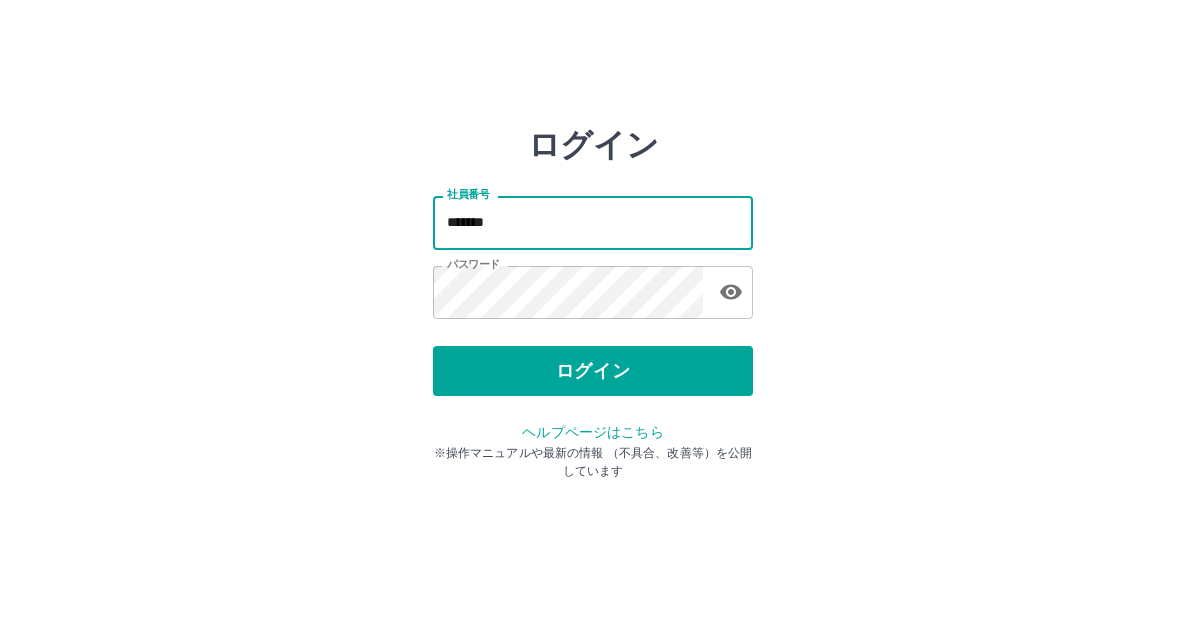 click on "*******" at bounding box center (593, 222) 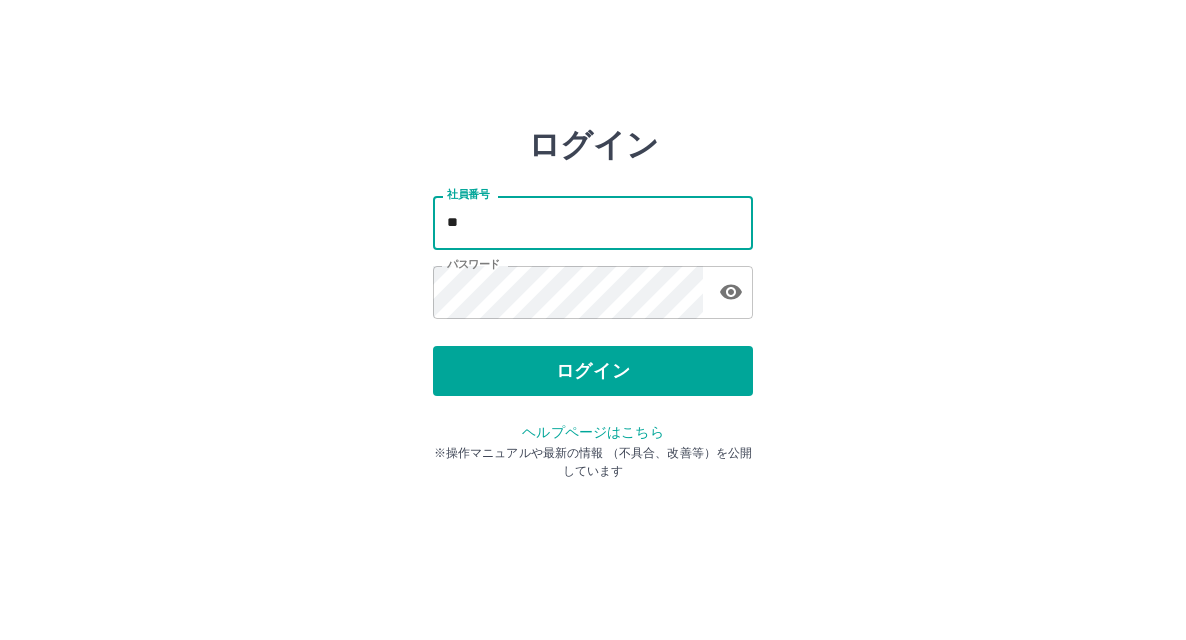type on "*" 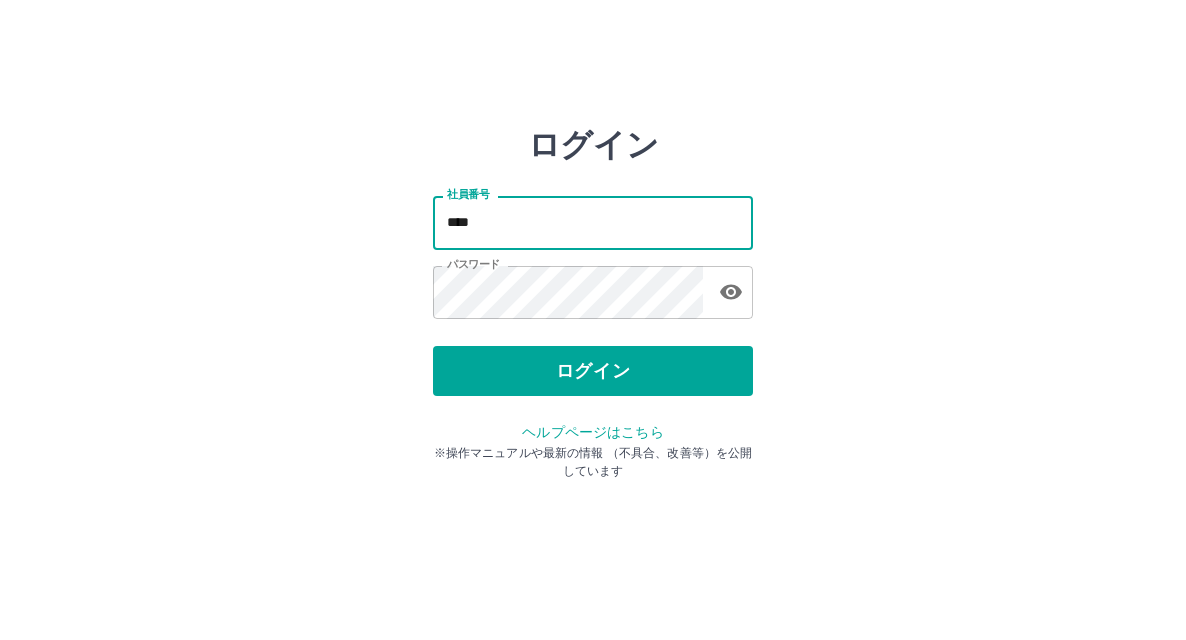 type on "*******" 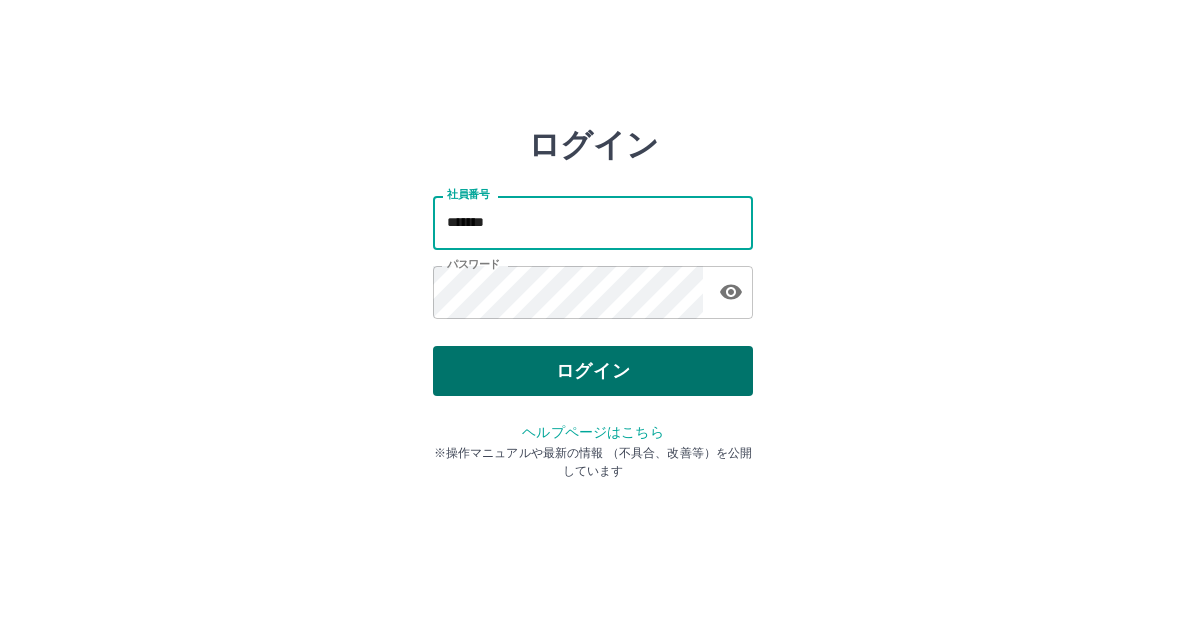 click on "ログイン" at bounding box center (593, 371) 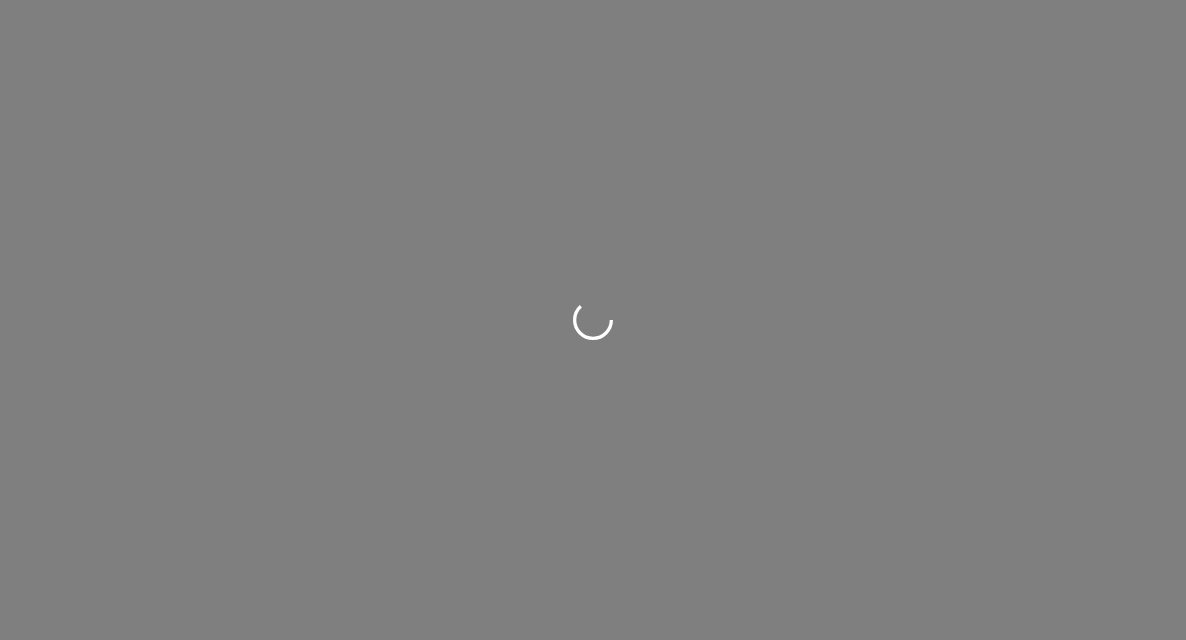scroll, scrollTop: 0, scrollLeft: 0, axis: both 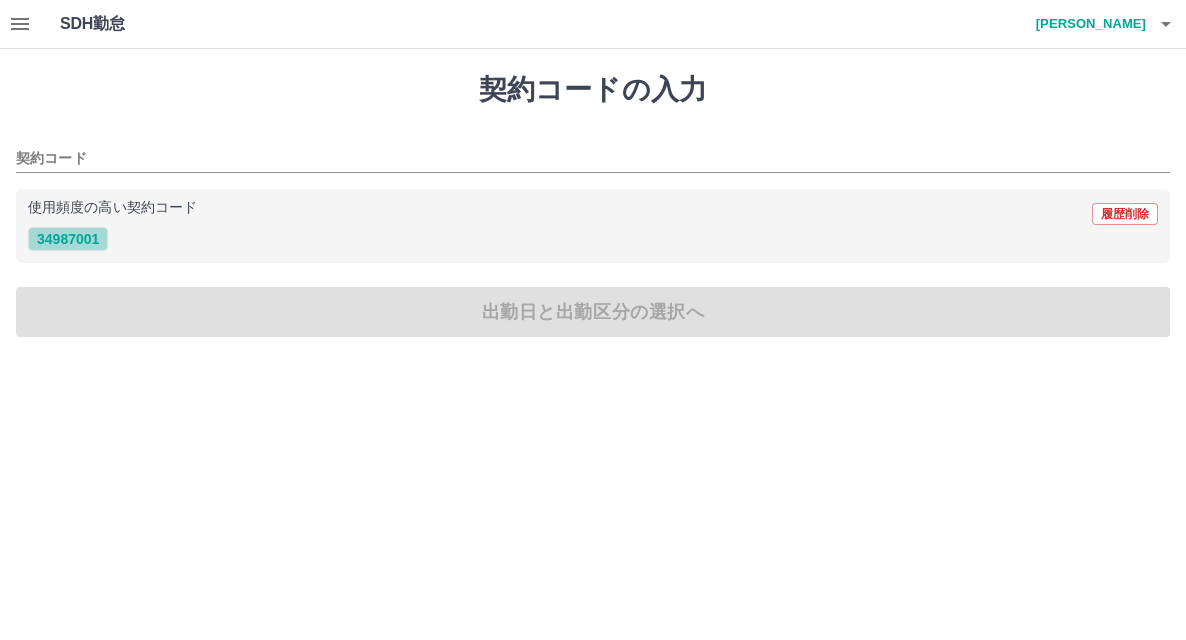 click on "34987001" at bounding box center (68, 239) 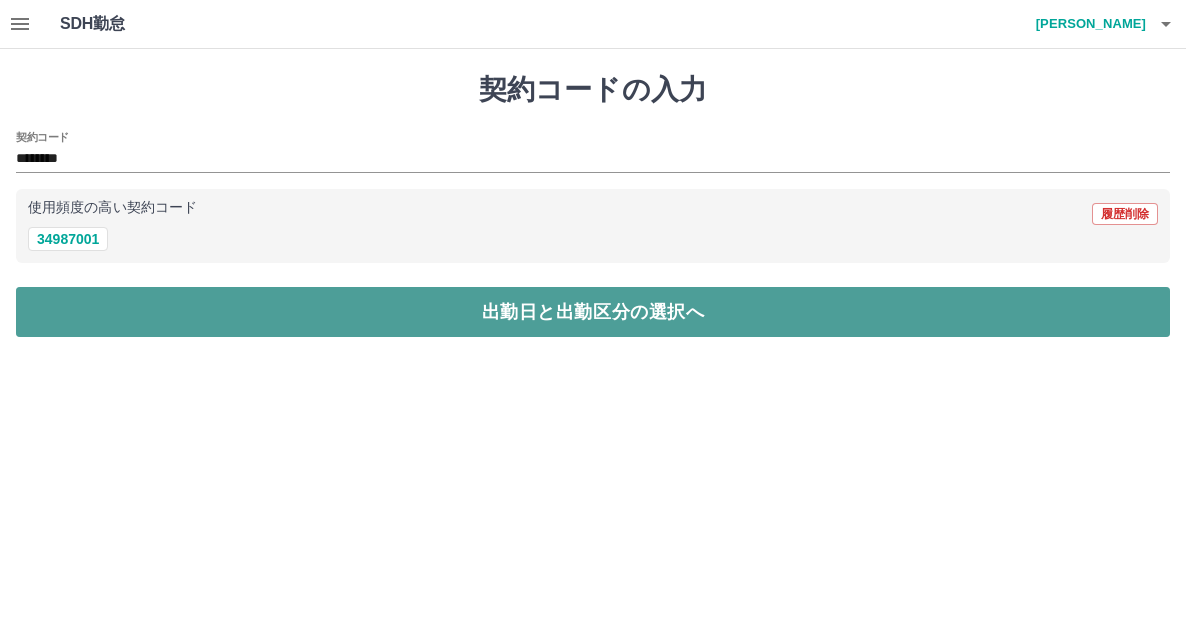 click on "出勤日と出勤区分の選択へ" at bounding box center (593, 312) 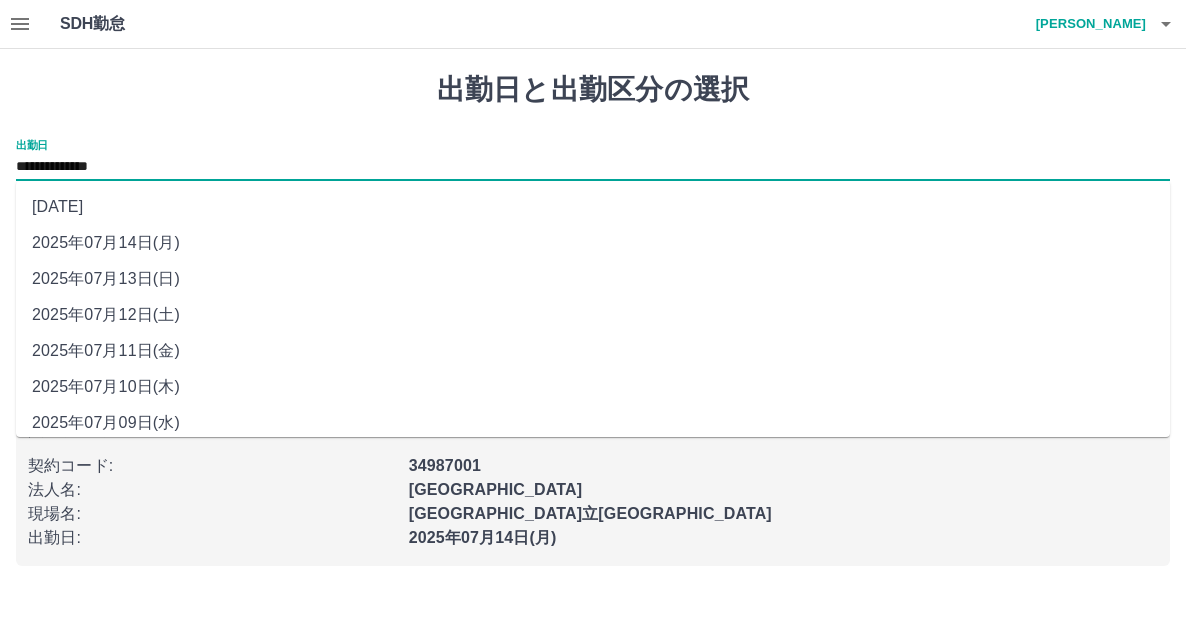 click on "**********" at bounding box center [593, 167] 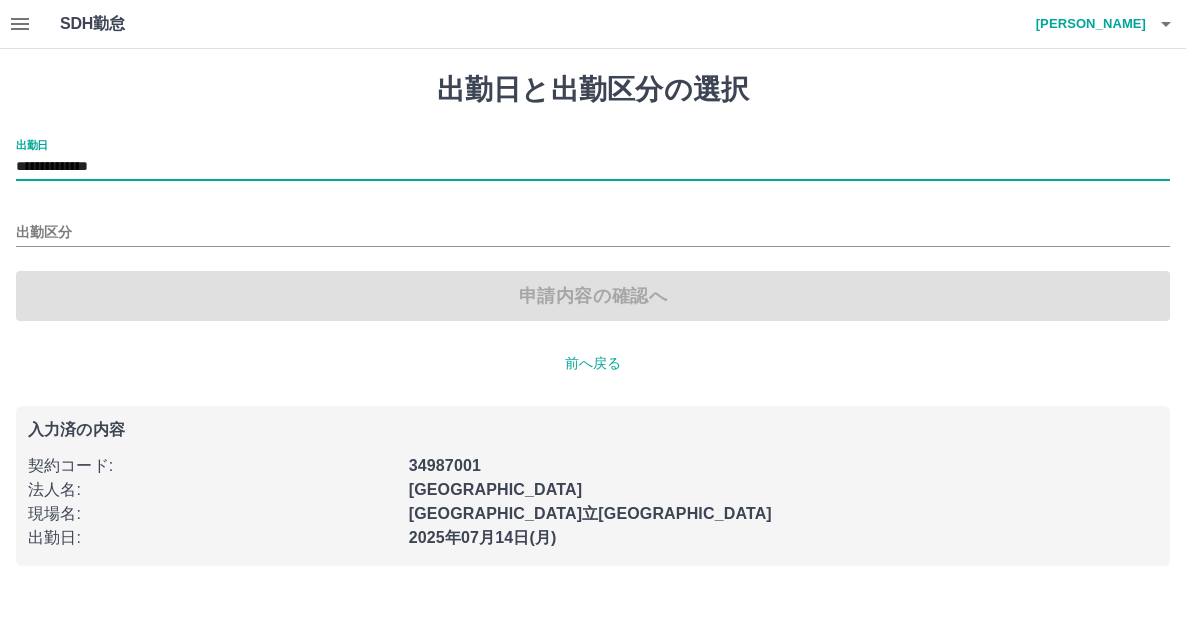 click on "出勤区分" at bounding box center (593, 226) 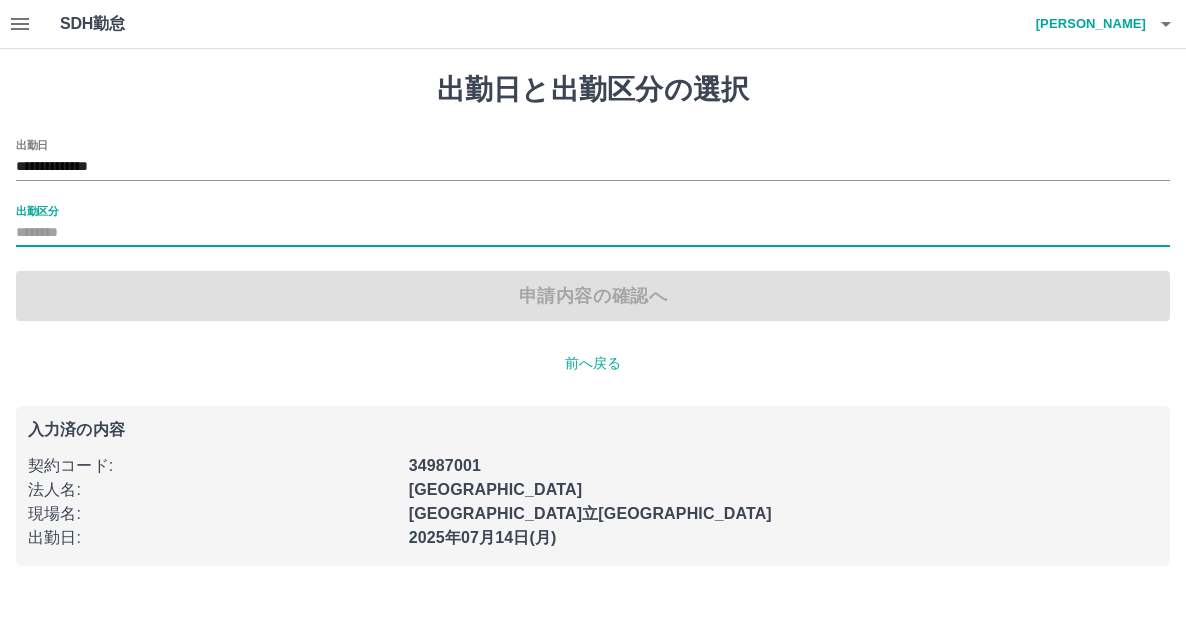 click on "出勤区分" at bounding box center [593, 233] 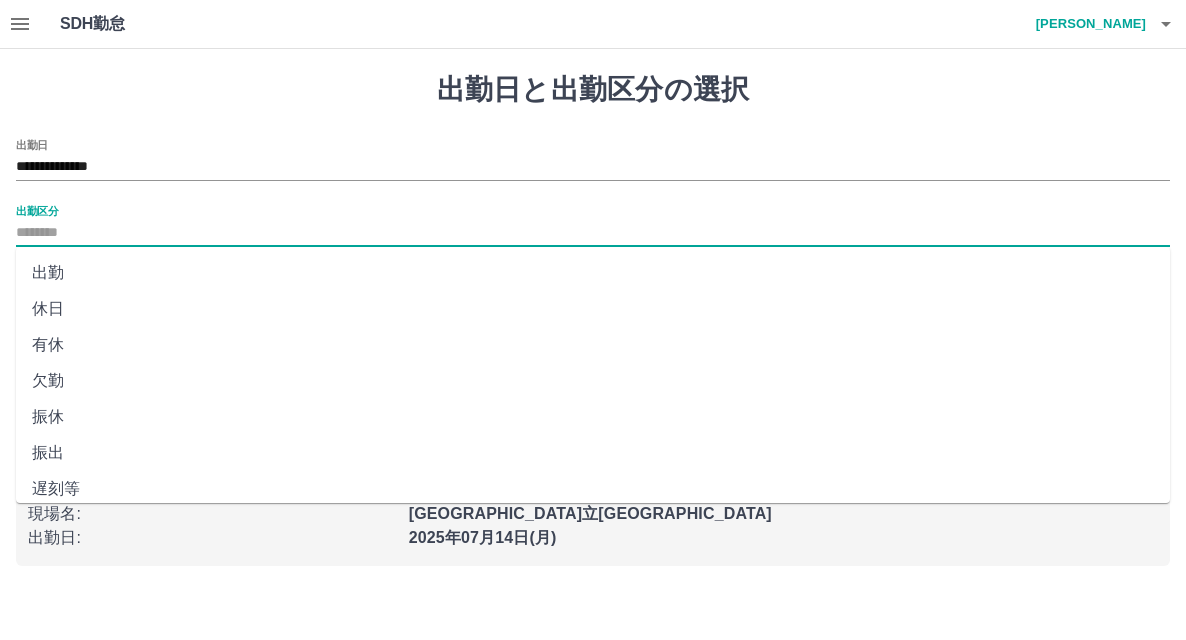 click on "休日" at bounding box center (593, 309) 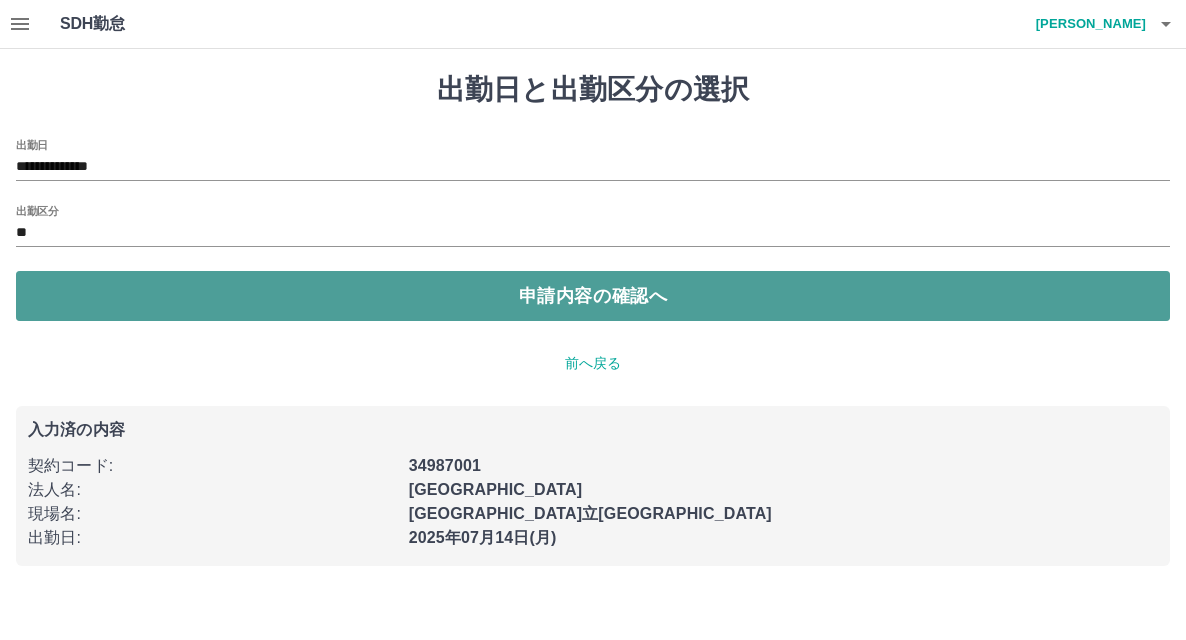 click on "申請内容の確認へ" at bounding box center (593, 296) 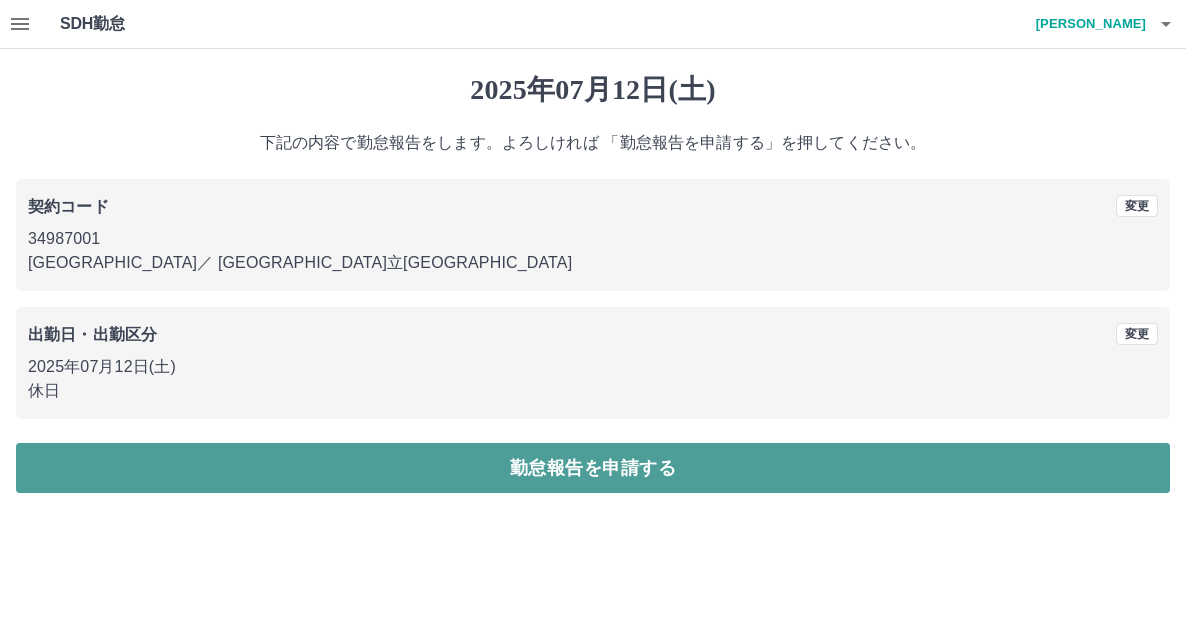 click on "勤怠報告を申請する" at bounding box center [593, 468] 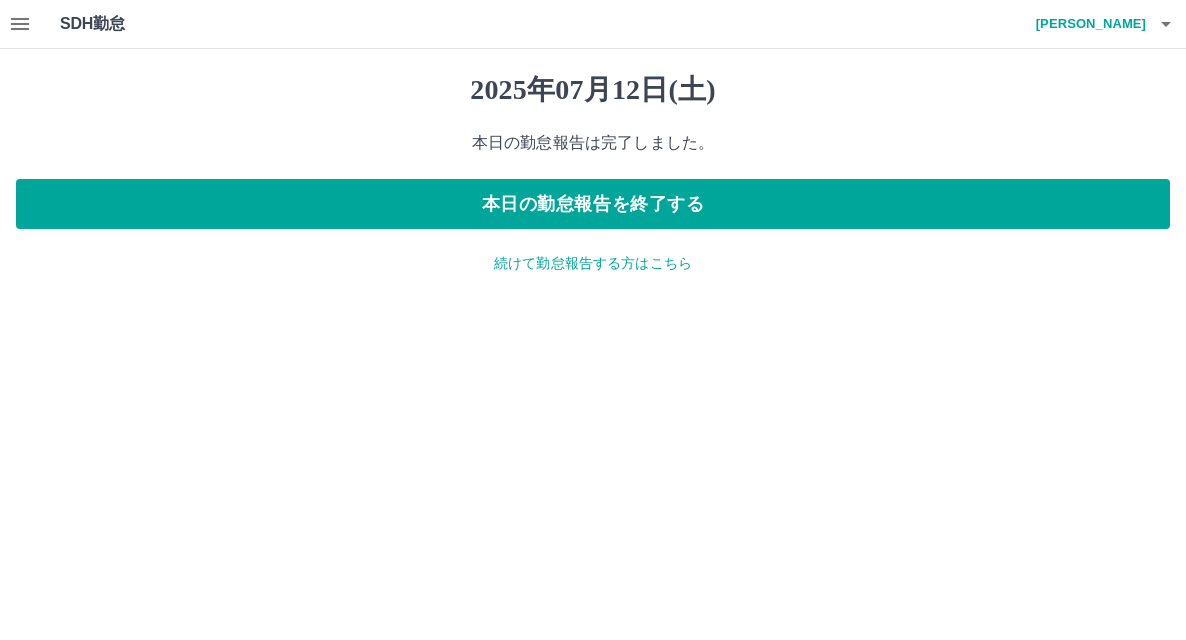 click on "続けて勤怠報告する方はこちら" at bounding box center (593, 263) 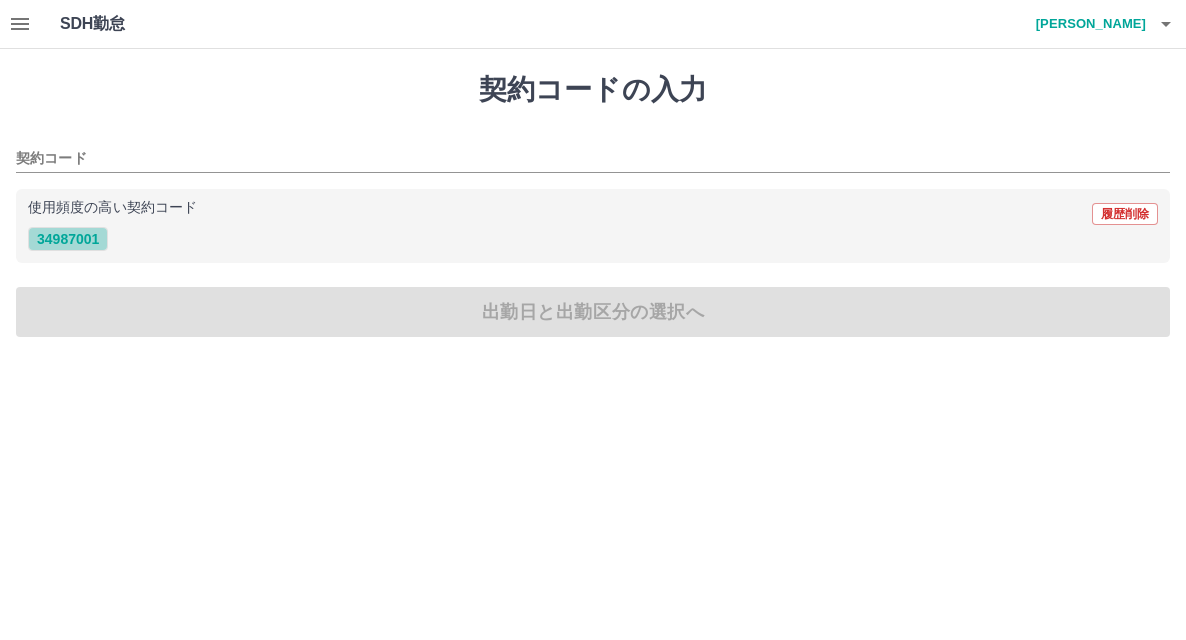 click on "34987001" at bounding box center (68, 239) 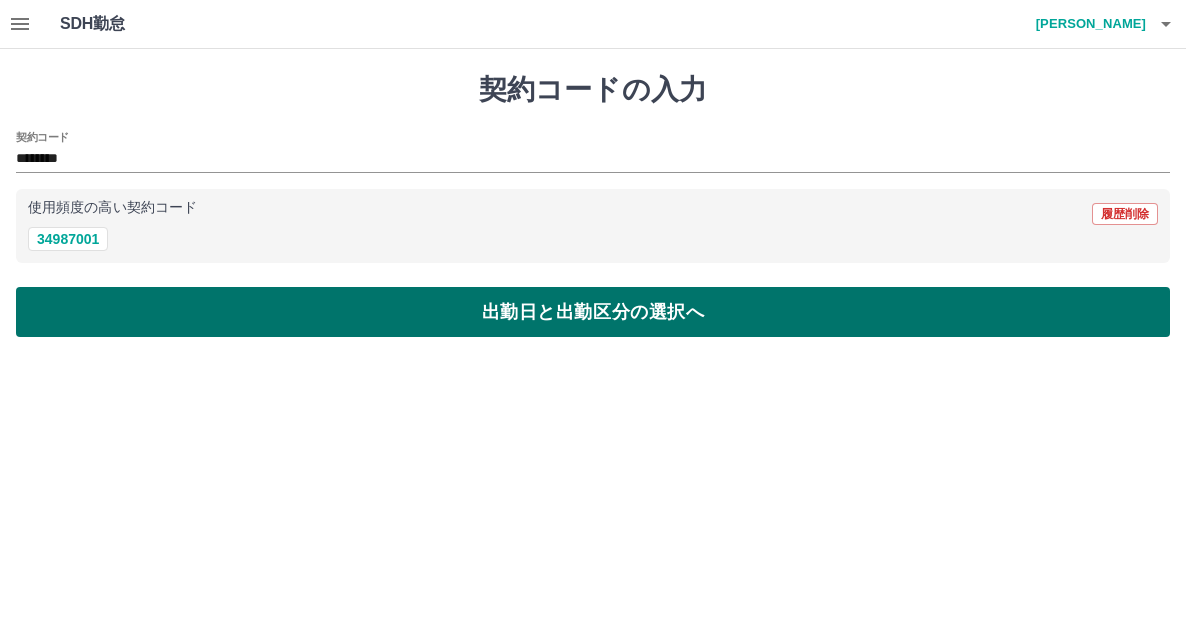 click on "出勤日と出勤区分の選択へ" at bounding box center (593, 312) 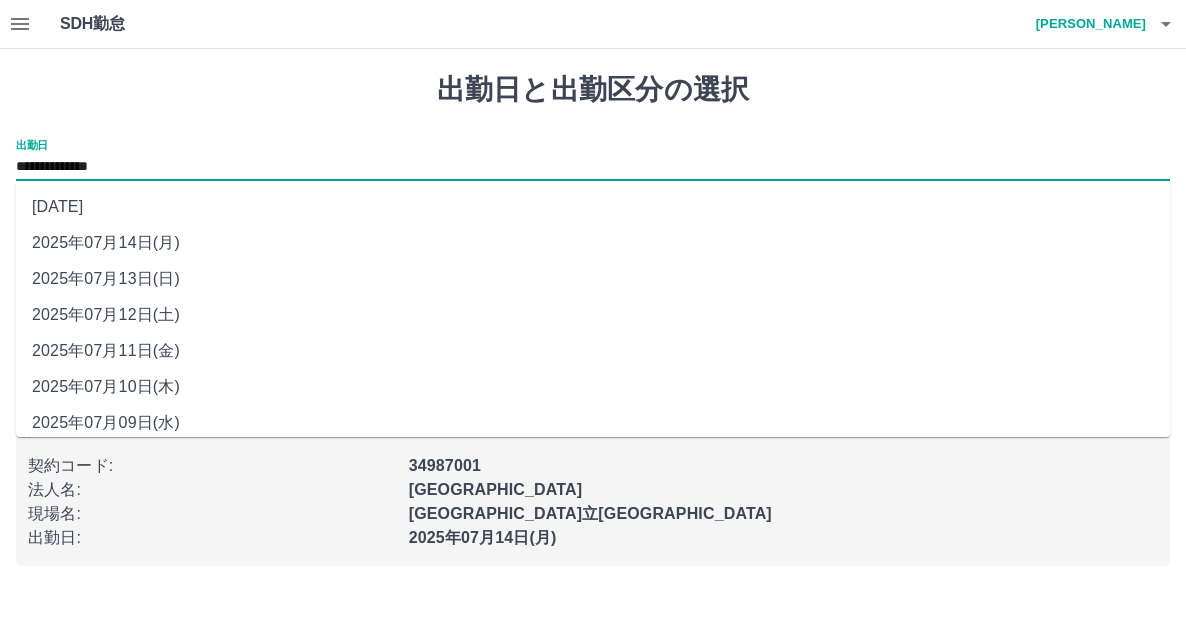 click on "**********" at bounding box center [593, 167] 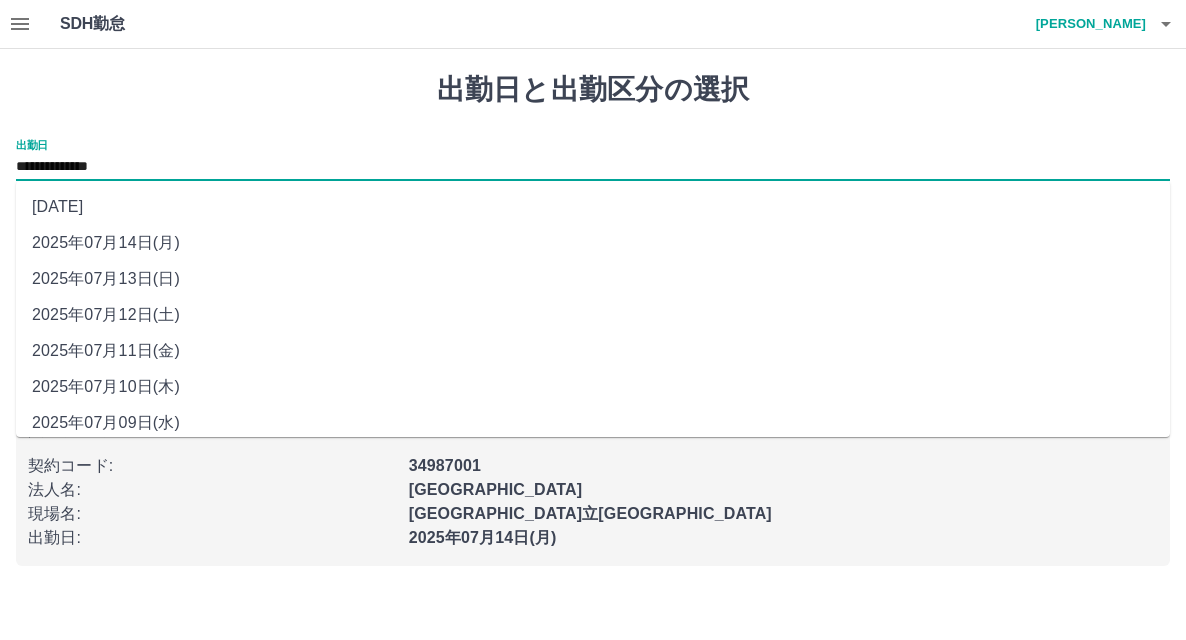 click on "2025年07月13日(日)" at bounding box center [593, 279] 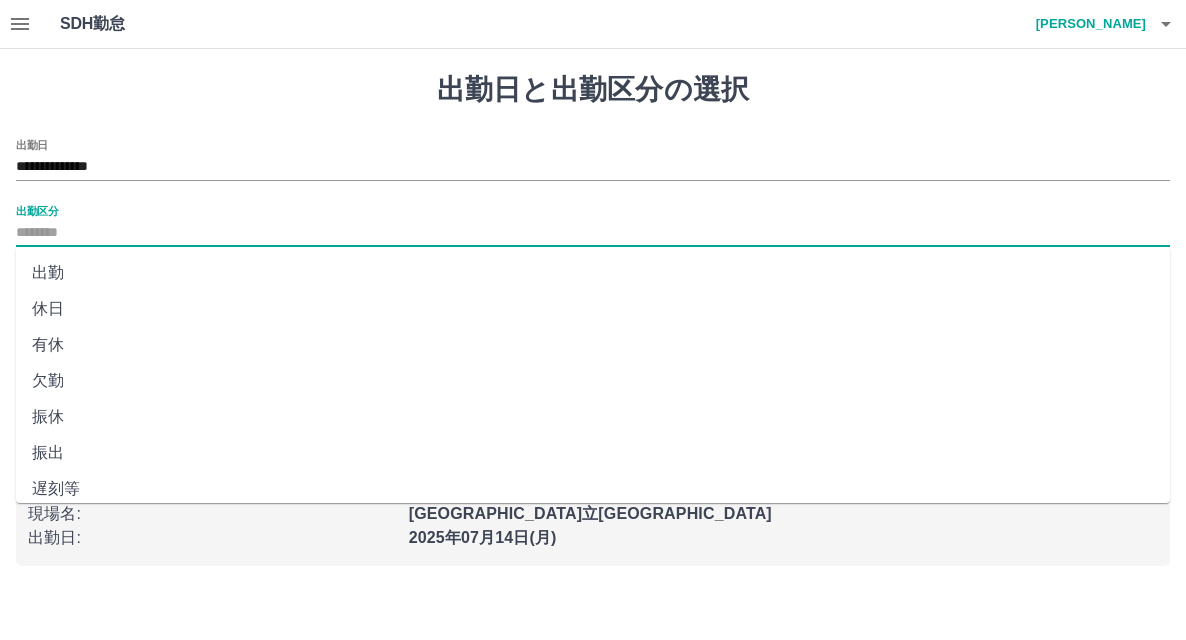 click on "出勤区分" at bounding box center [593, 233] 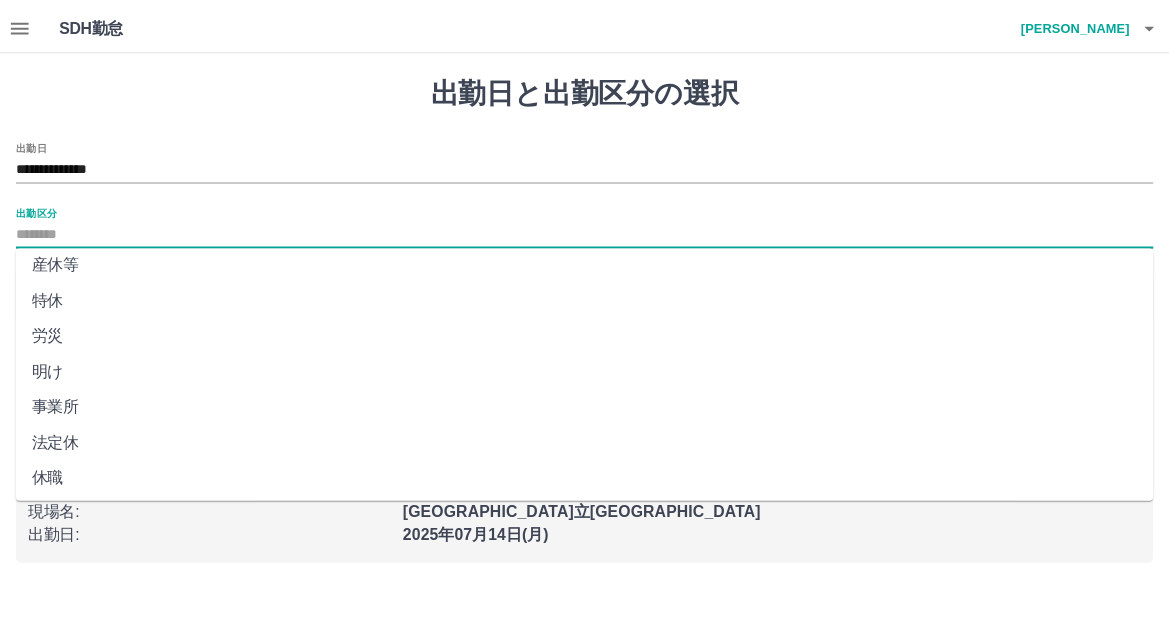 scroll, scrollTop: 408, scrollLeft: 0, axis: vertical 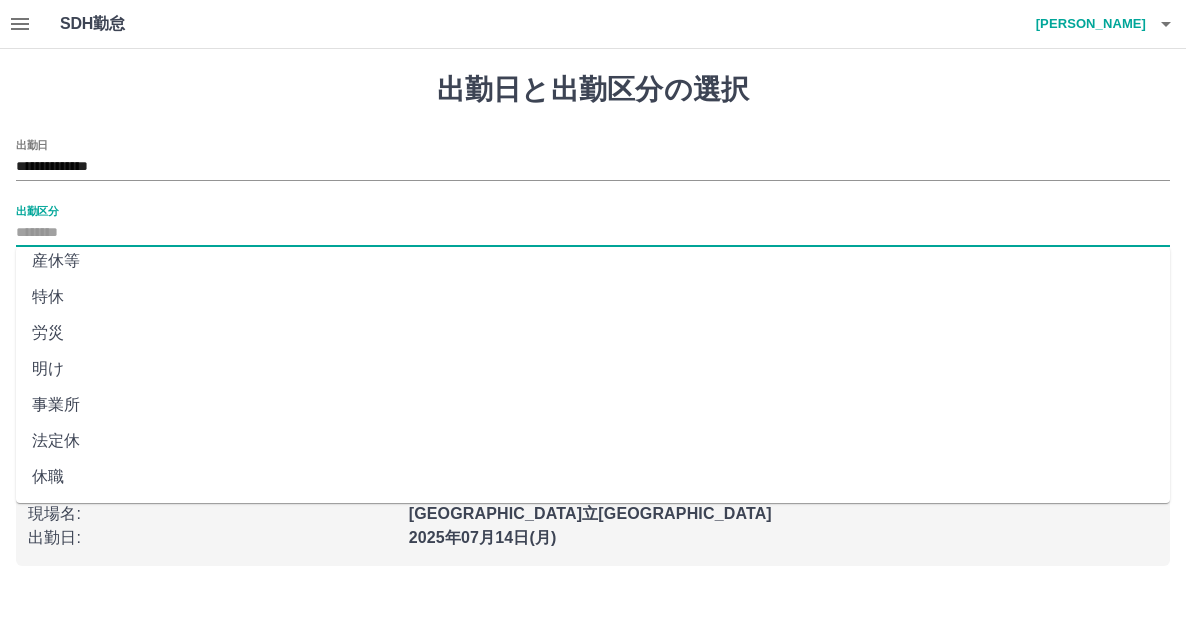 click on "法定休" at bounding box center (593, 441) 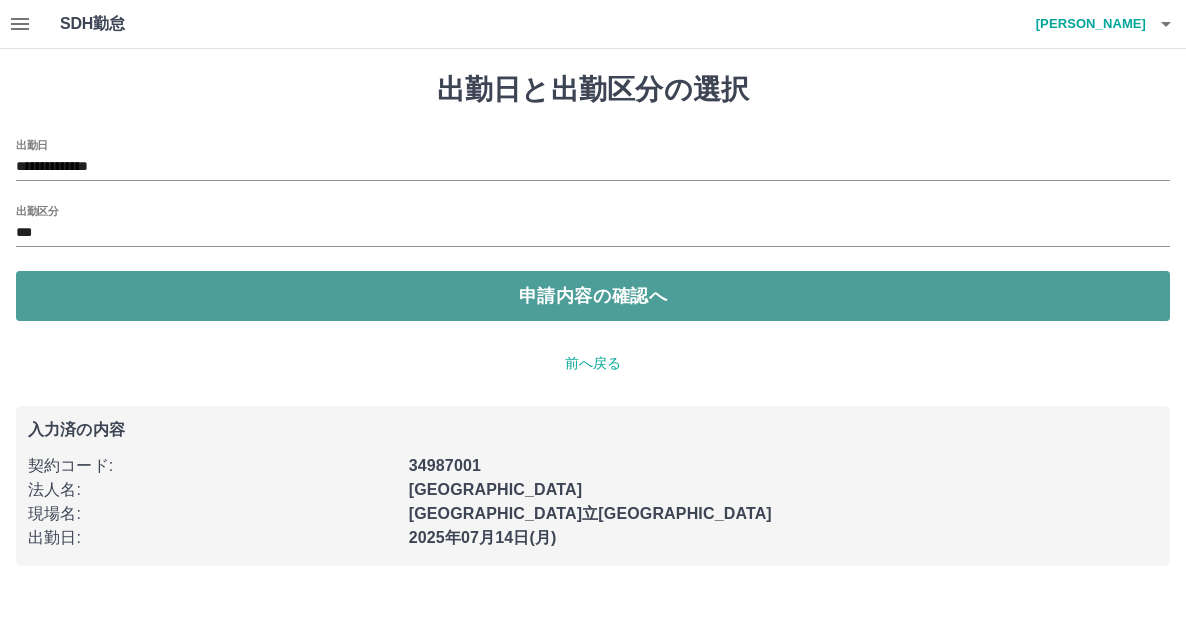 click on "申請内容の確認へ" at bounding box center [593, 296] 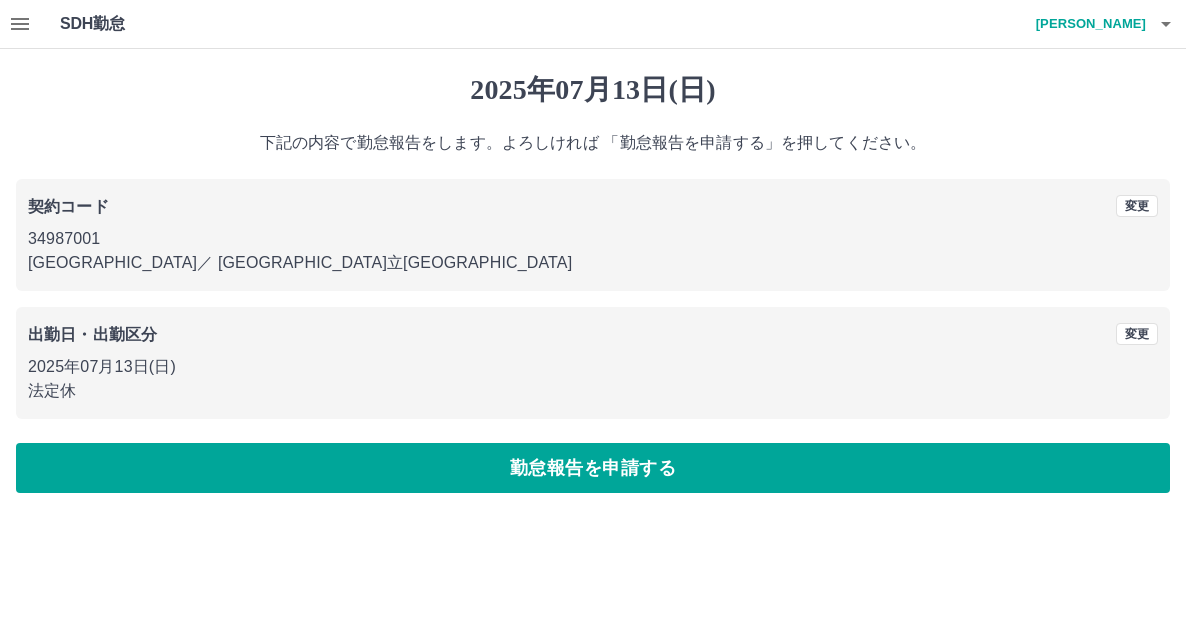 click on "勤怠報告を申請する" at bounding box center [593, 468] 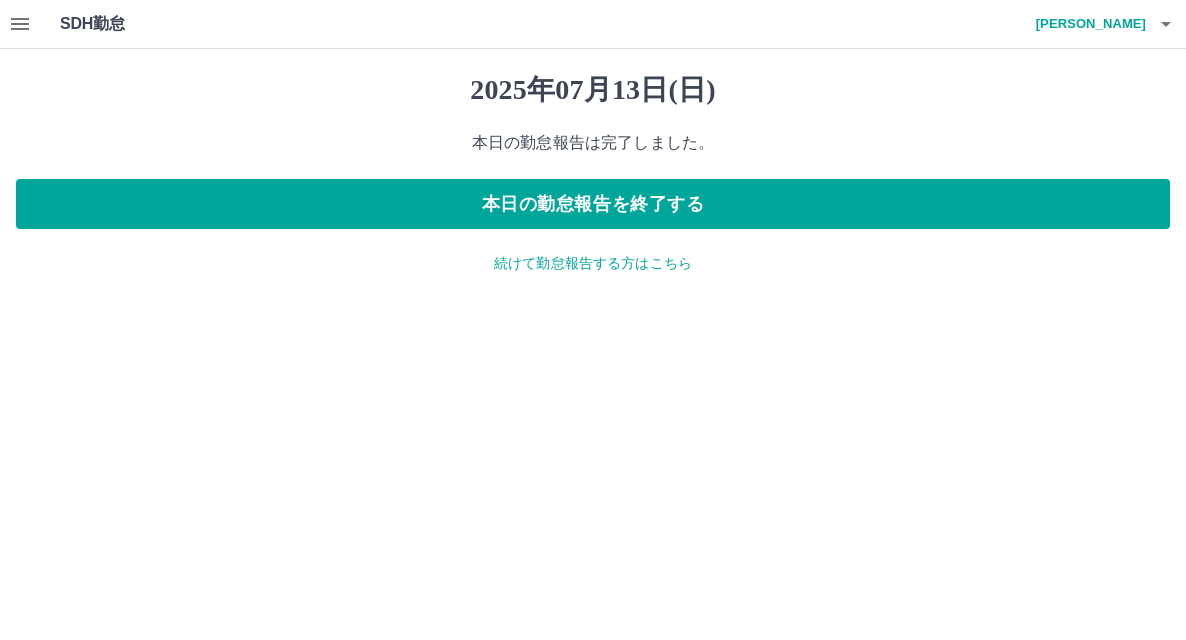click on "続けて勤怠報告する方はこちら" at bounding box center (593, 263) 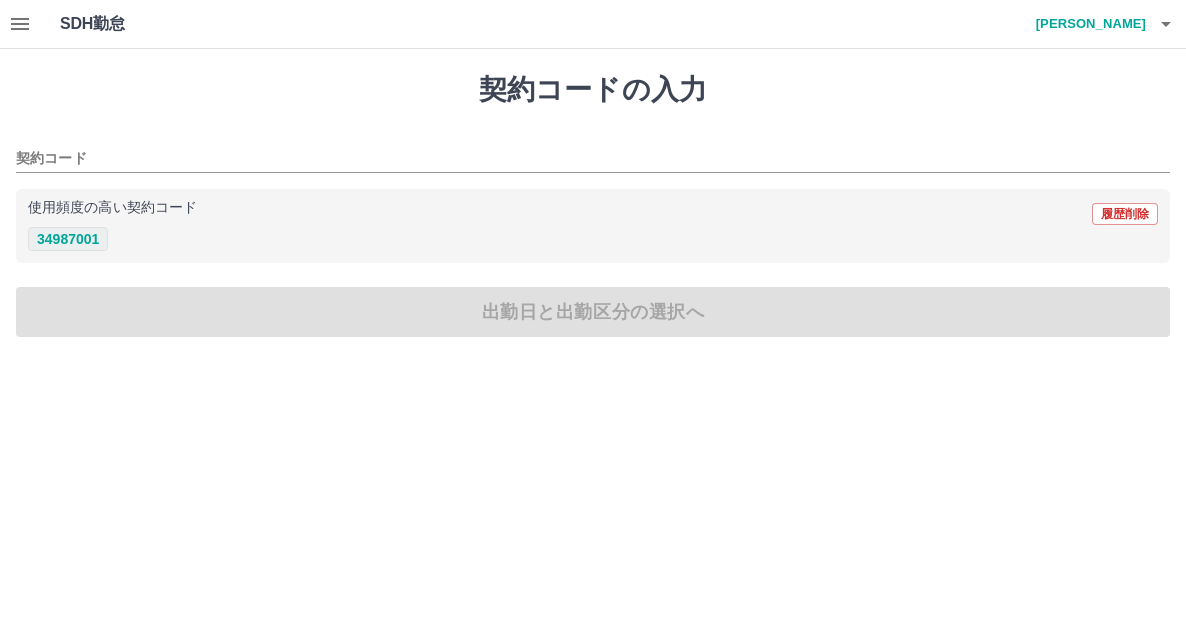 click on "34987001" at bounding box center (68, 239) 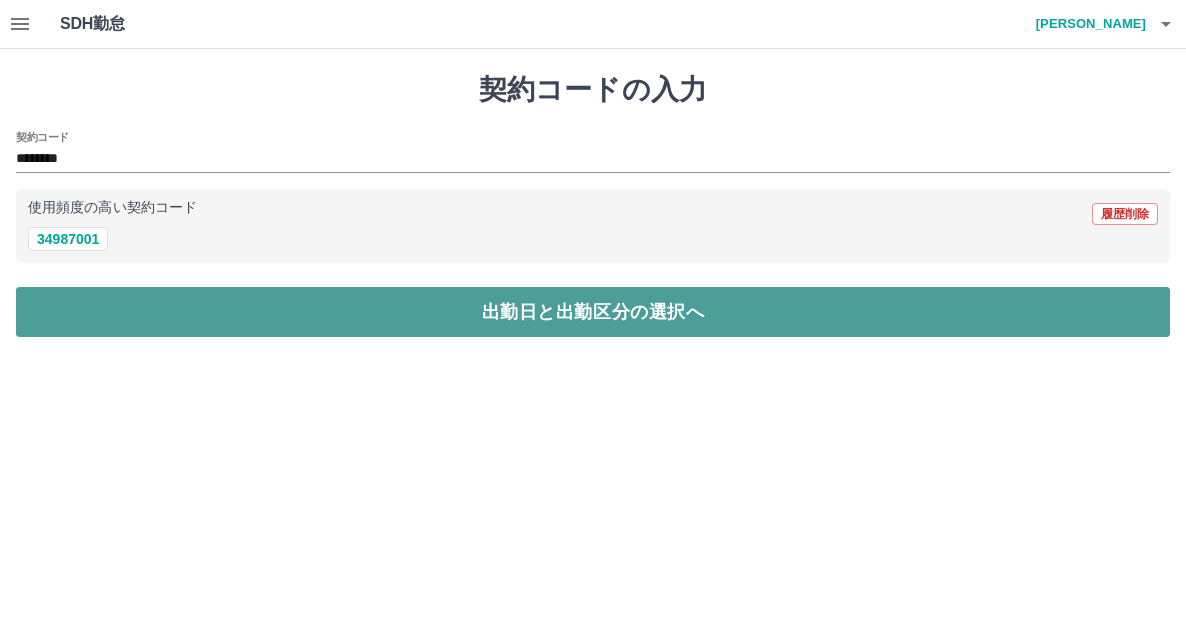 click on "出勤日と出勤区分の選択へ" at bounding box center [593, 312] 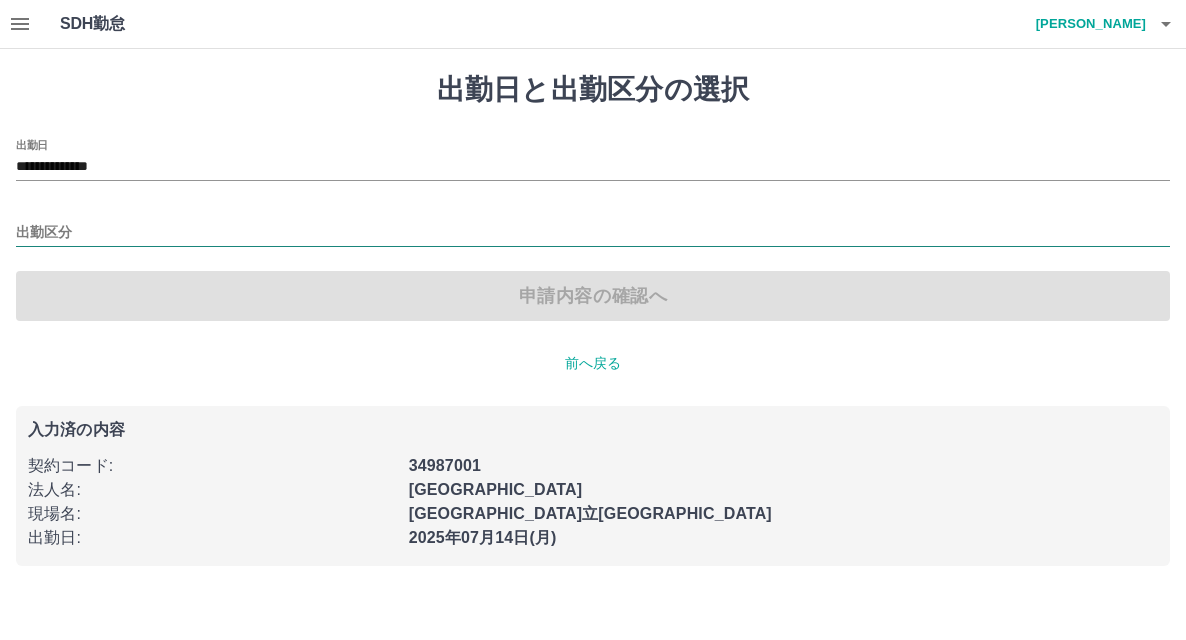 click on "出勤区分" at bounding box center (593, 233) 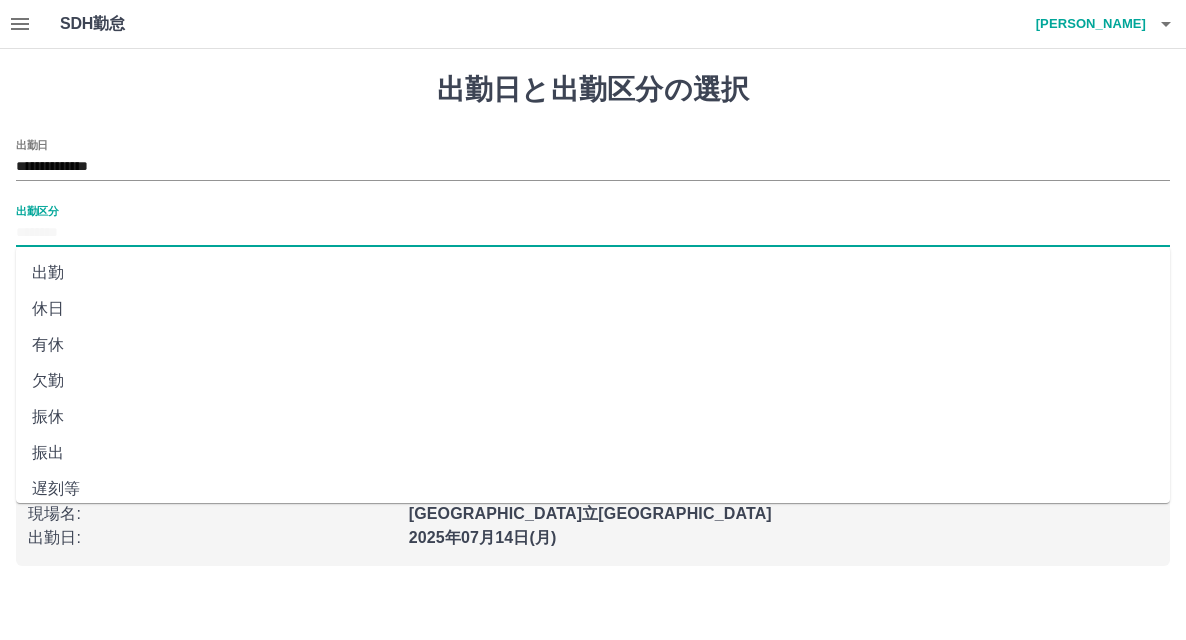 click on "出勤" at bounding box center [593, 273] 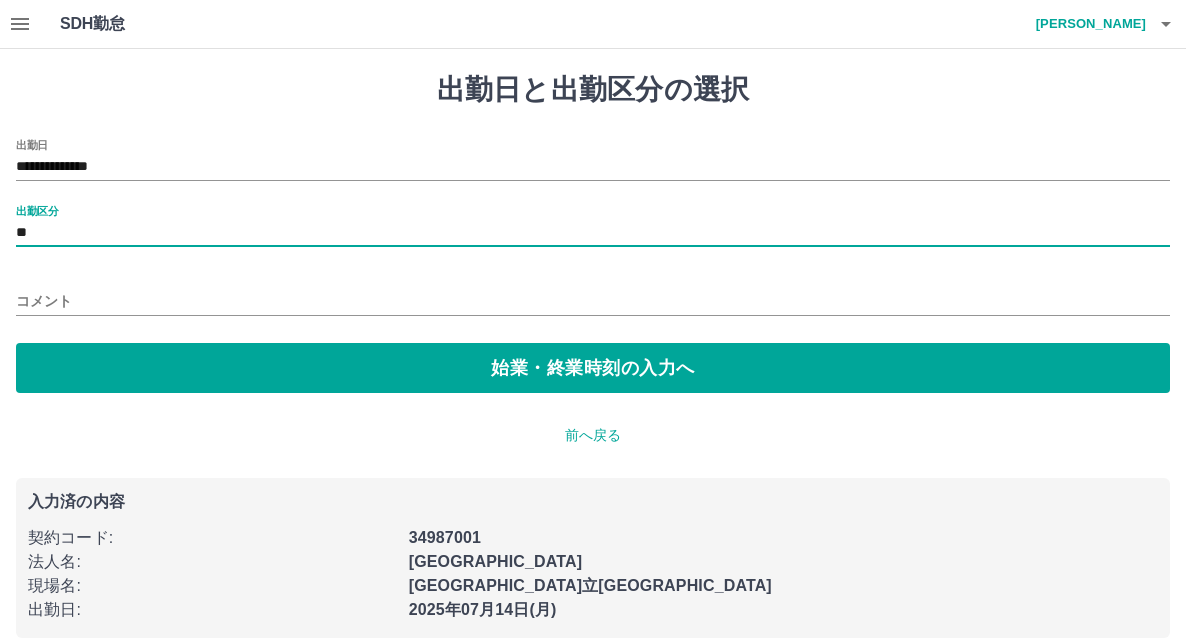 type on "**" 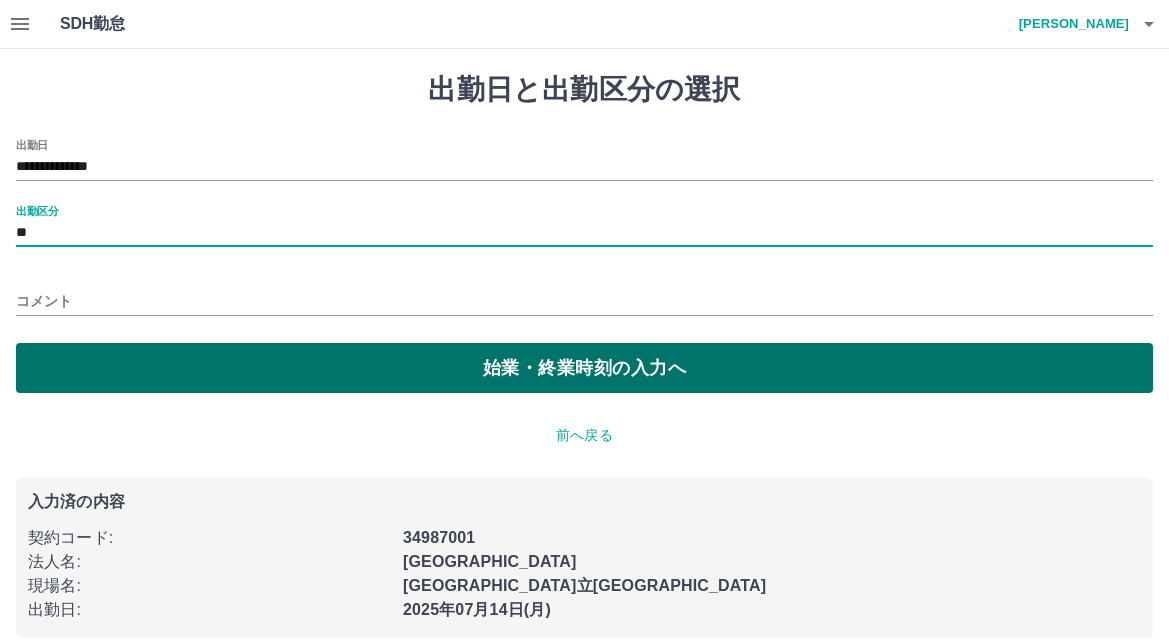 click on "始業・終業時刻の入力へ" at bounding box center (584, 368) 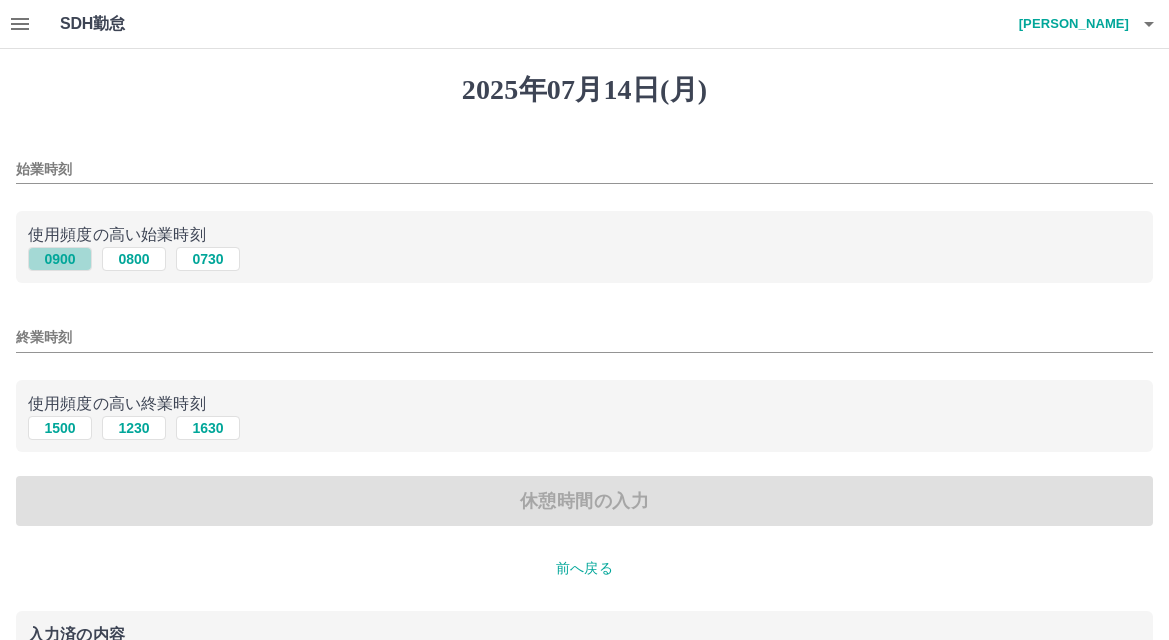 click on "0900" at bounding box center [60, 259] 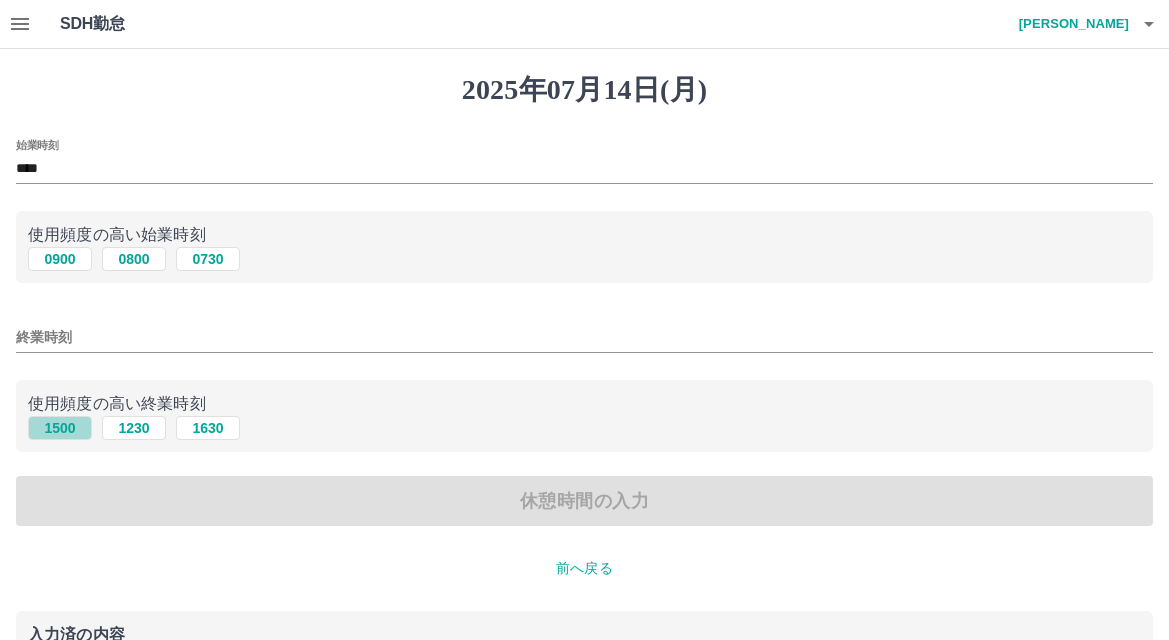 click on "1500" at bounding box center [60, 428] 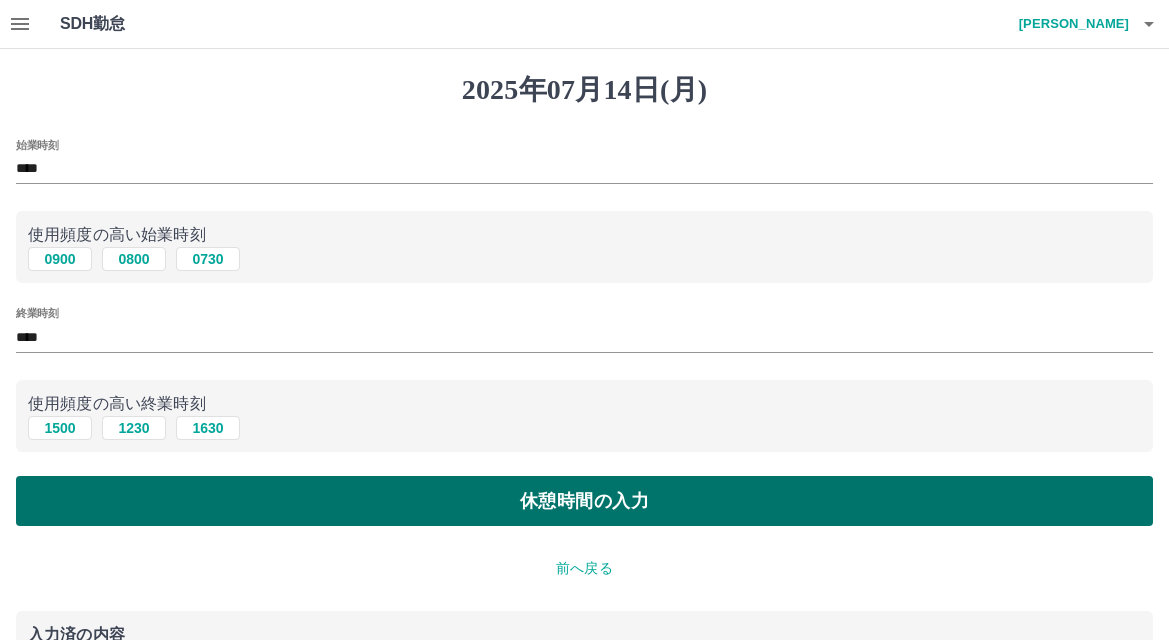 click on "休憩時間の入力" at bounding box center (584, 501) 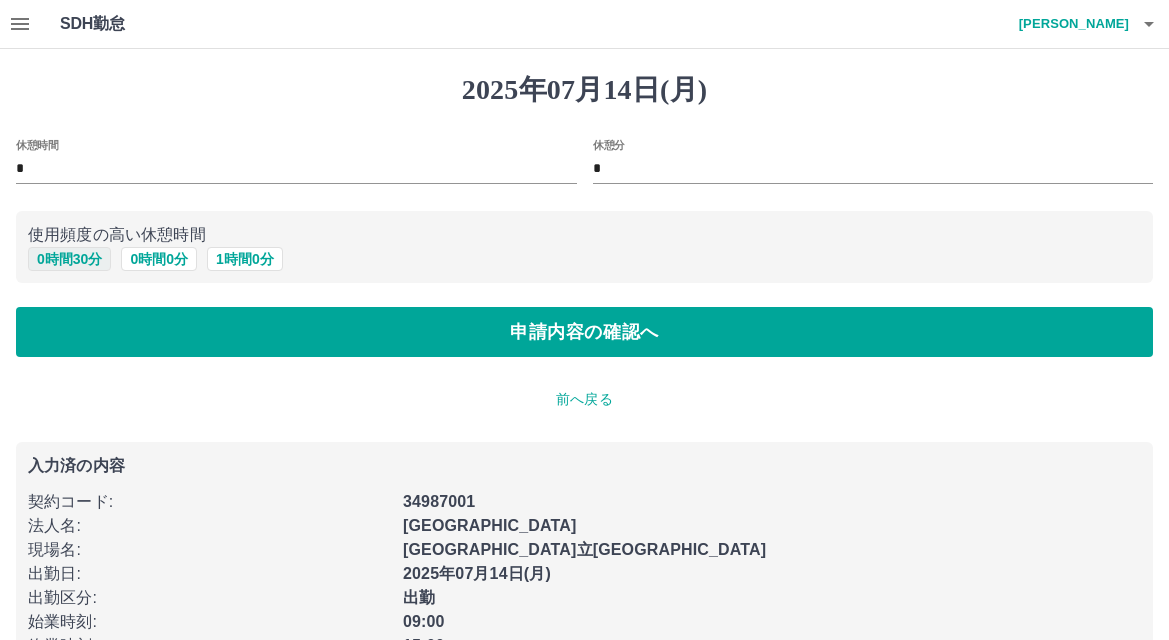 click on "0 時間 30 分" at bounding box center (69, 259) 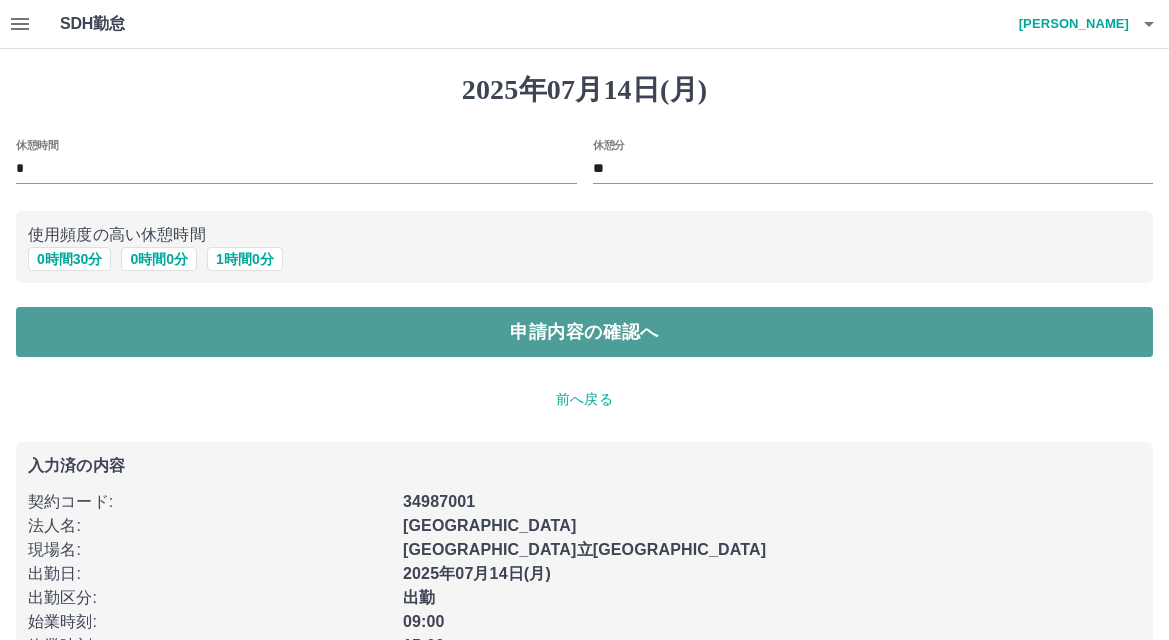 click on "申請内容の確認へ" at bounding box center [584, 332] 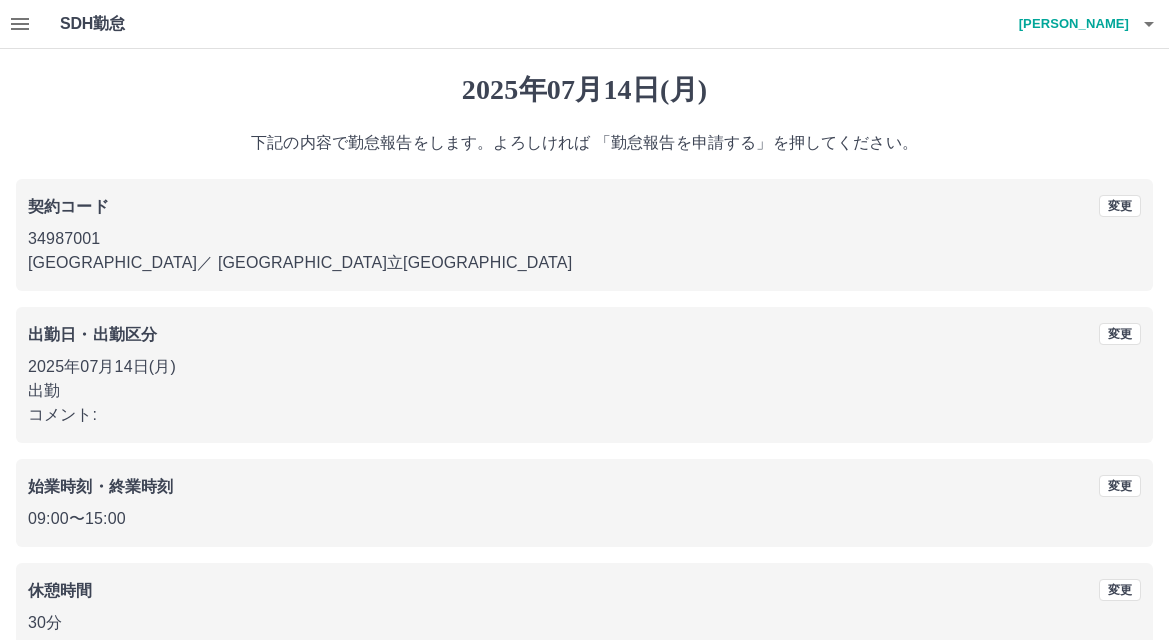 scroll, scrollTop: 109, scrollLeft: 0, axis: vertical 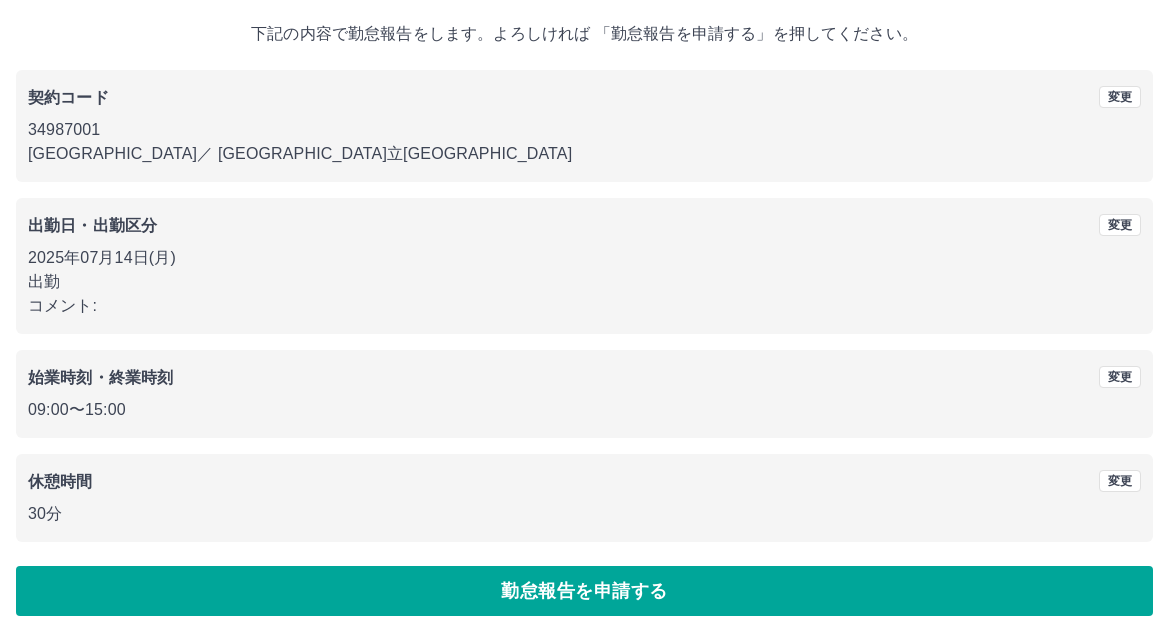 click on "勤怠報告を申請する" at bounding box center (584, 591) 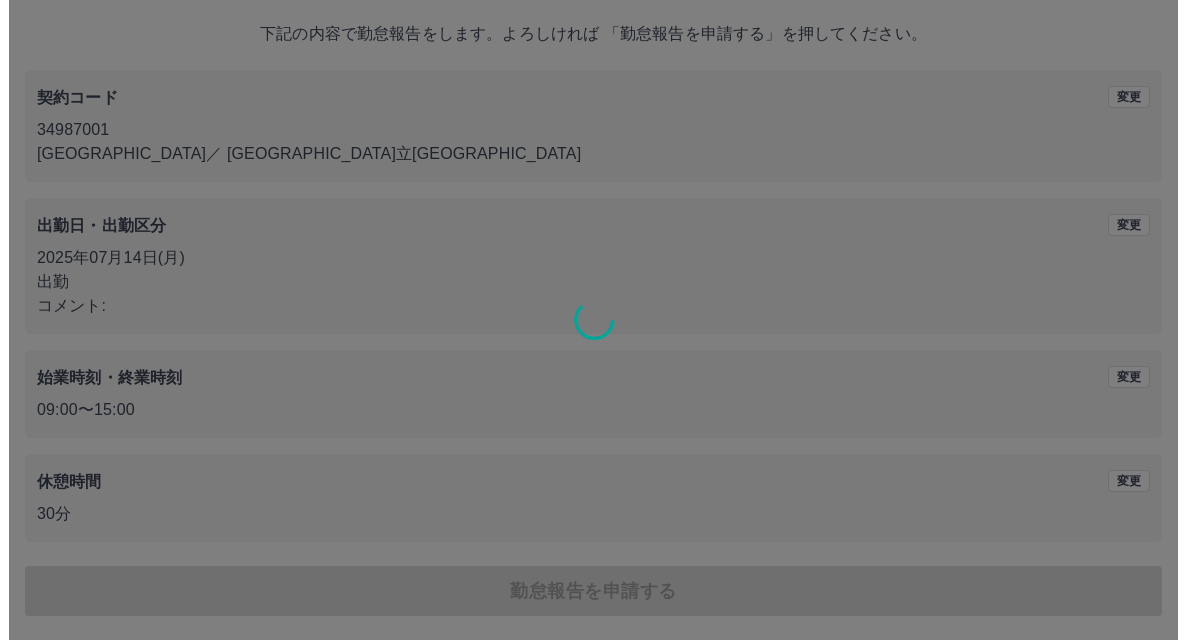scroll, scrollTop: 0, scrollLeft: 0, axis: both 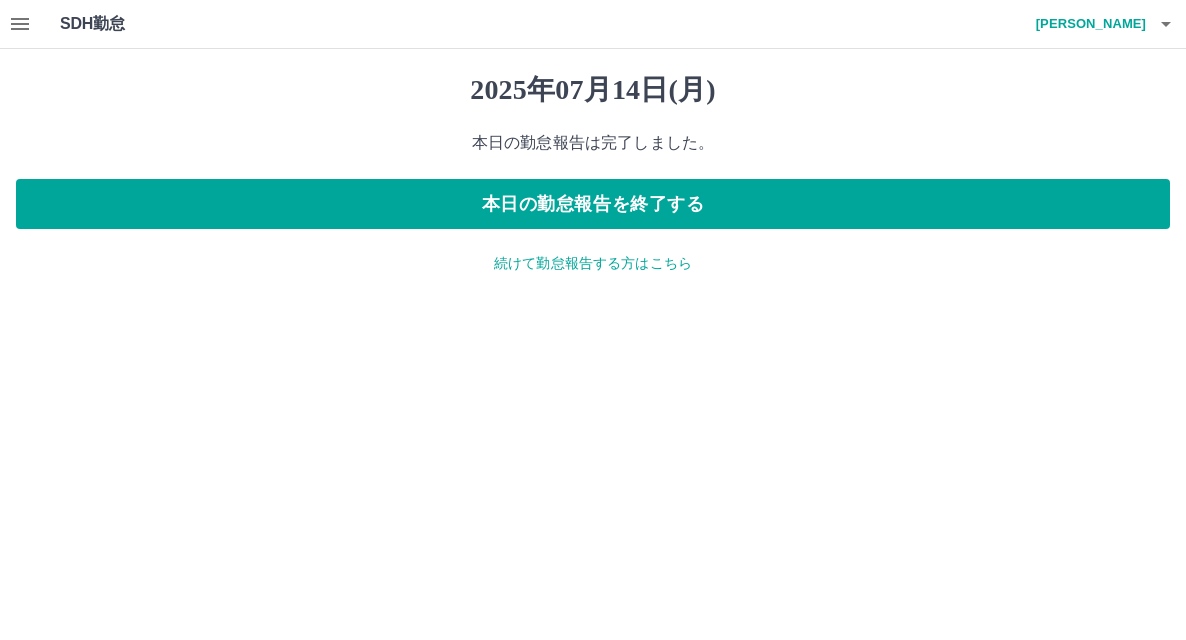 click on "[PERSON_NAME]" at bounding box center (1086, 24) 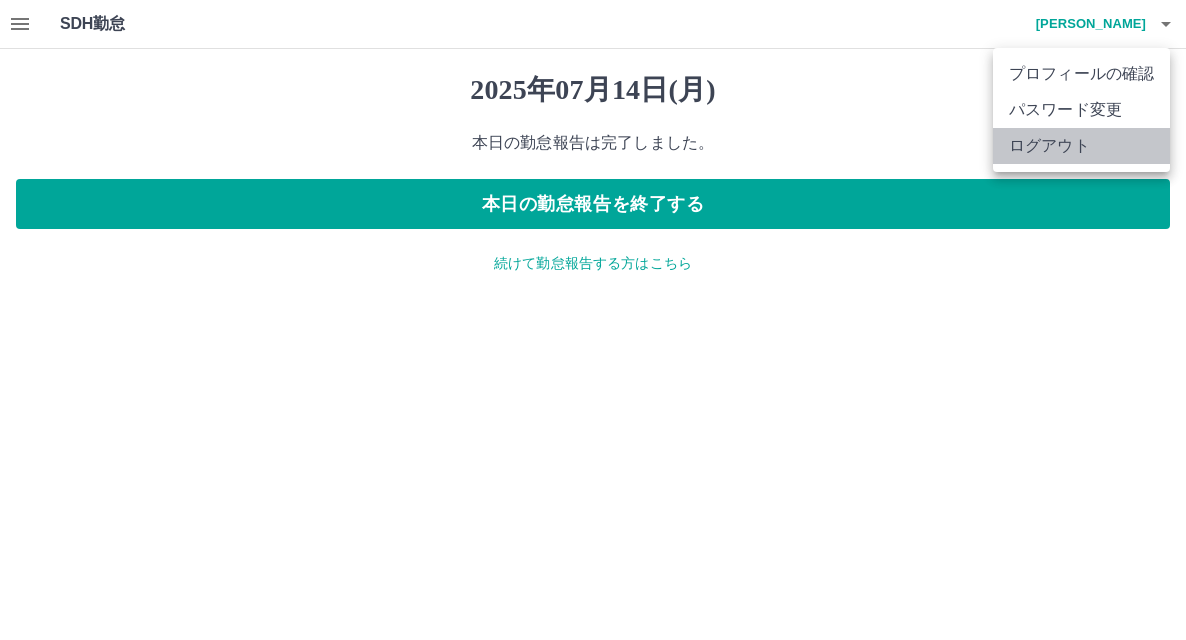 click on "ログアウト" at bounding box center [1081, 146] 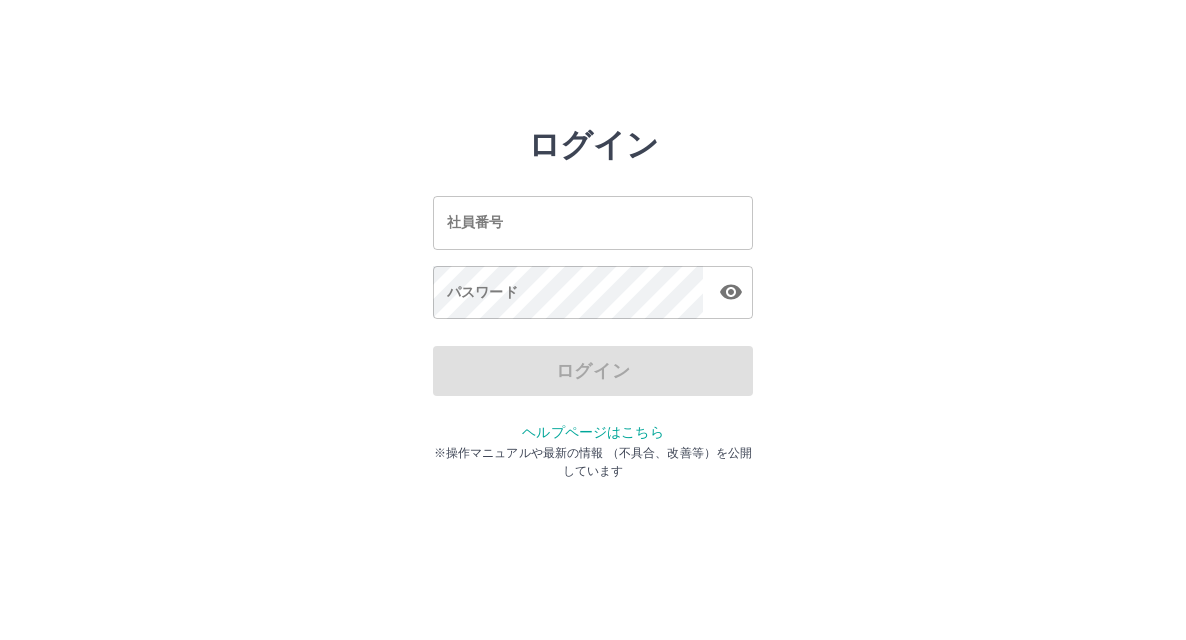 scroll, scrollTop: 0, scrollLeft: 0, axis: both 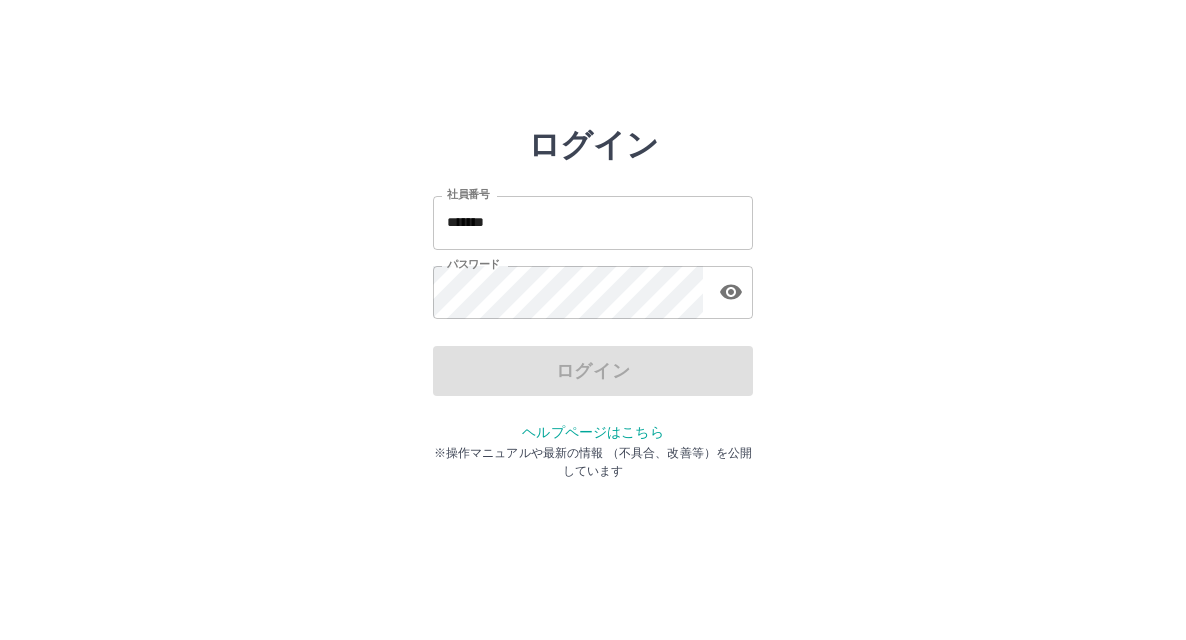 click on "*******" at bounding box center [593, 222] 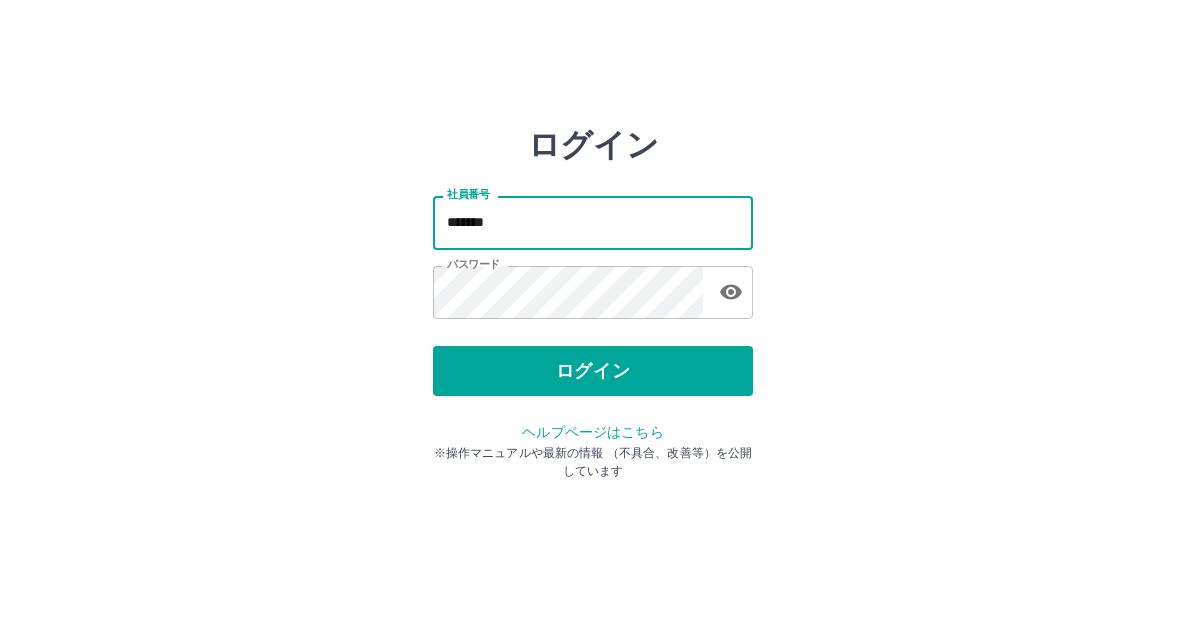type on "*******" 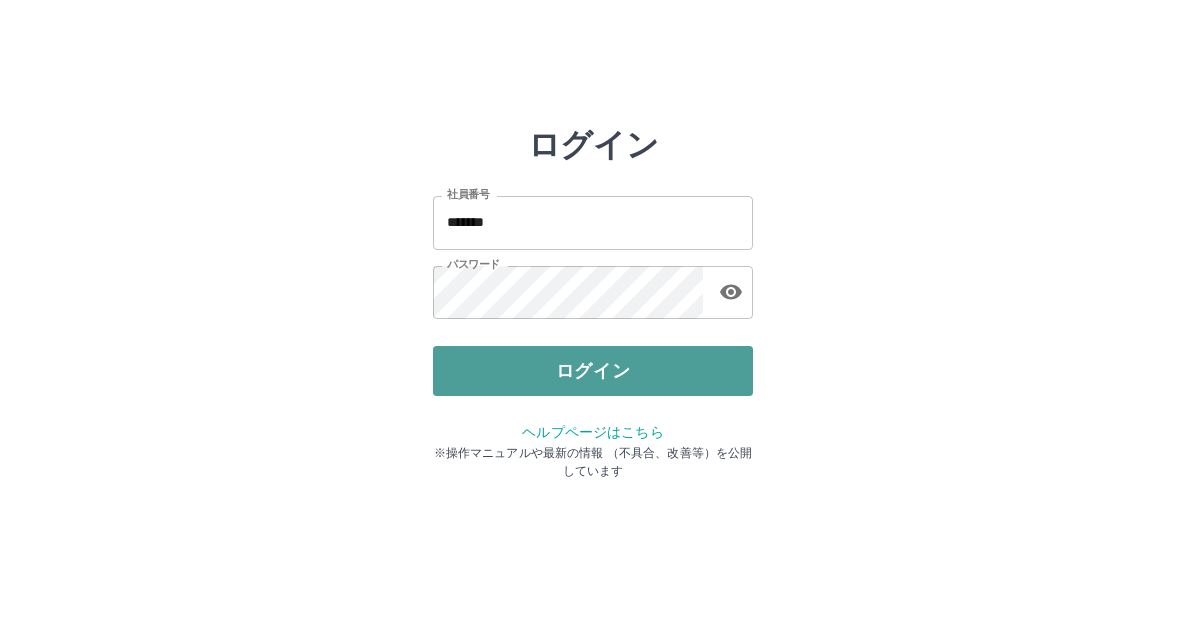 click on "ログイン" at bounding box center [593, 371] 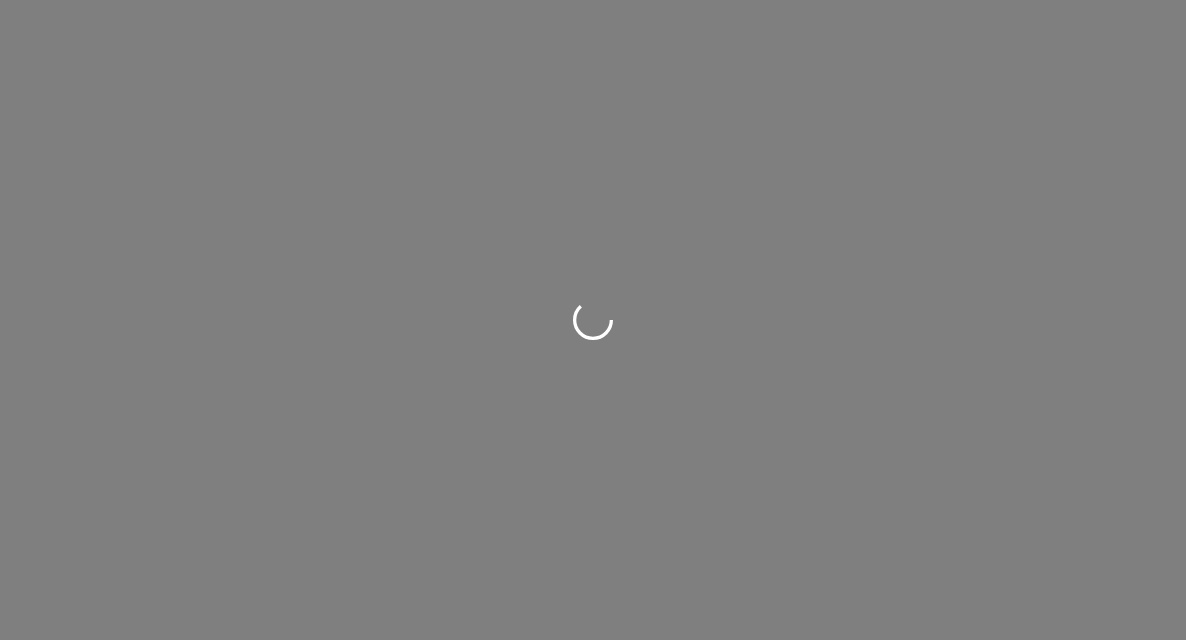 scroll, scrollTop: 0, scrollLeft: 0, axis: both 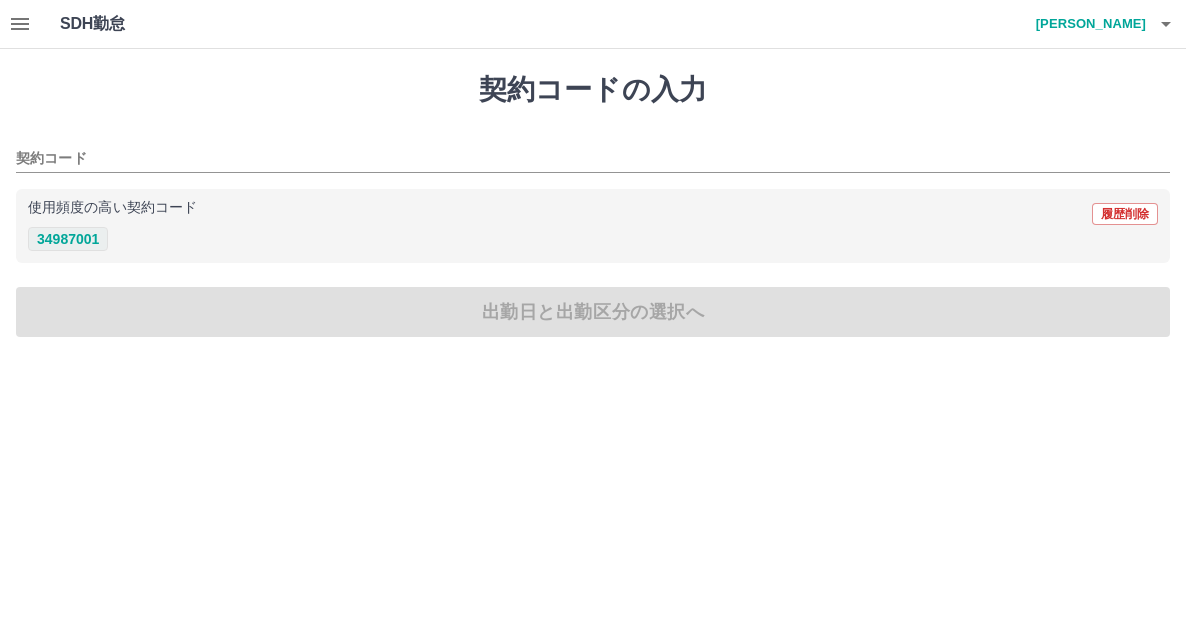 click on "34987001" at bounding box center (68, 239) 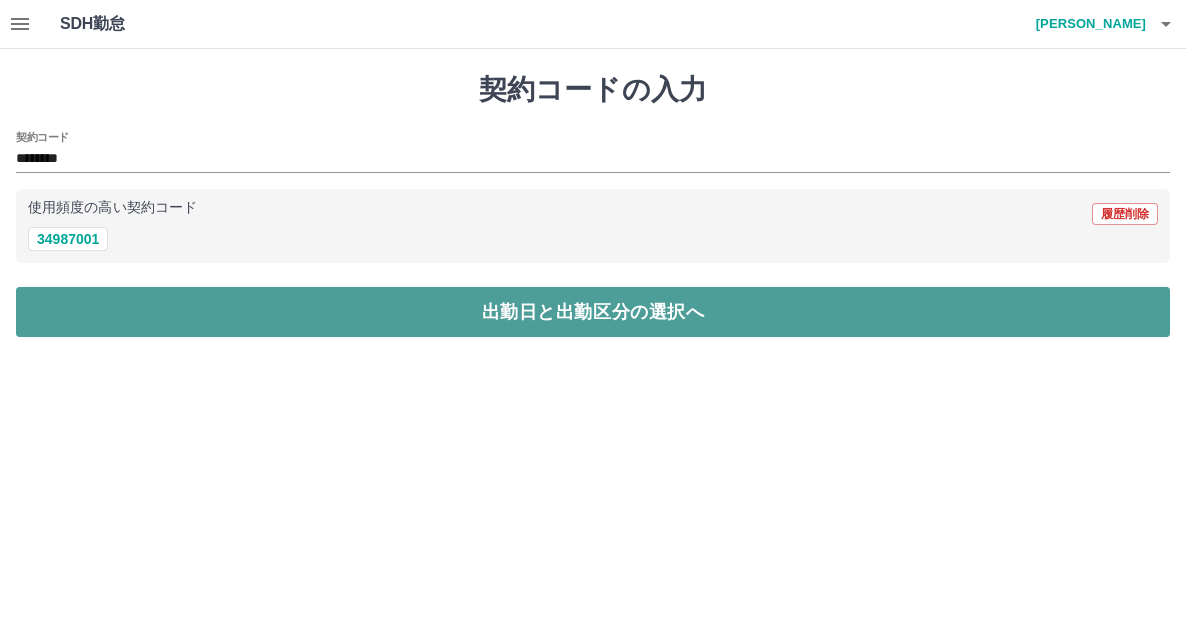 click on "出勤日と出勤区分の選択へ" at bounding box center [593, 312] 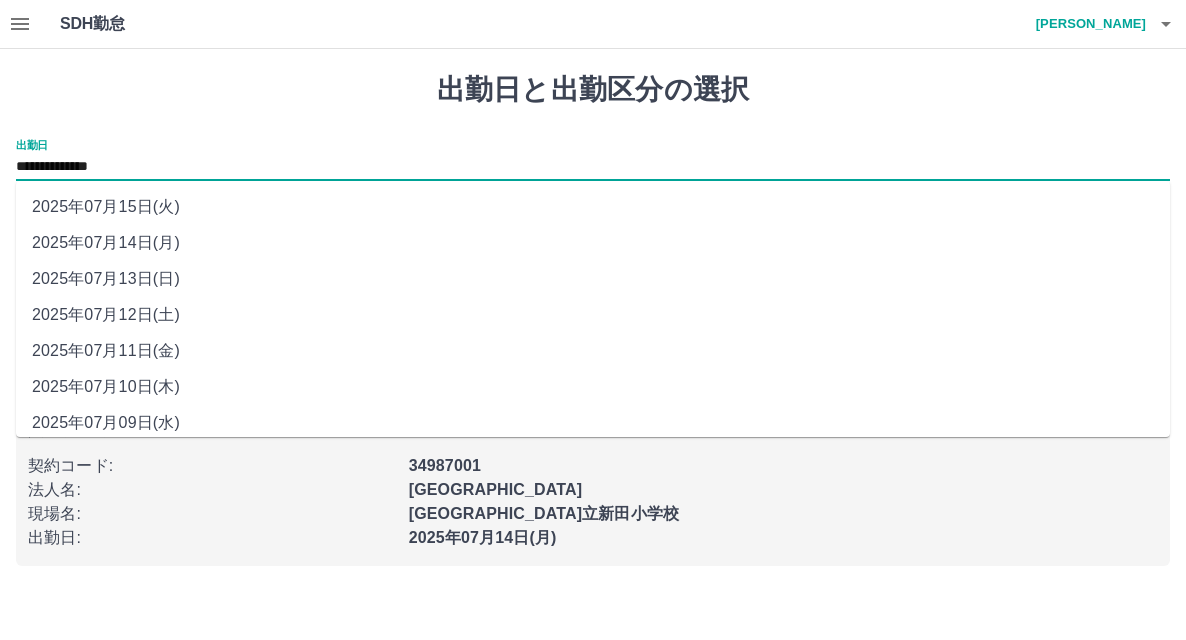 click on "**********" at bounding box center (593, 167) 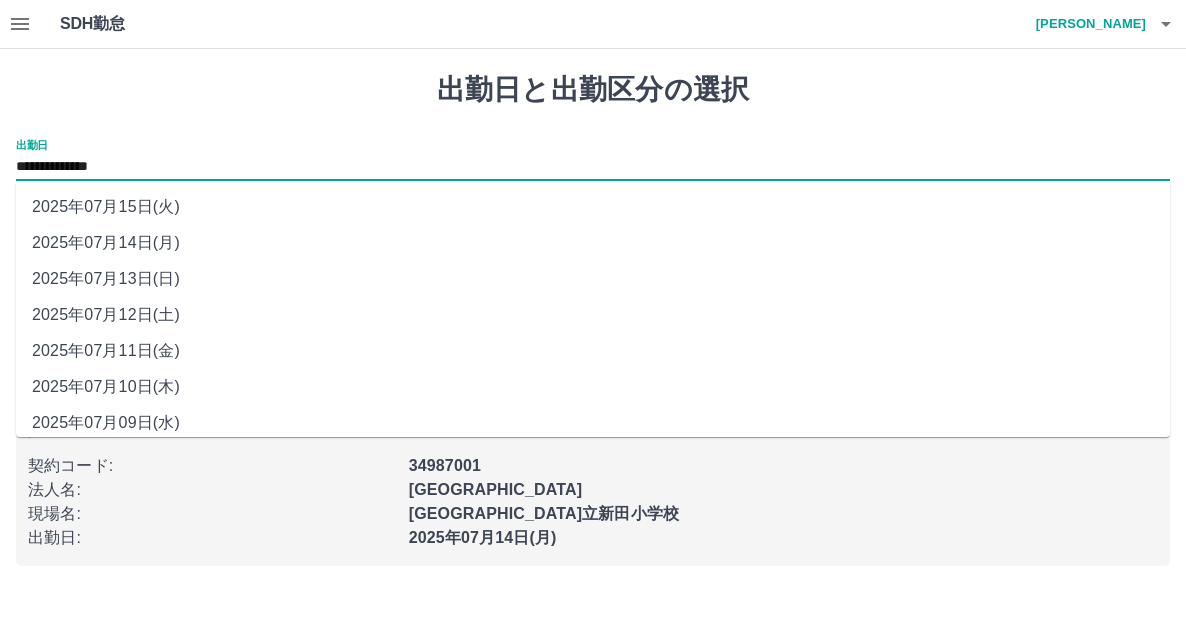 click on "2025年07月10日(木)" at bounding box center [593, 387] 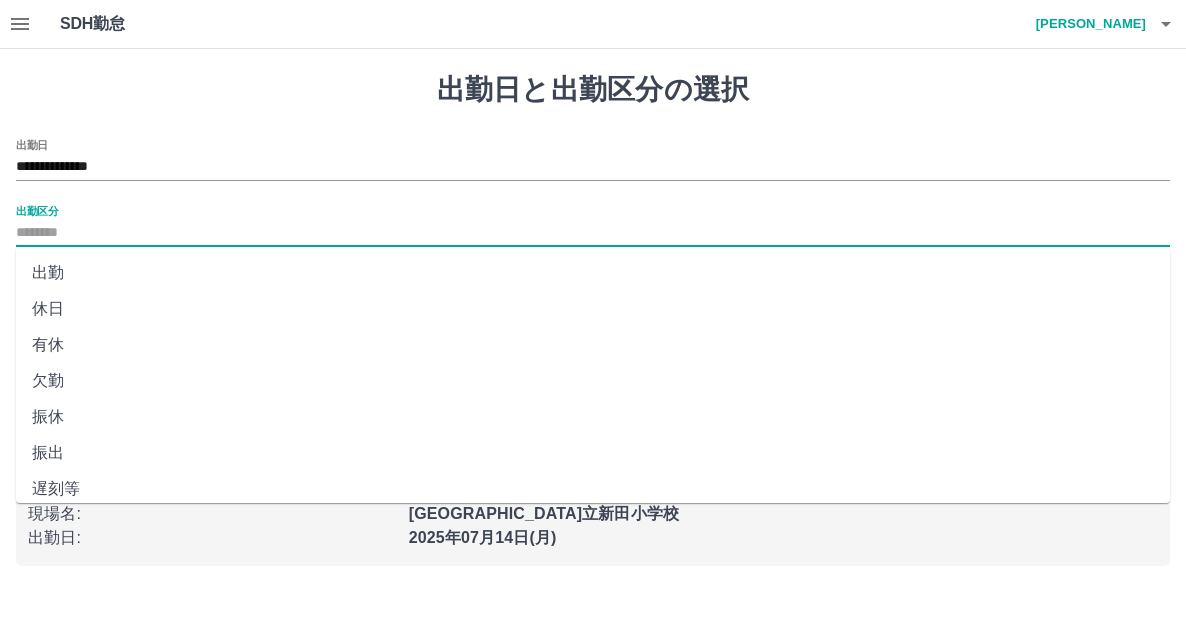 click on "出勤区分" at bounding box center (593, 233) 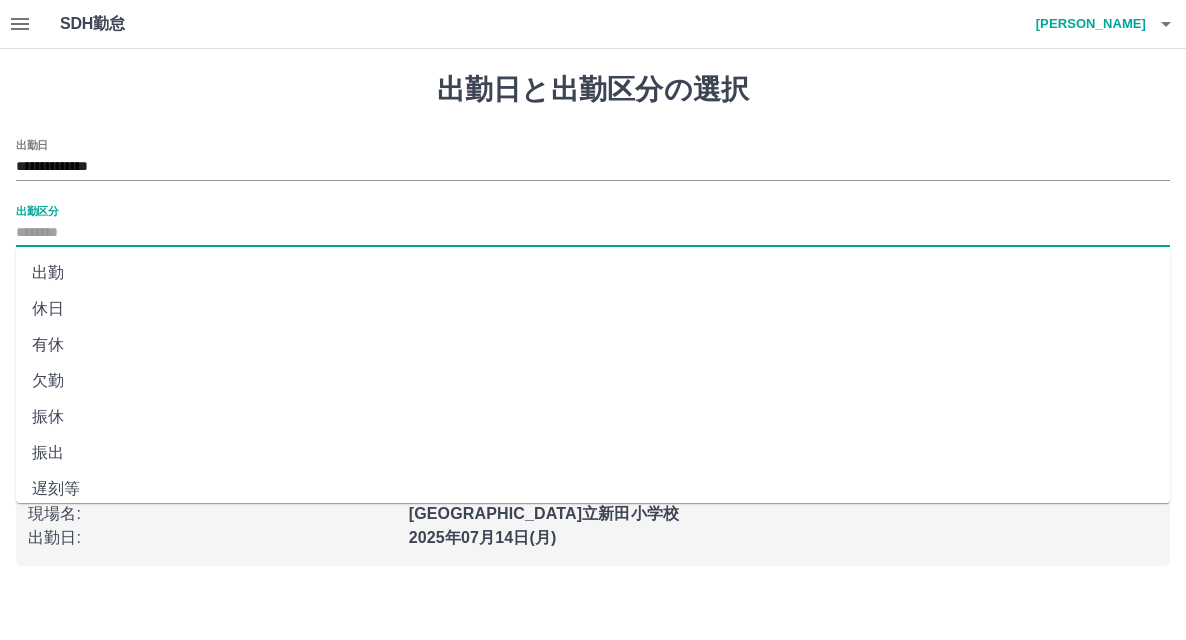click on "休日" at bounding box center (593, 309) 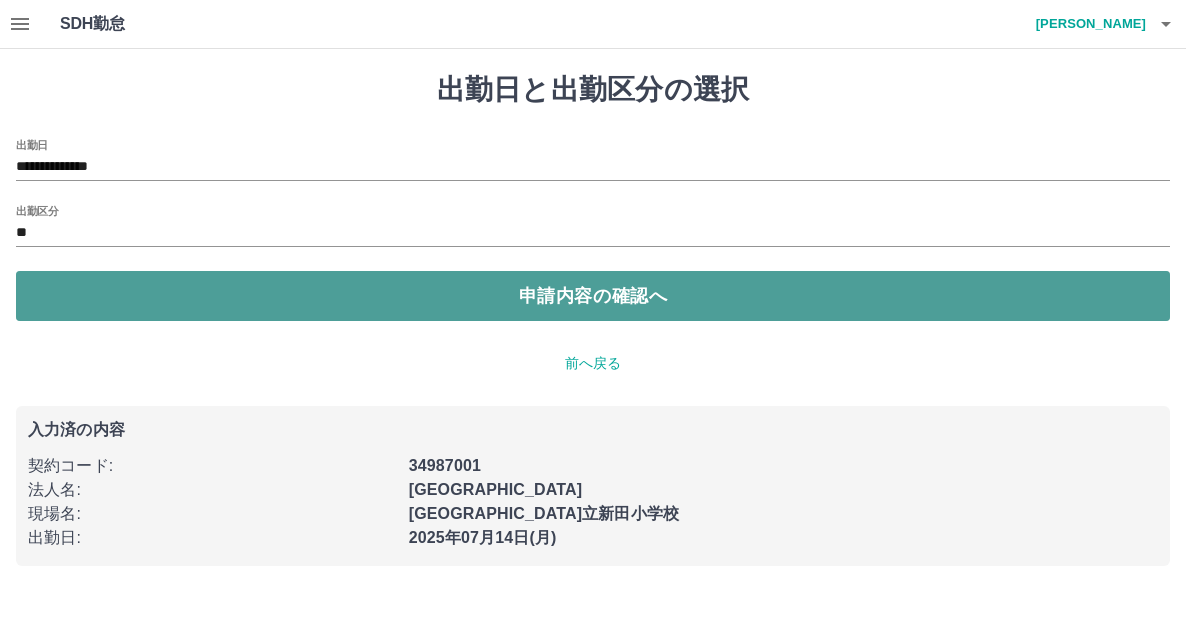 click on "申請内容の確認へ" at bounding box center (593, 296) 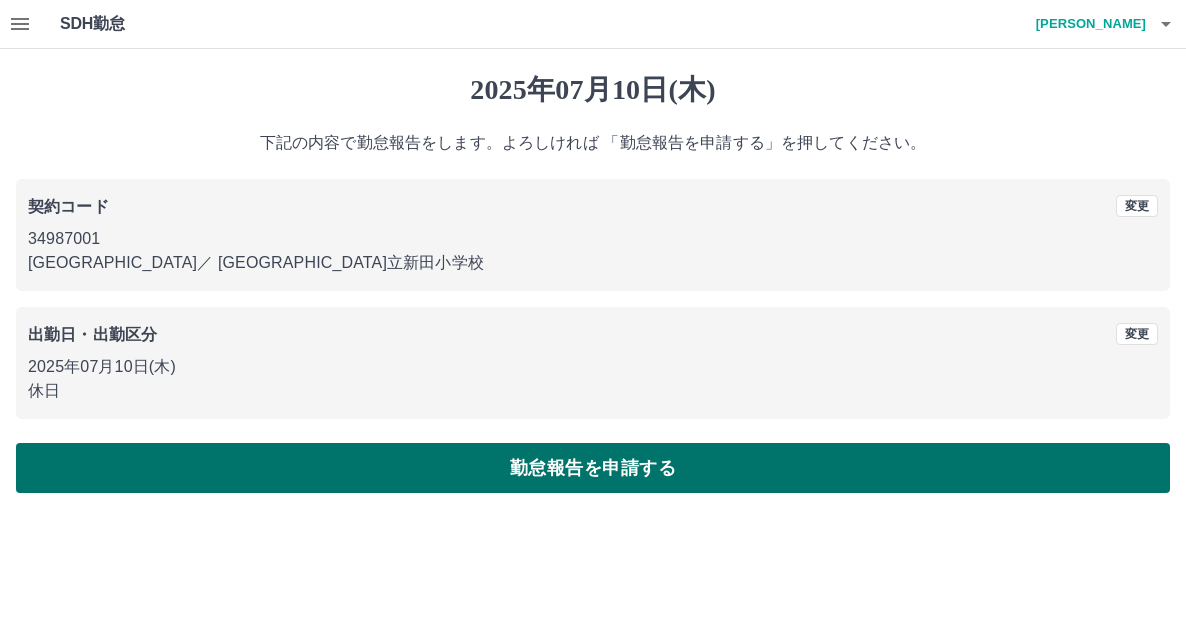 click on "勤怠報告を申請する" at bounding box center (593, 468) 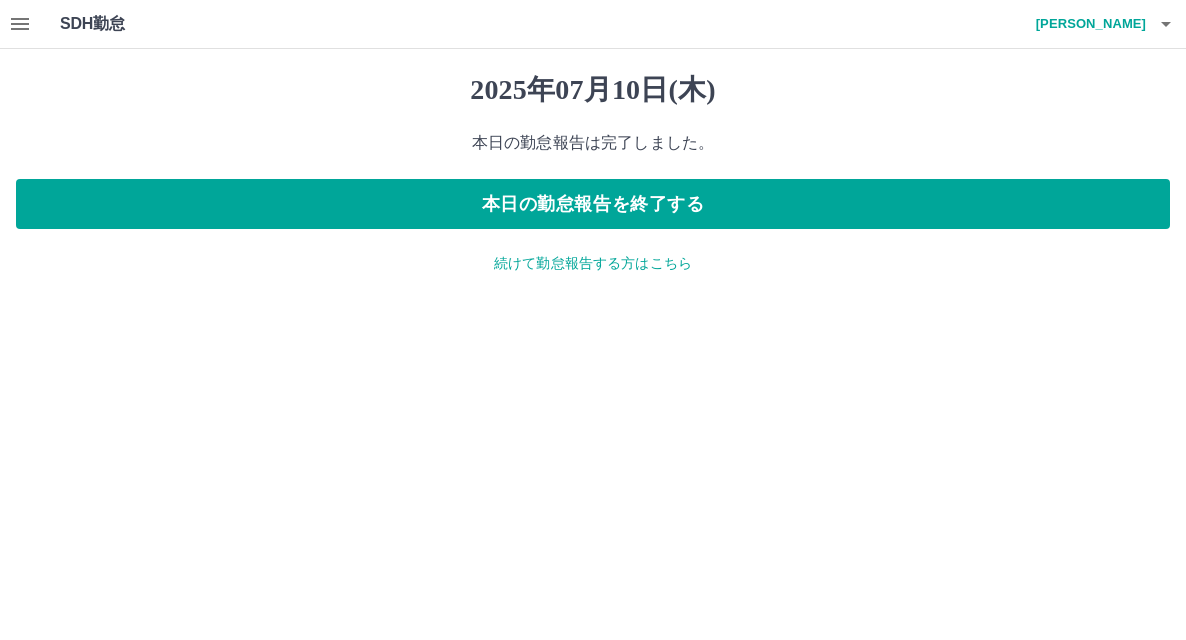click on "続けて勤怠報告する方はこちら" at bounding box center [593, 263] 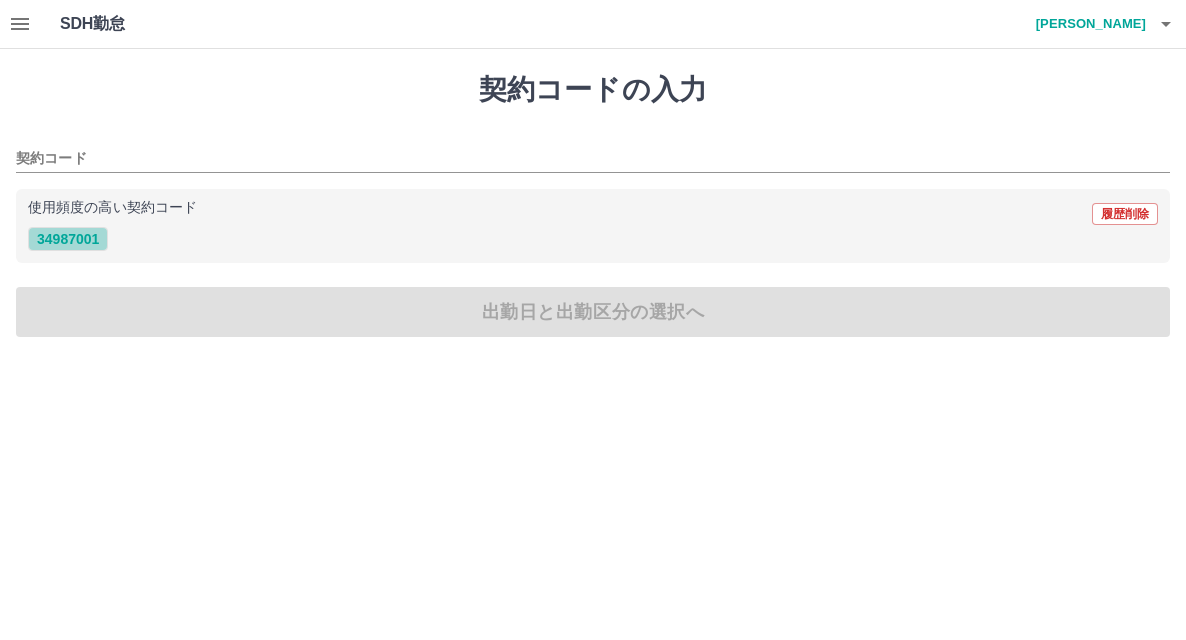 click on "34987001" at bounding box center [68, 239] 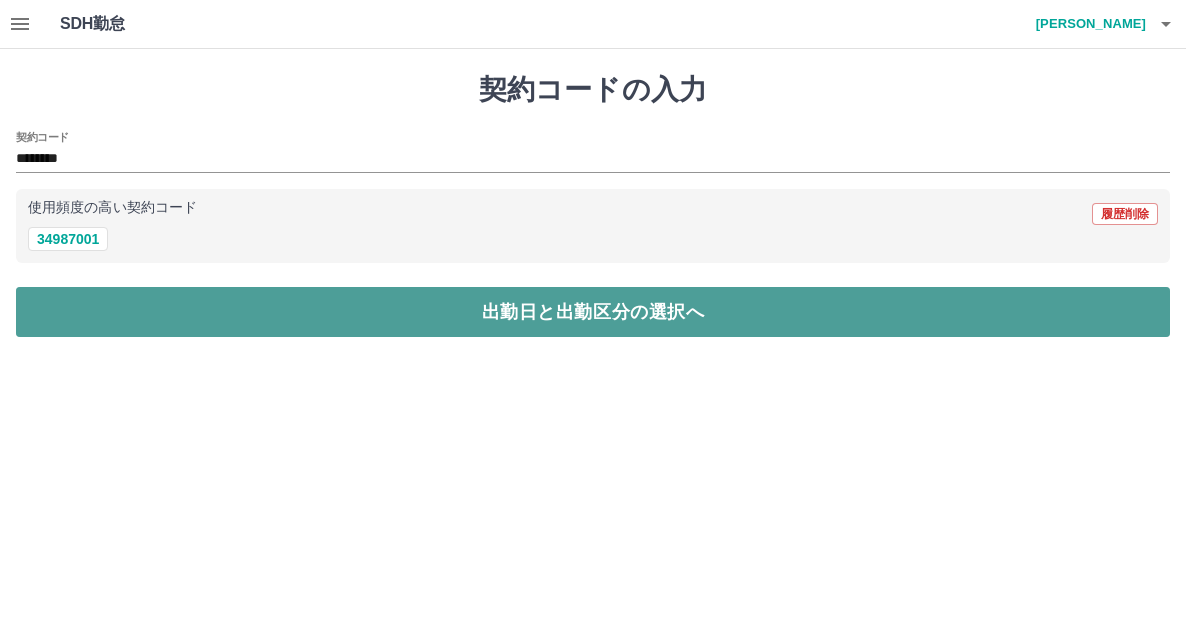 click on "出勤日と出勤区分の選択へ" at bounding box center [593, 312] 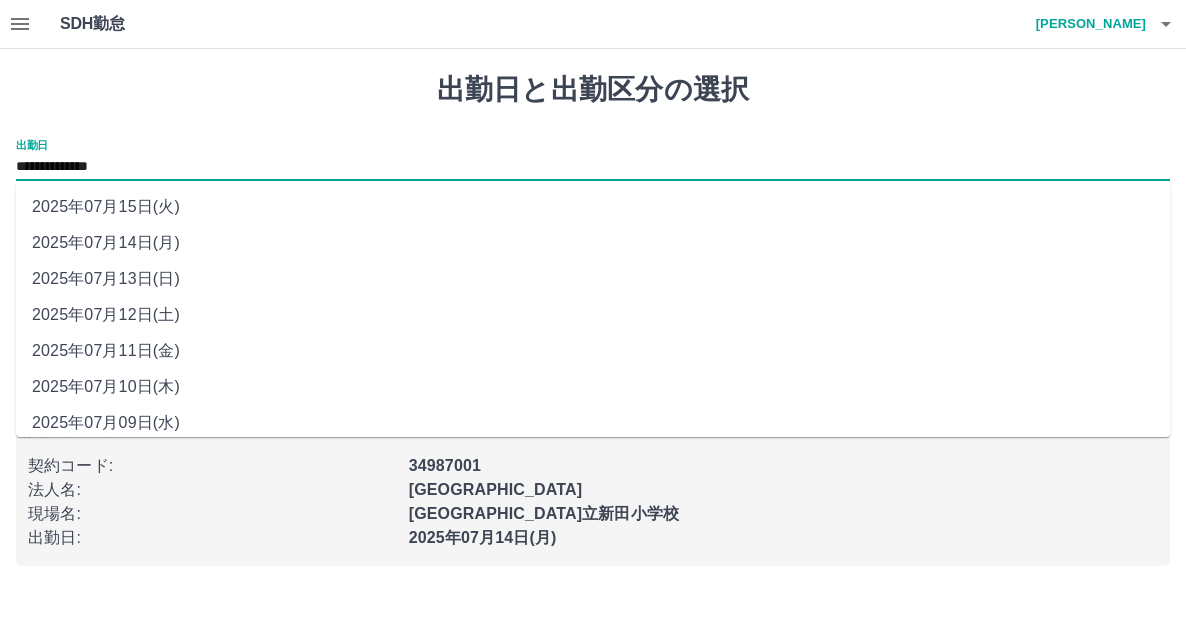 click on "**********" at bounding box center (593, 167) 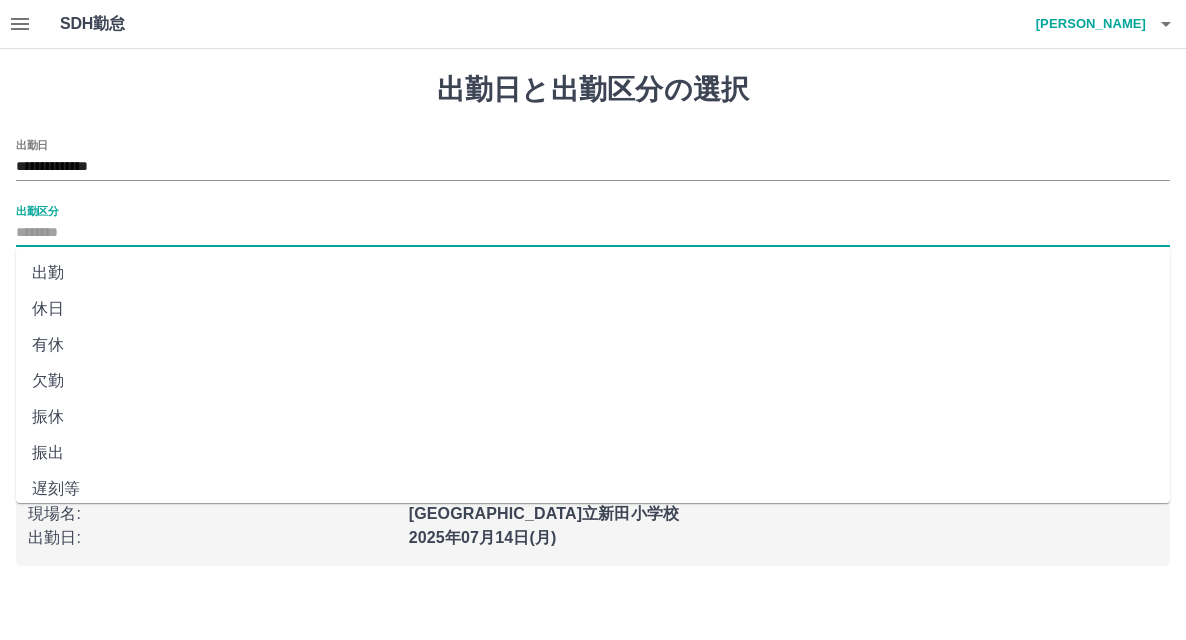 click on "出勤区分" at bounding box center (593, 233) 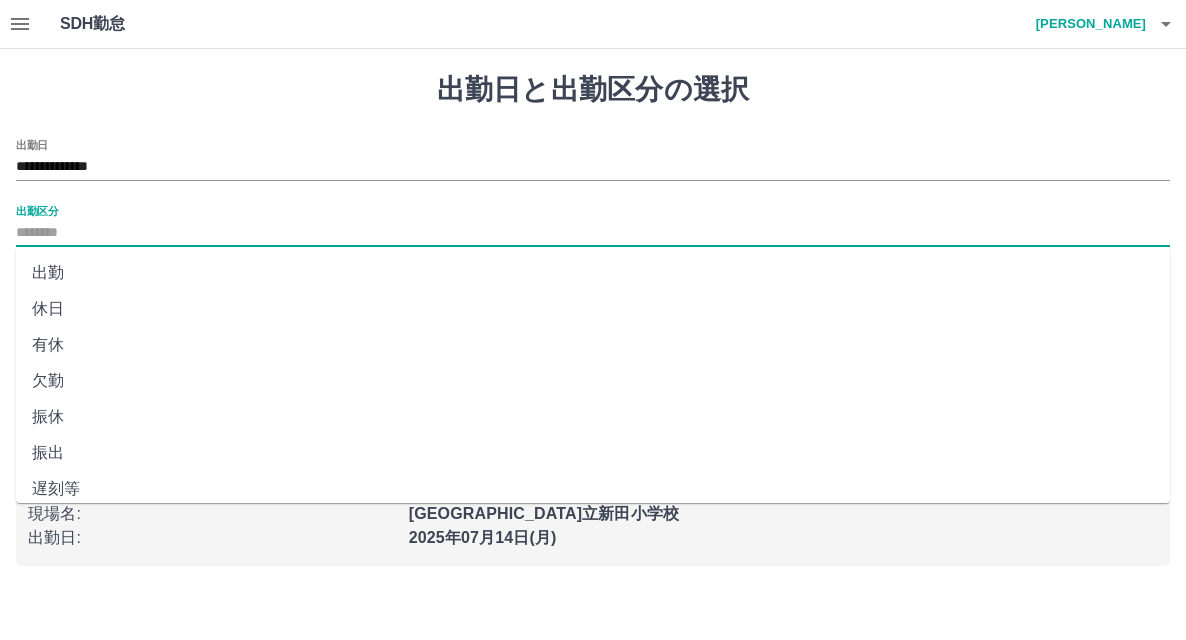 click on "休日" at bounding box center [593, 309] 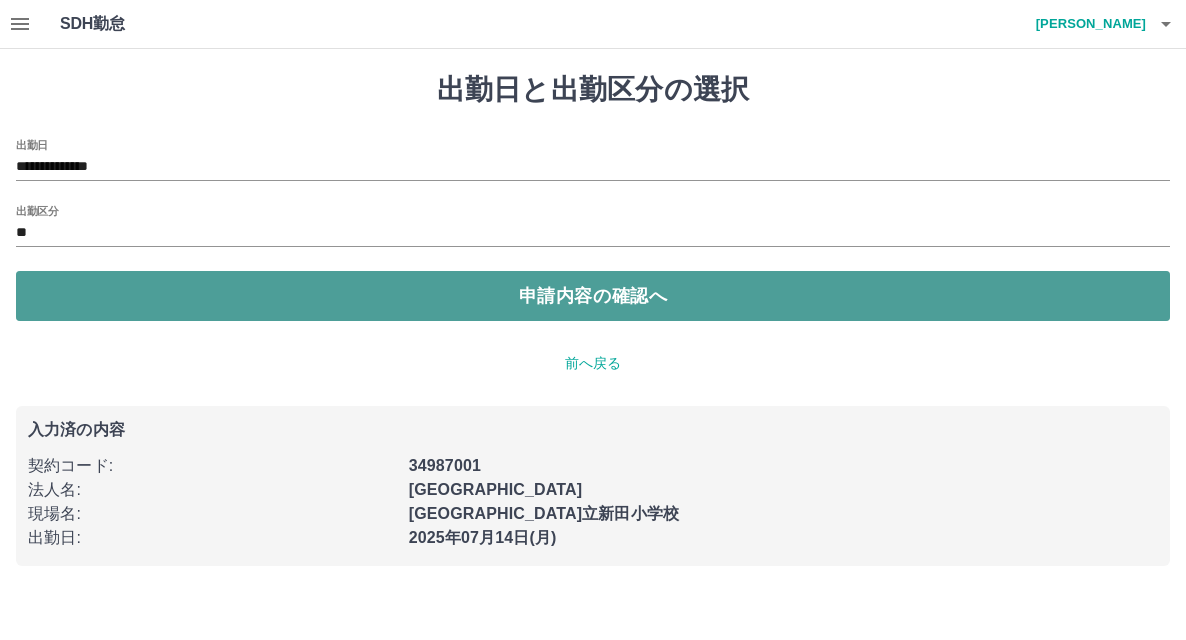 click on "申請内容の確認へ" at bounding box center (593, 296) 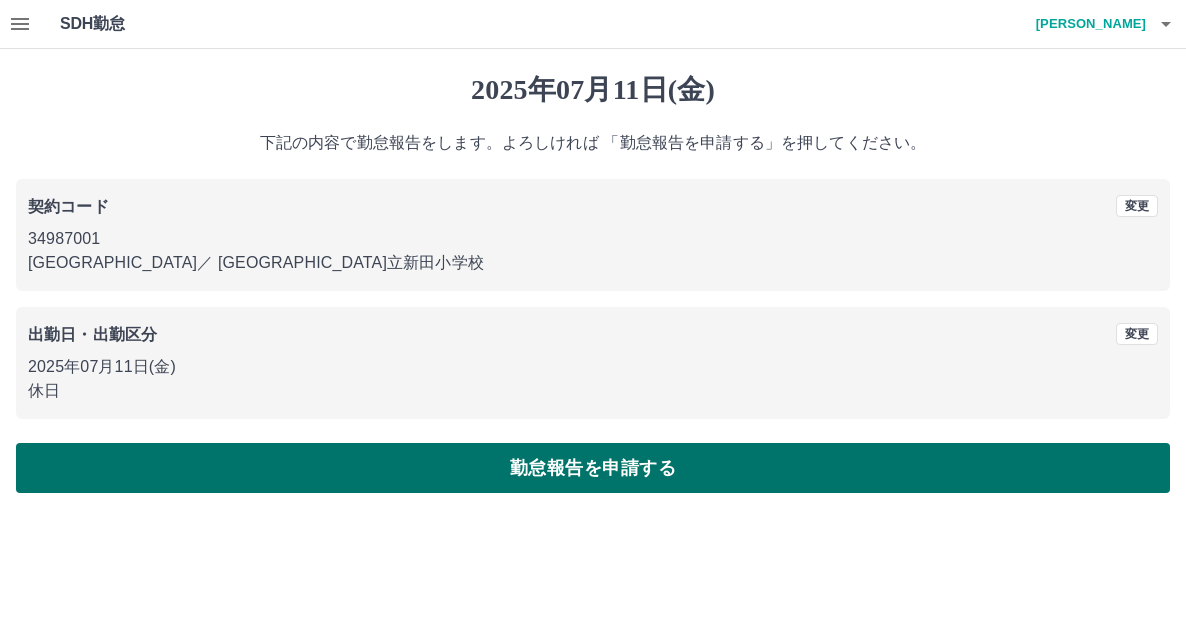 click on "勤怠報告を申請する" at bounding box center [593, 468] 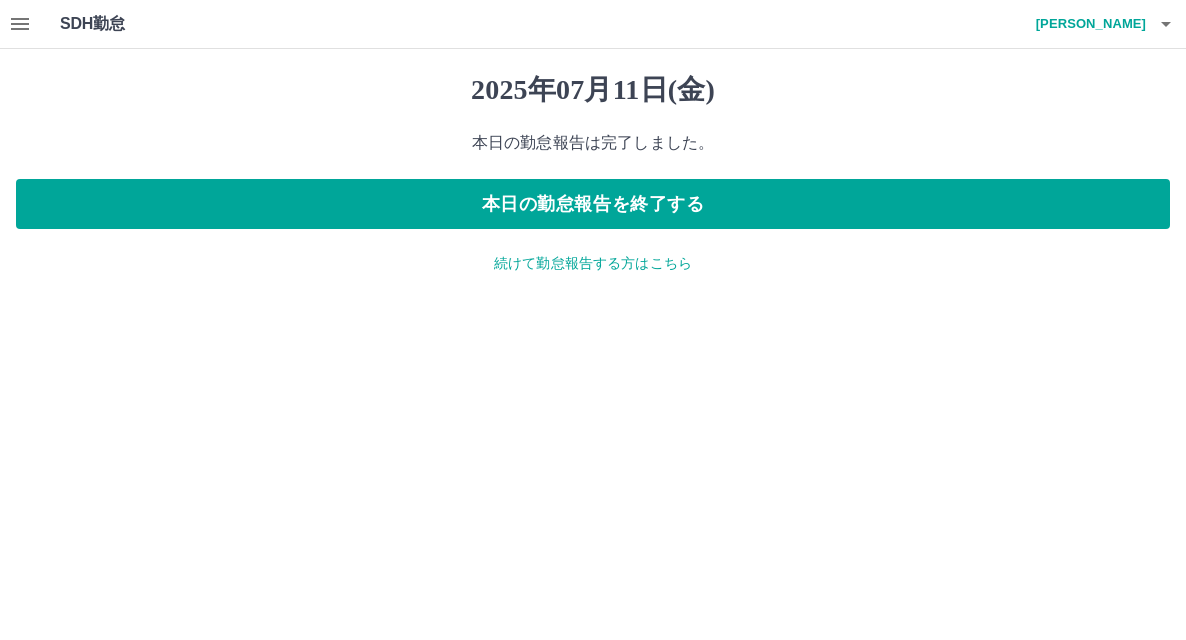 click on "続けて勤怠報告する方はこちら" at bounding box center [593, 263] 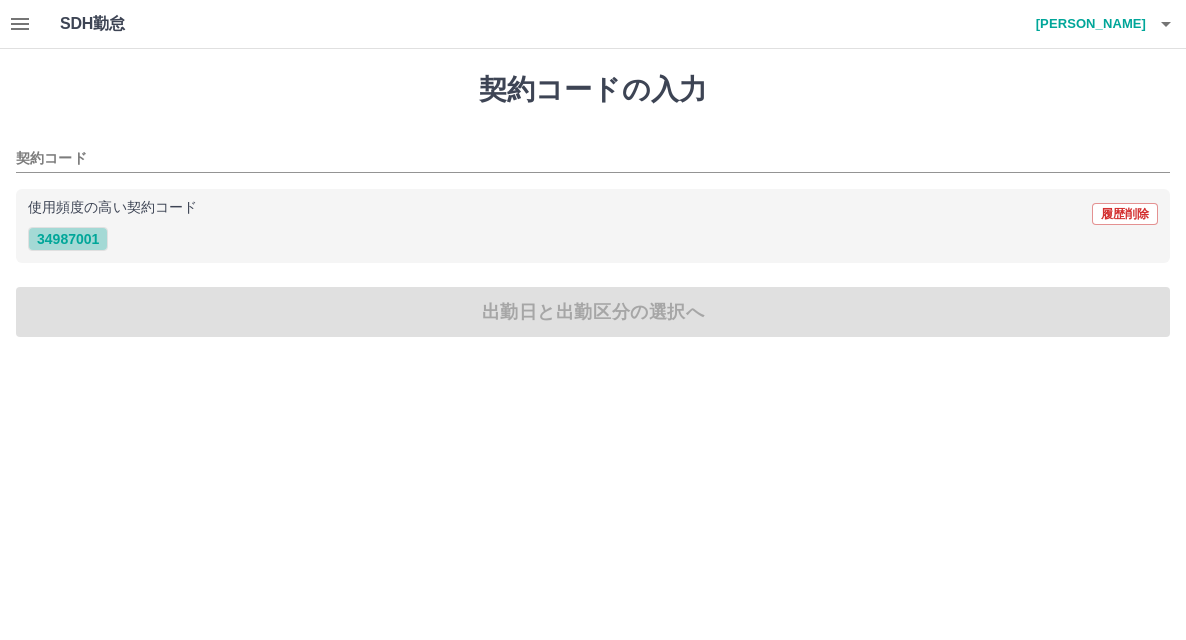 click on "34987001" at bounding box center [68, 239] 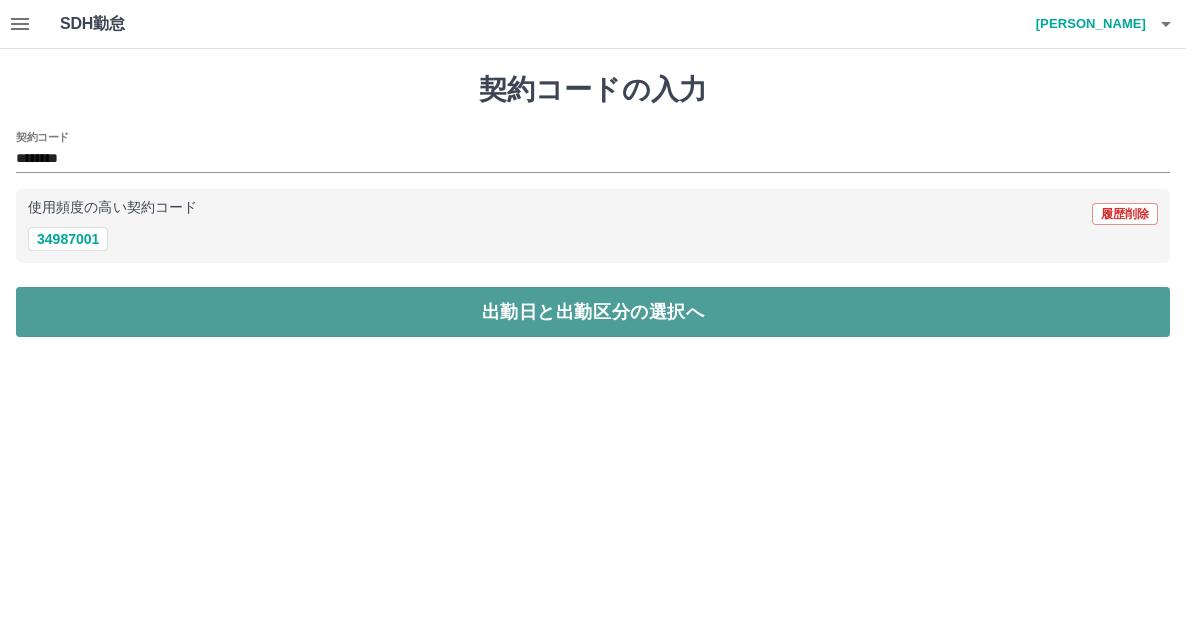 click on "出勤日と出勤区分の選択へ" at bounding box center [593, 312] 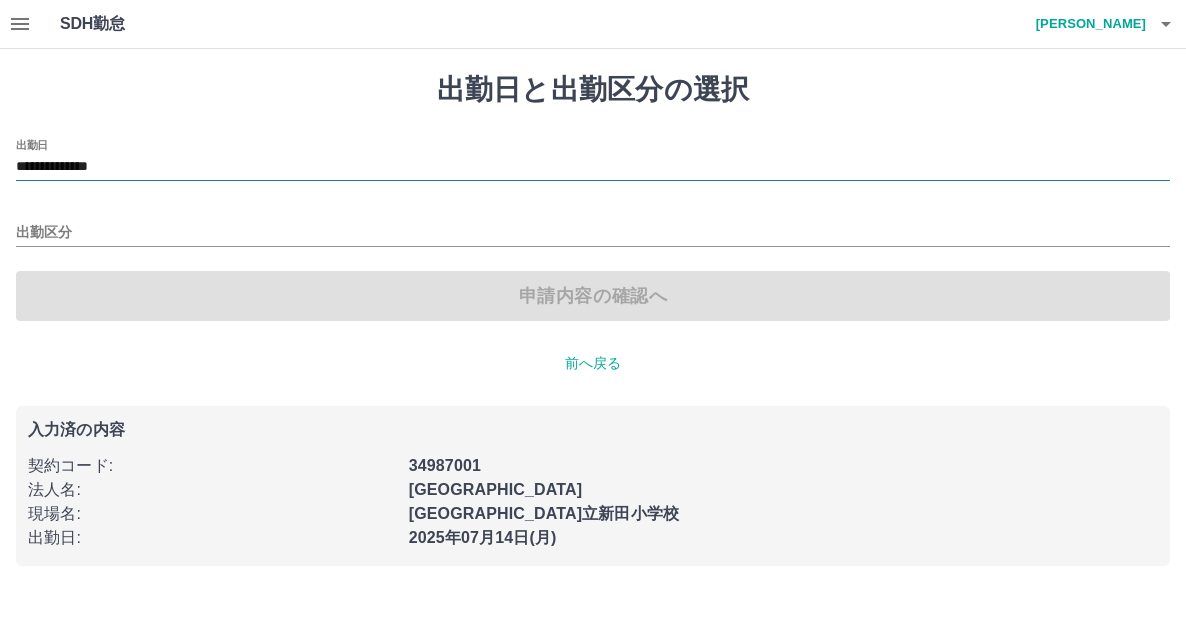 click on "**********" at bounding box center (593, 167) 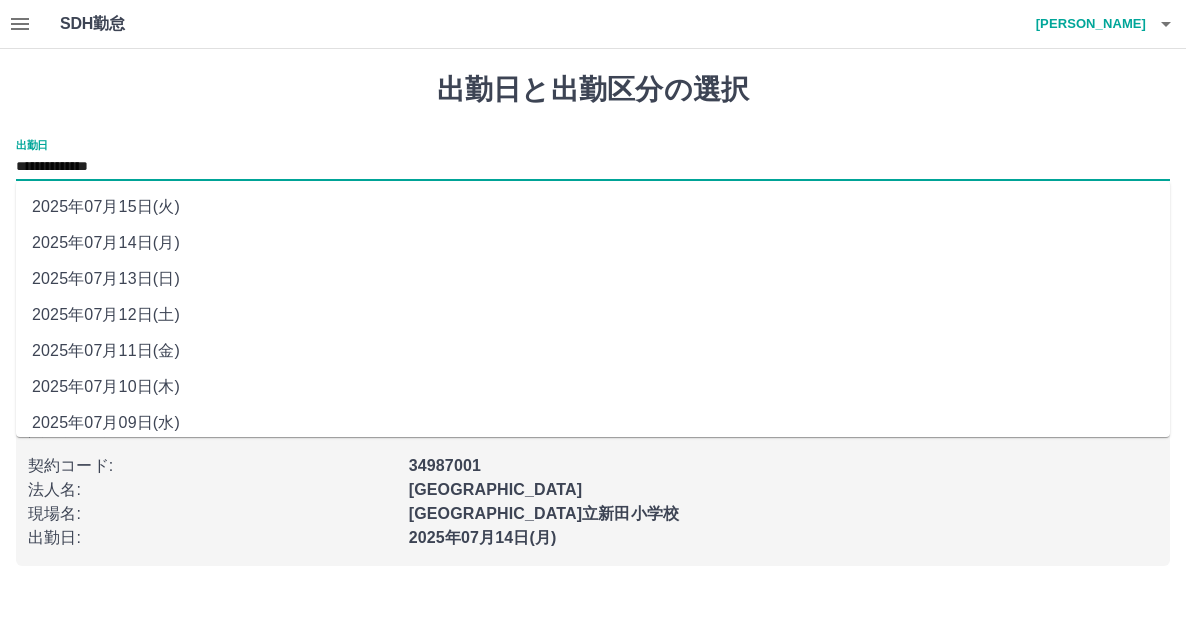 click on "2025年07月12日(土)" at bounding box center (593, 315) 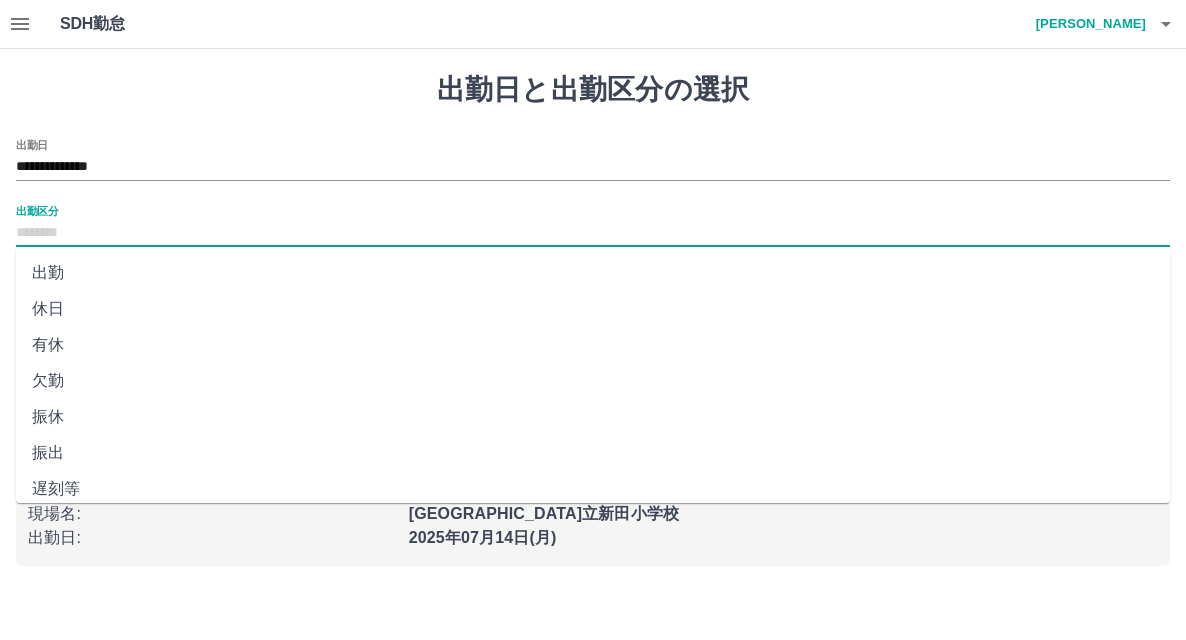 click on "出勤区分" at bounding box center [593, 233] 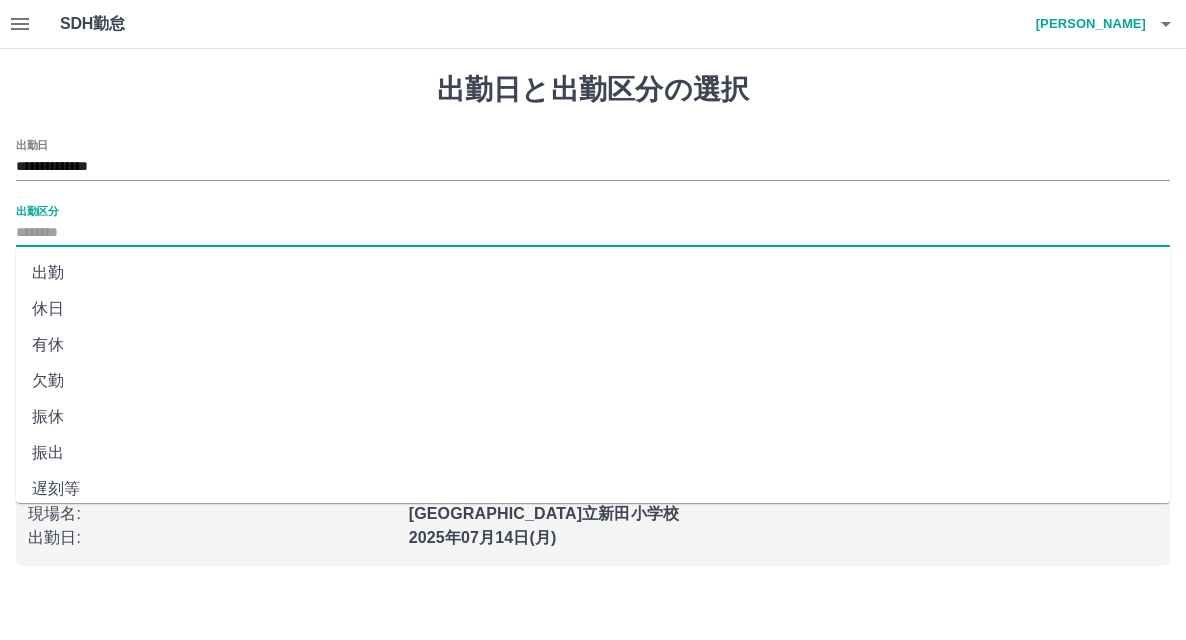 click on "休日" at bounding box center [593, 309] 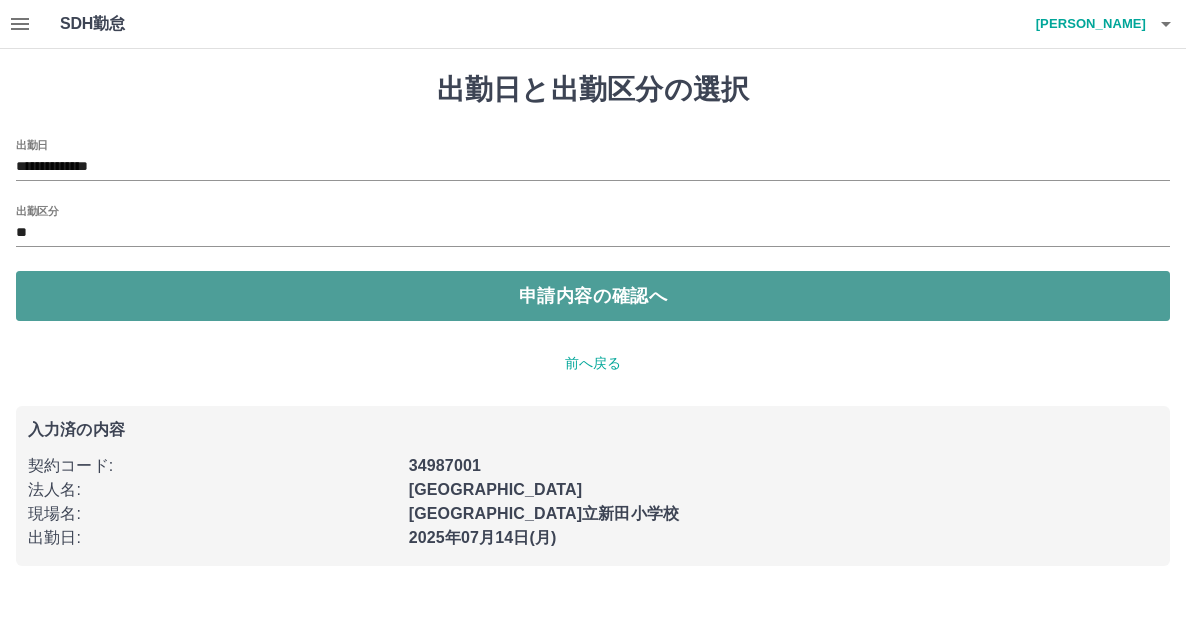click on "申請内容の確認へ" at bounding box center [593, 296] 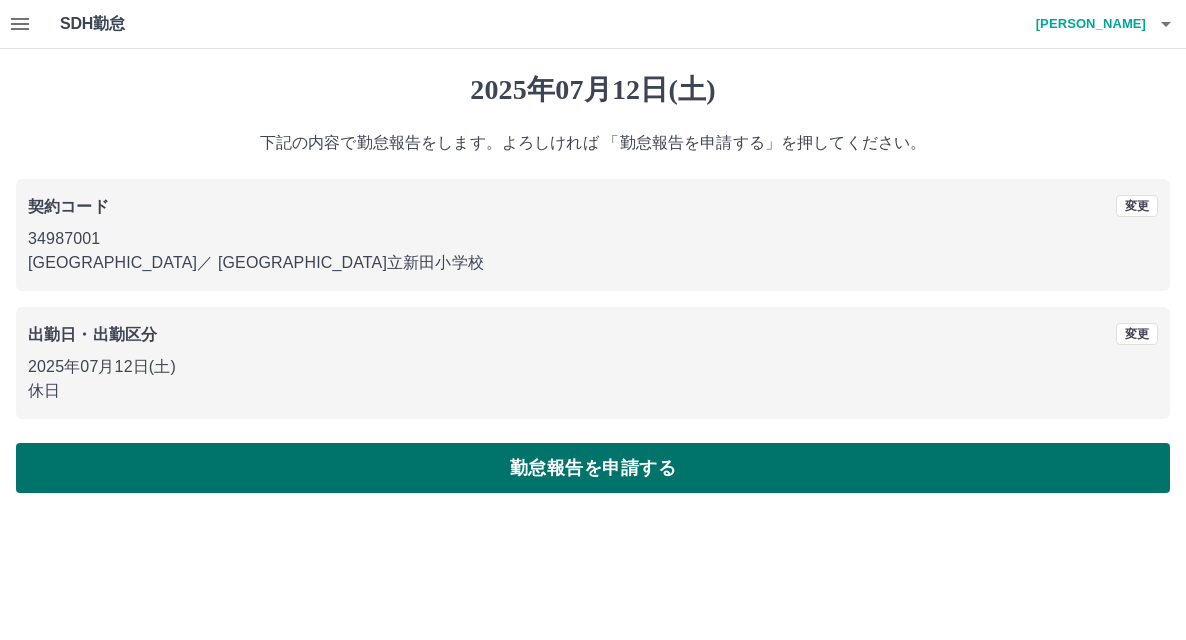 click on "勤怠報告を申請する" at bounding box center (593, 468) 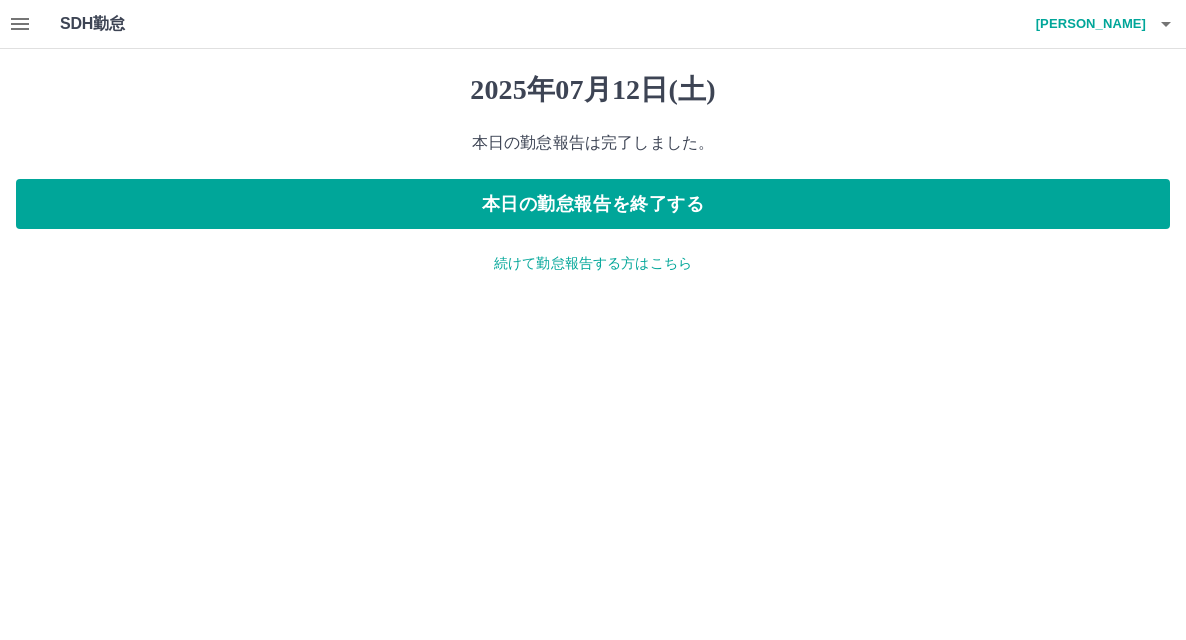 click on "続けて勤怠報告する方はこちら" at bounding box center (593, 263) 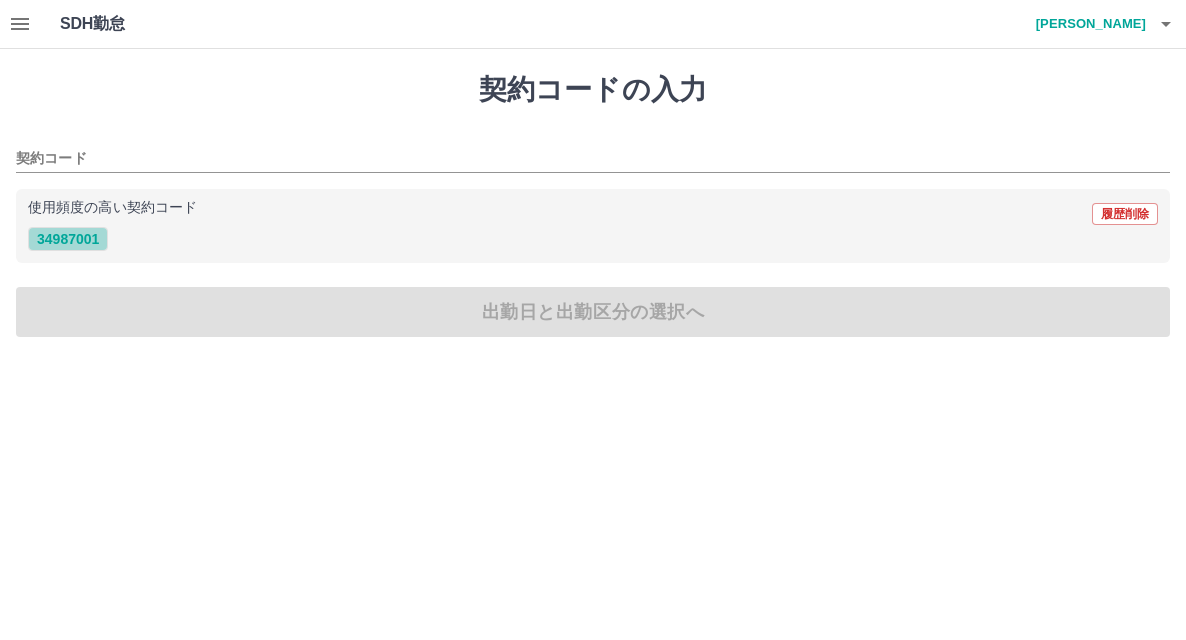click on "34987001" at bounding box center (68, 239) 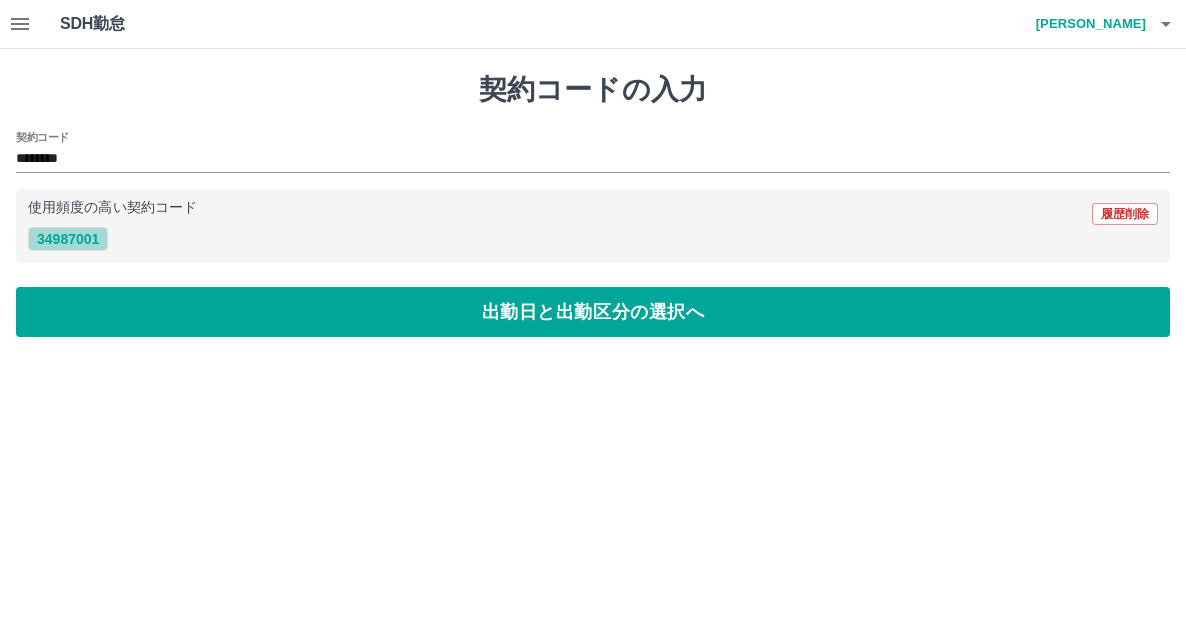 click on "34987001" at bounding box center (68, 239) 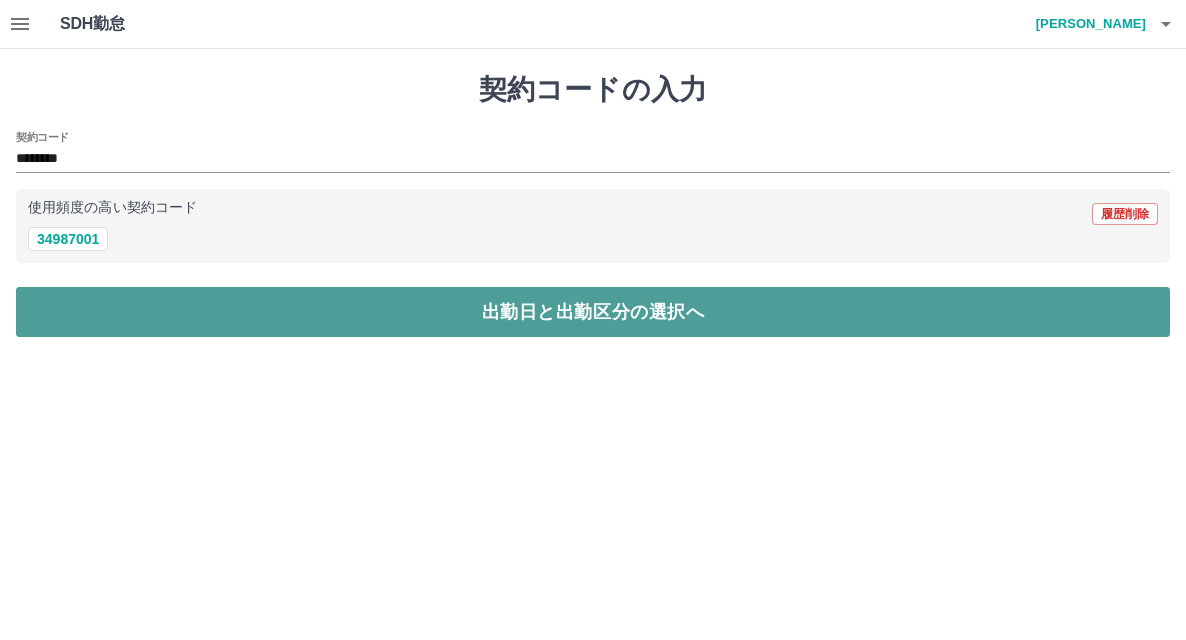 click on "出勤日と出勤区分の選択へ" at bounding box center (593, 312) 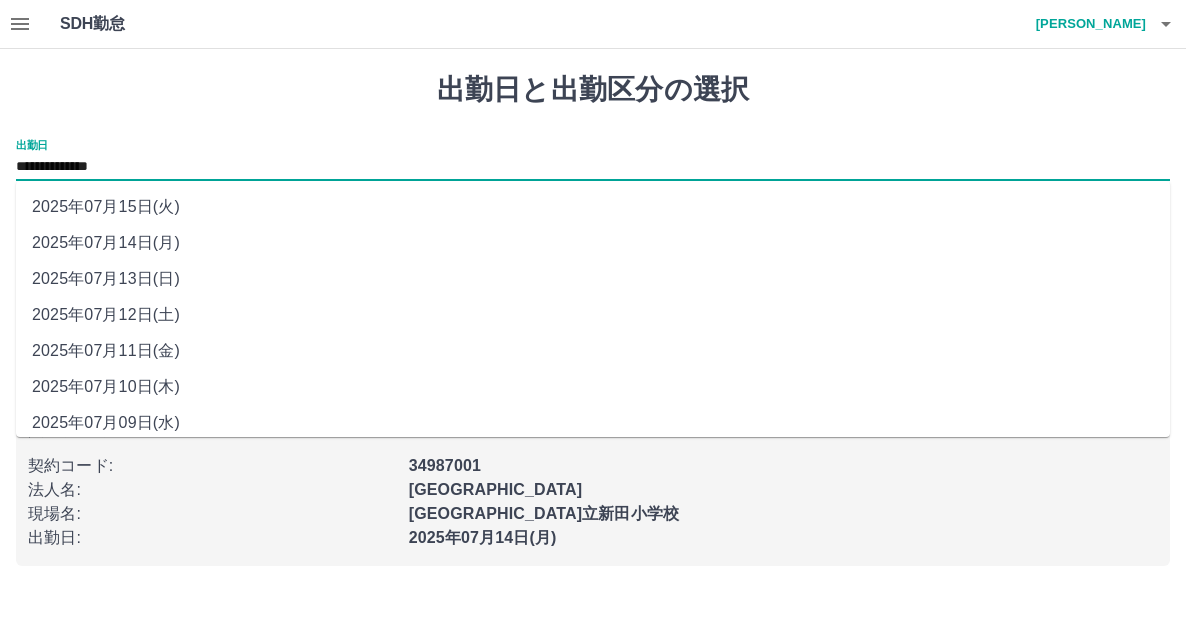 click on "**********" at bounding box center [593, 167] 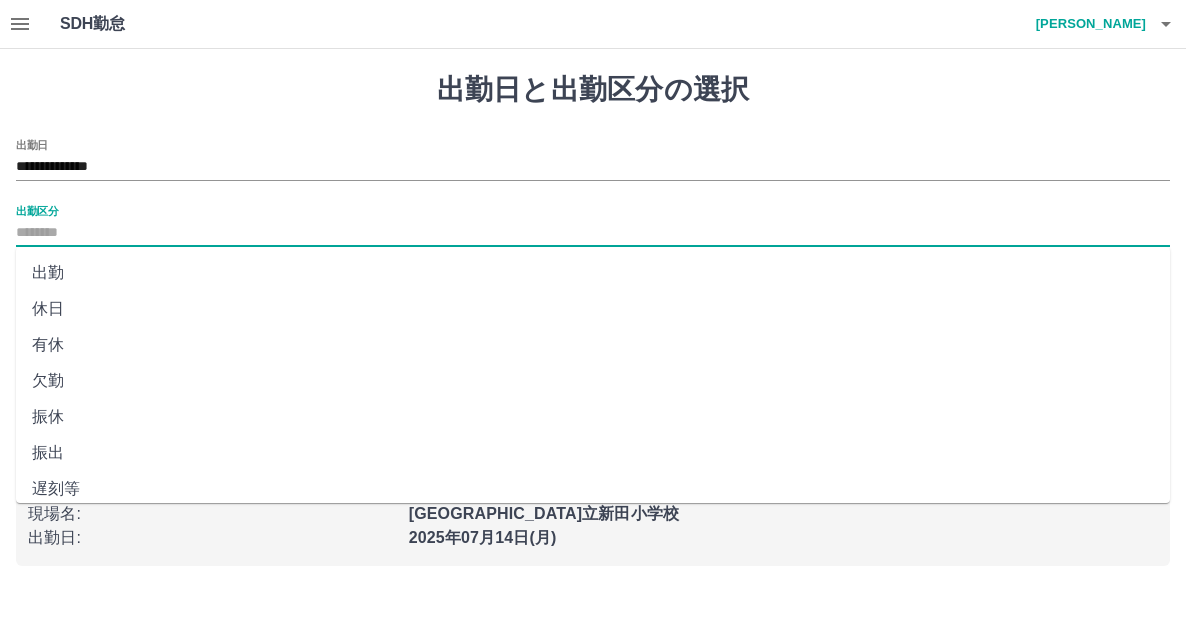 click on "出勤区分" at bounding box center [593, 233] 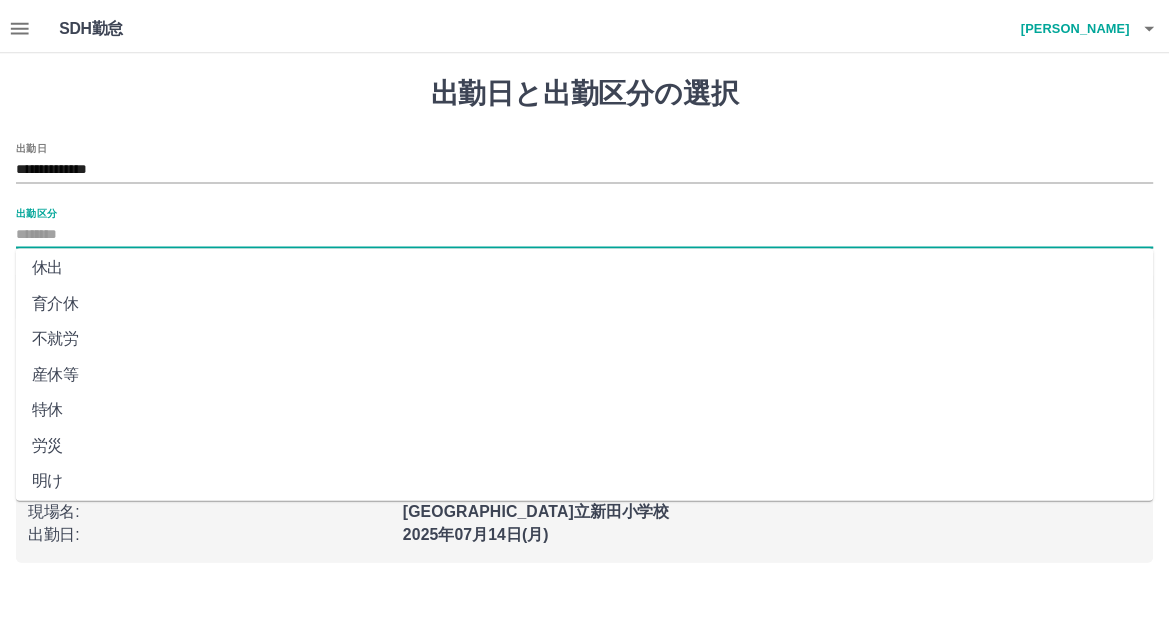 scroll, scrollTop: 400, scrollLeft: 0, axis: vertical 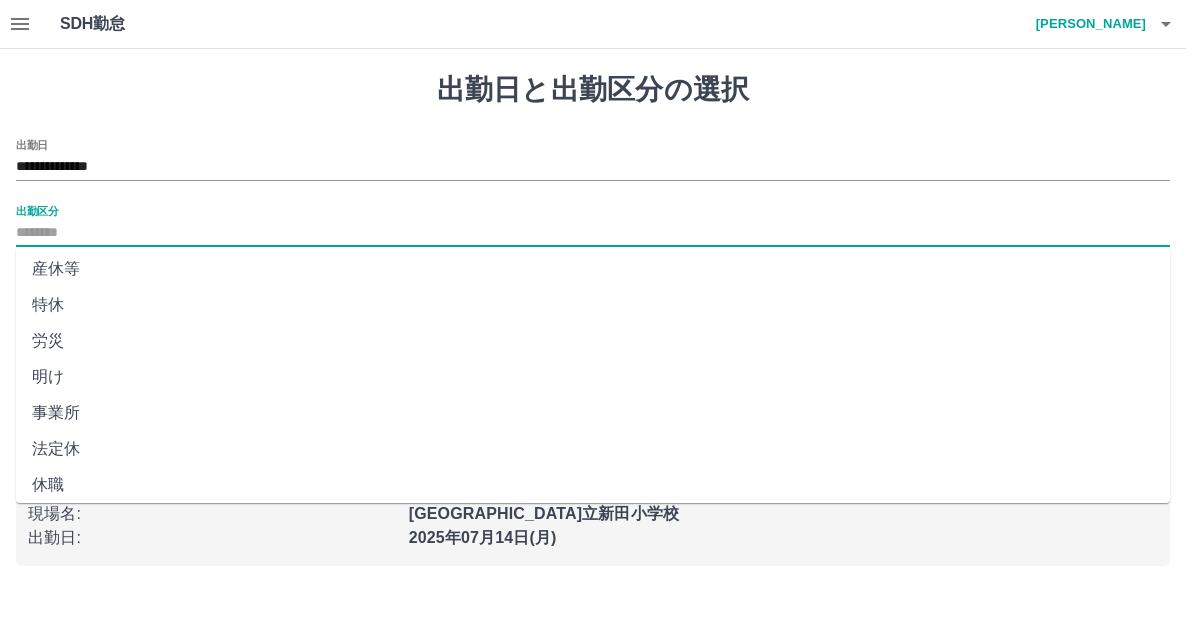 click on "法定休" at bounding box center (593, 449) 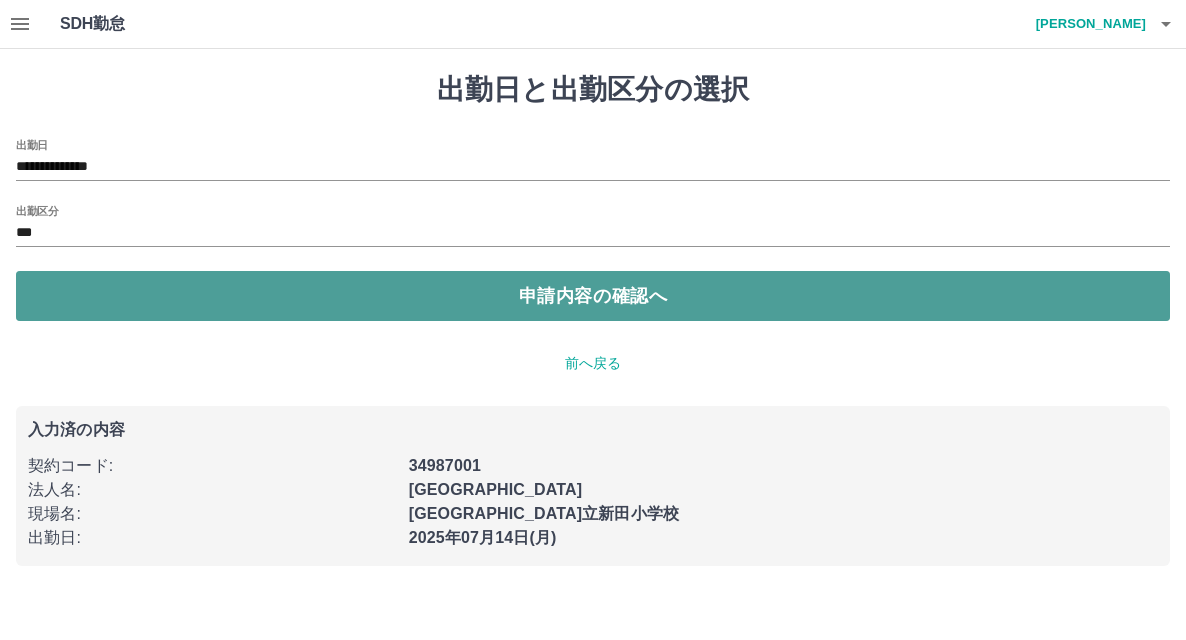click on "申請内容の確認へ" at bounding box center (593, 296) 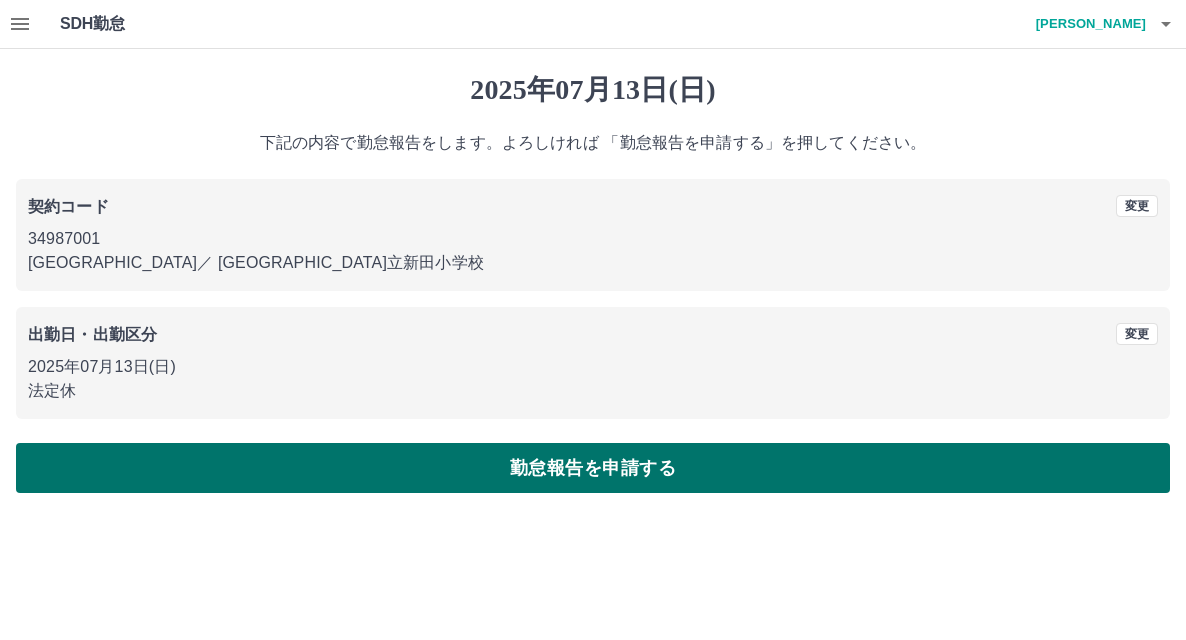 click on "勤怠報告を申請する" at bounding box center [593, 468] 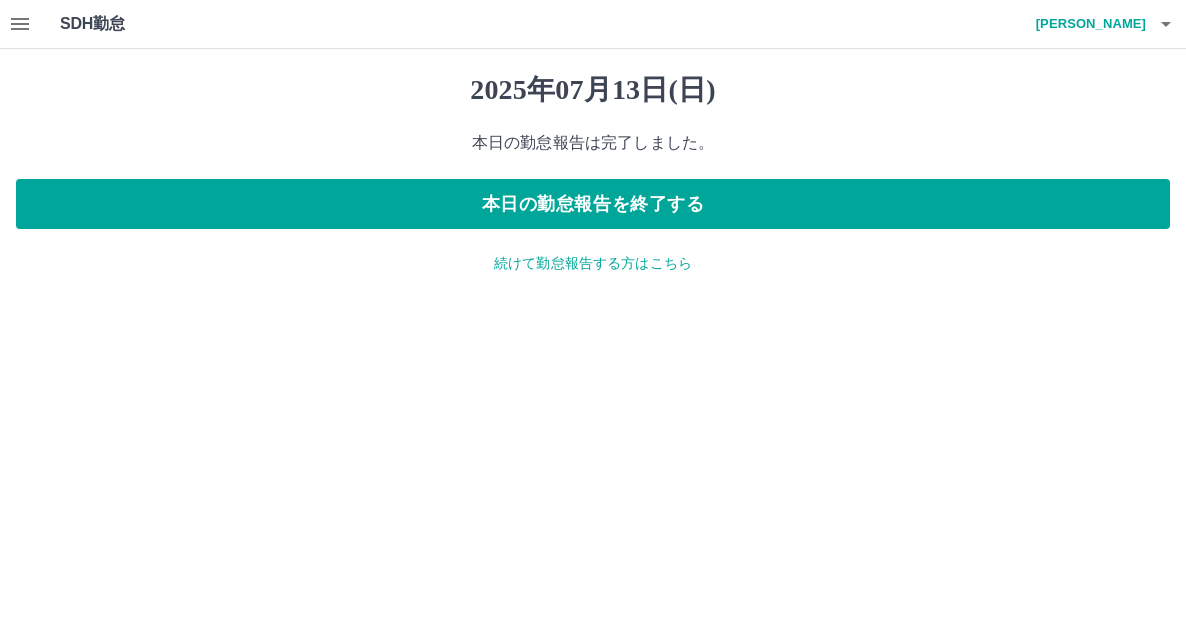 click on "続けて勤怠報告する方はこちら" at bounding box center (593, 263) 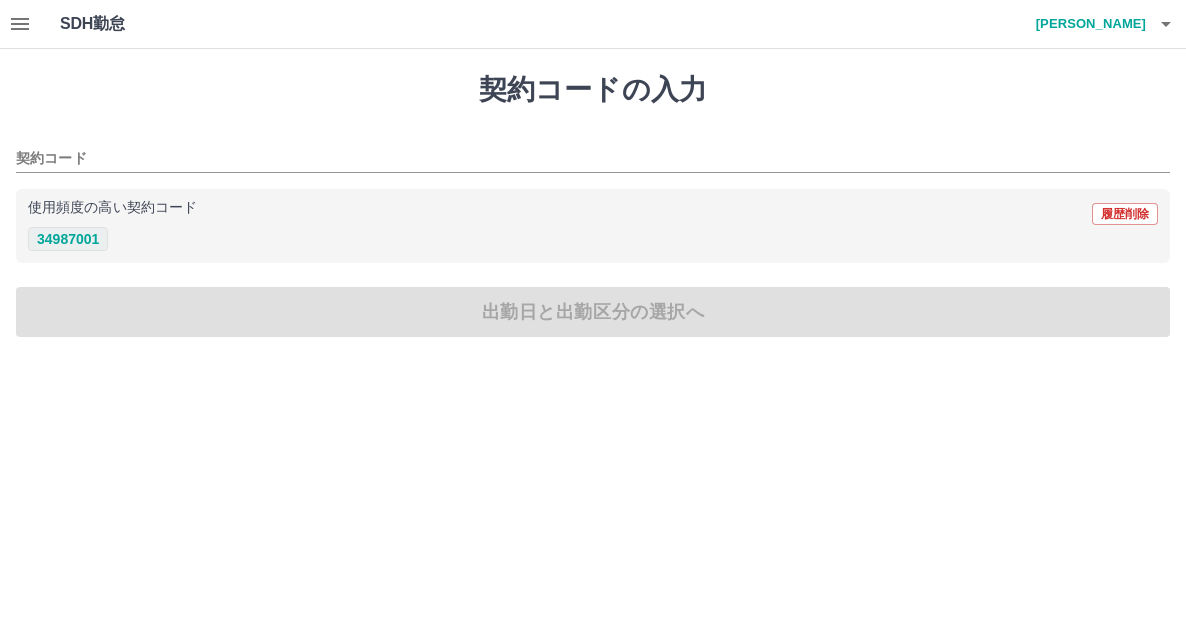 click on "34987001" at bounding box center [68, 239] 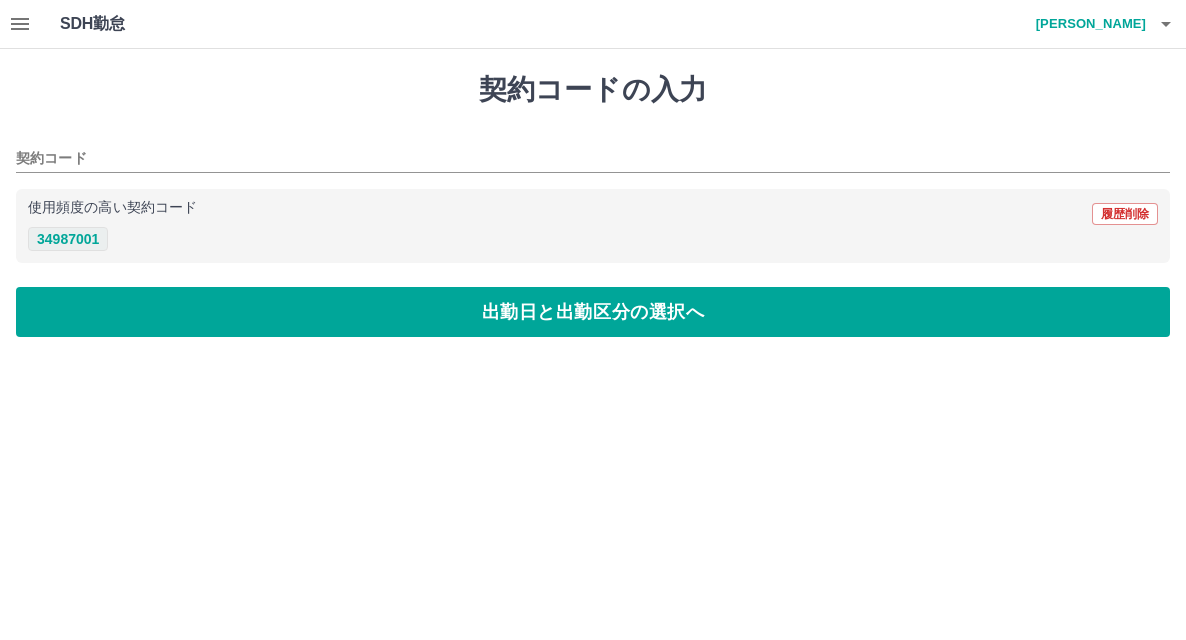 type on "********" 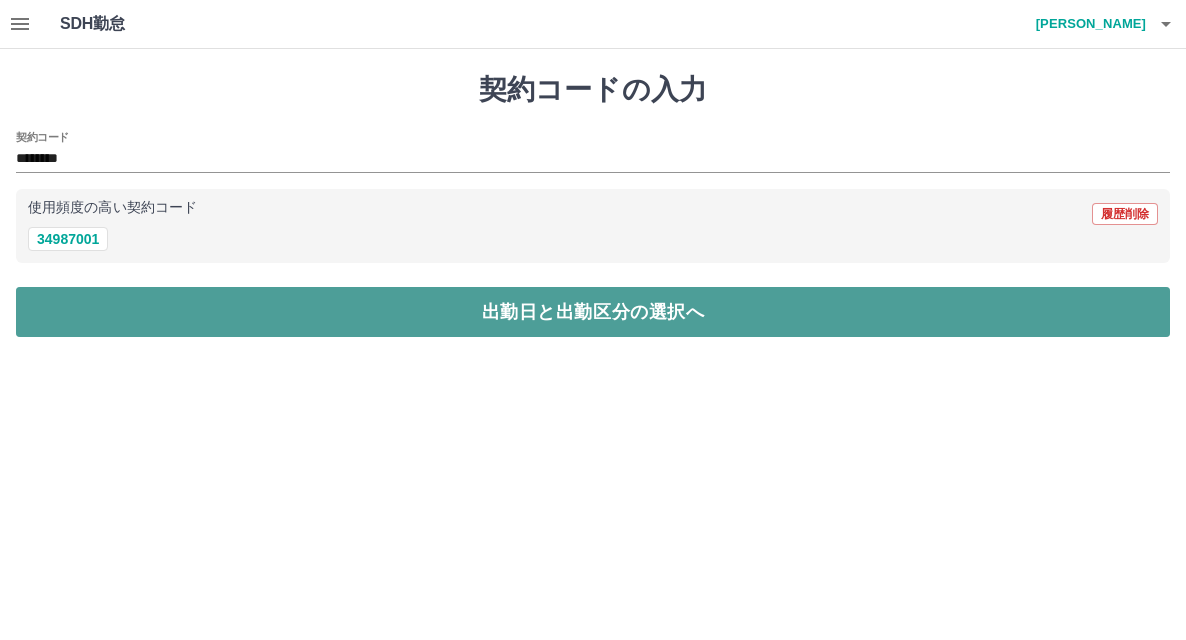 click on "出勤日と出勤区分の選択へ" at bounding box center [593, 312] 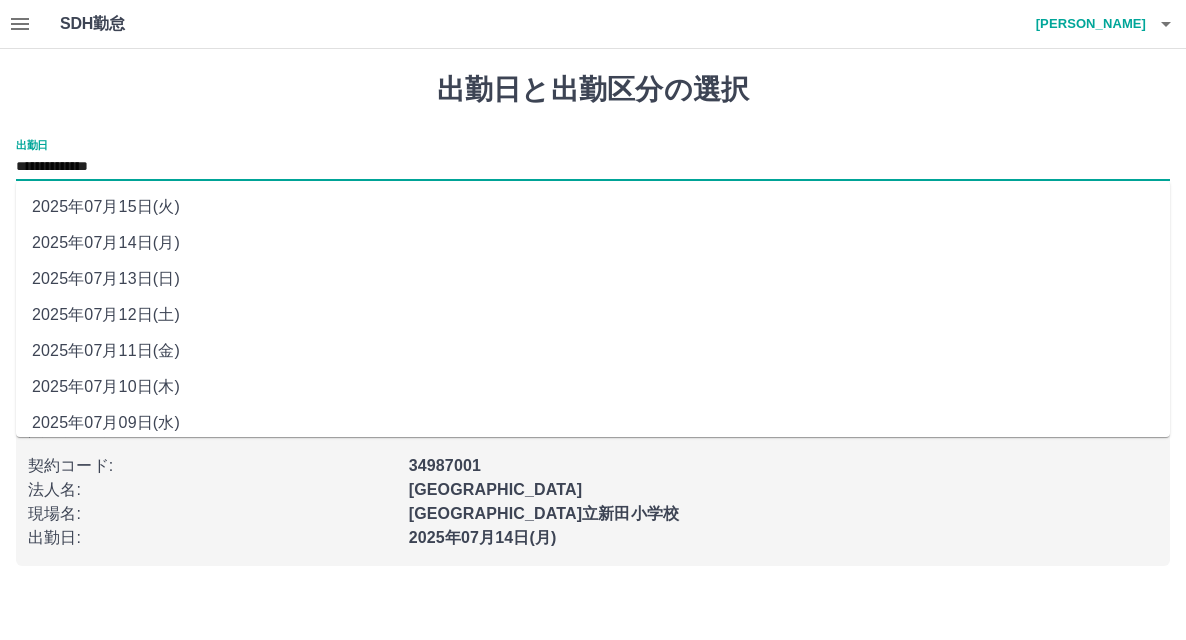 click on "**********" at bounding box center [593, 167] 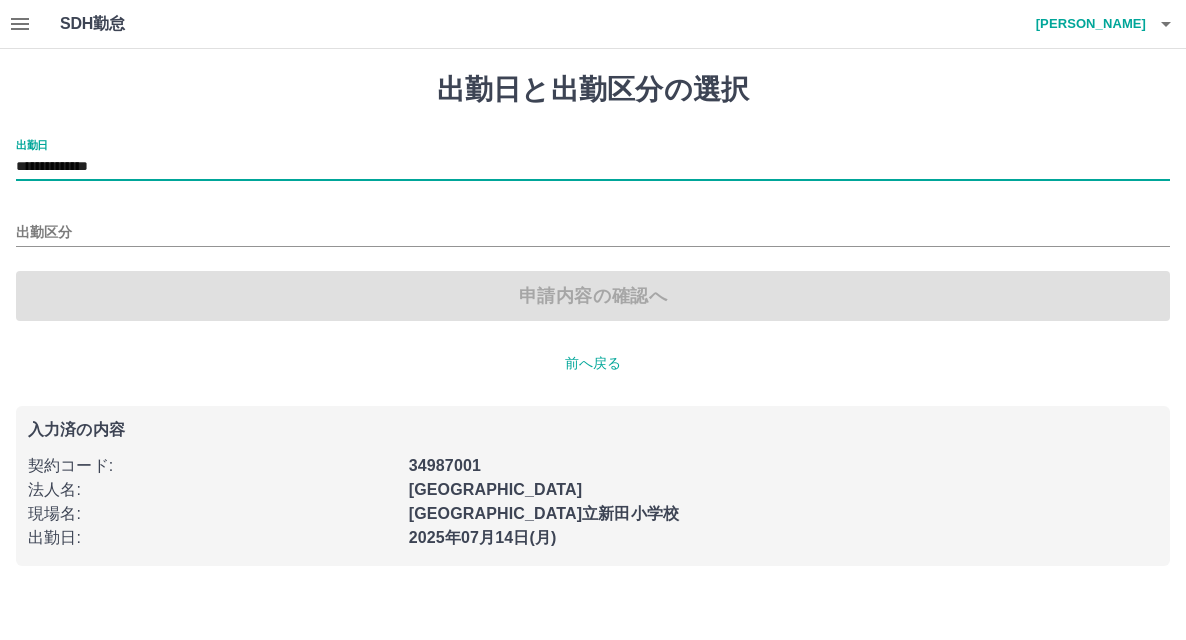 click on "出勤区分" at bounding box center (593, 226) 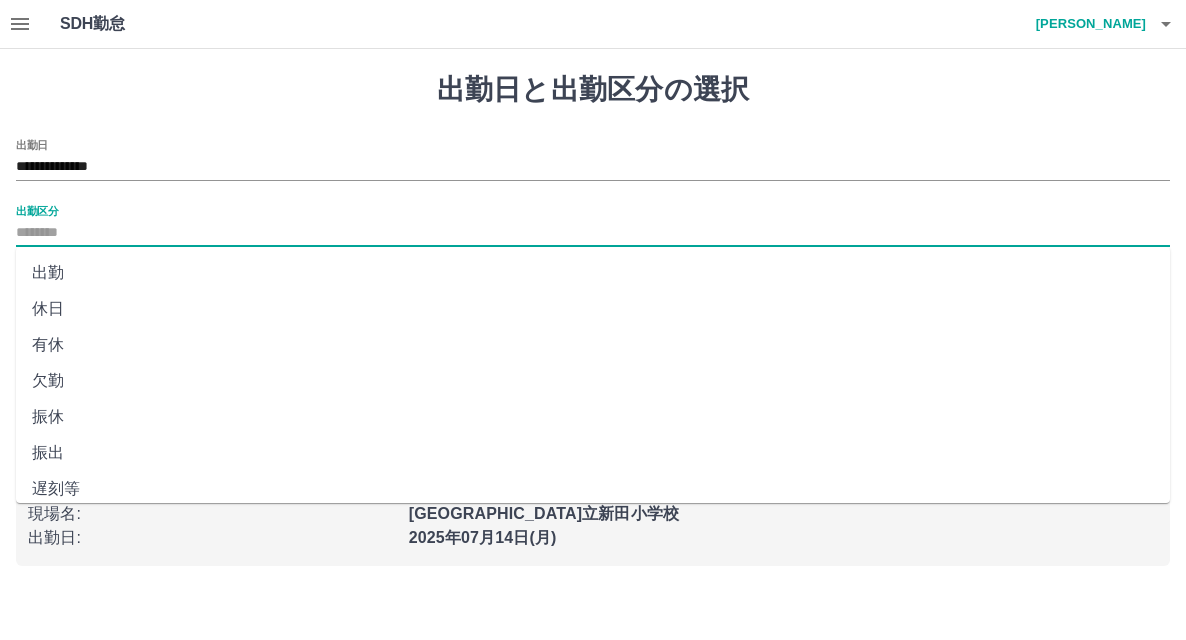 click on "出勤区分" at bounding box center (593, 233) 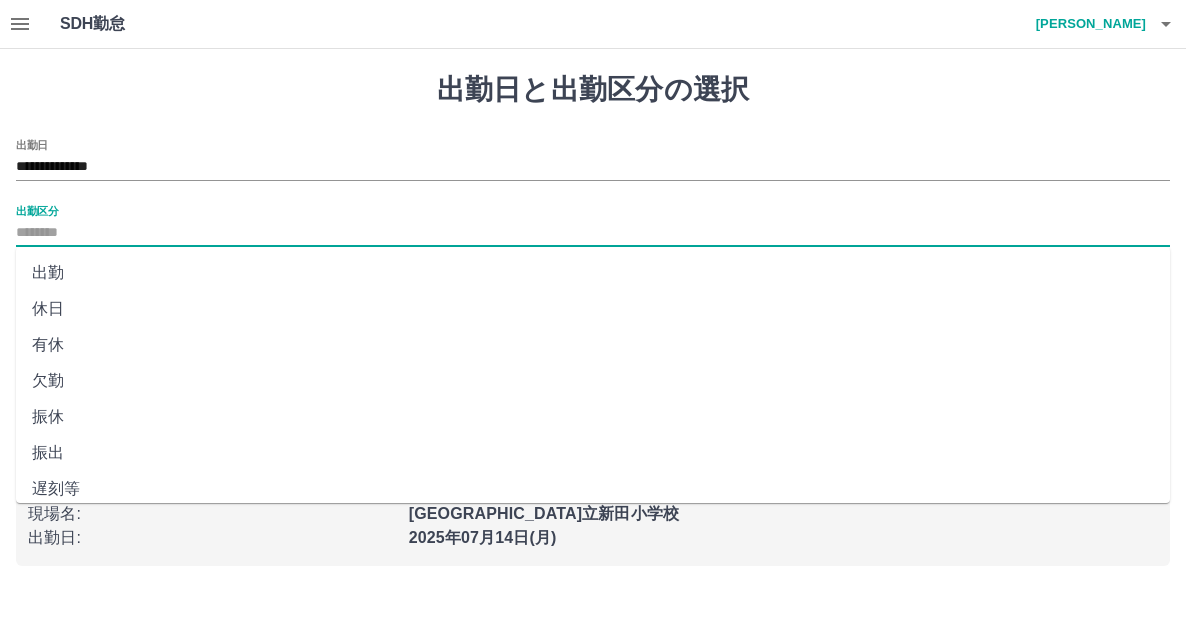 click on "出勤" at bounding box center [593, 273] 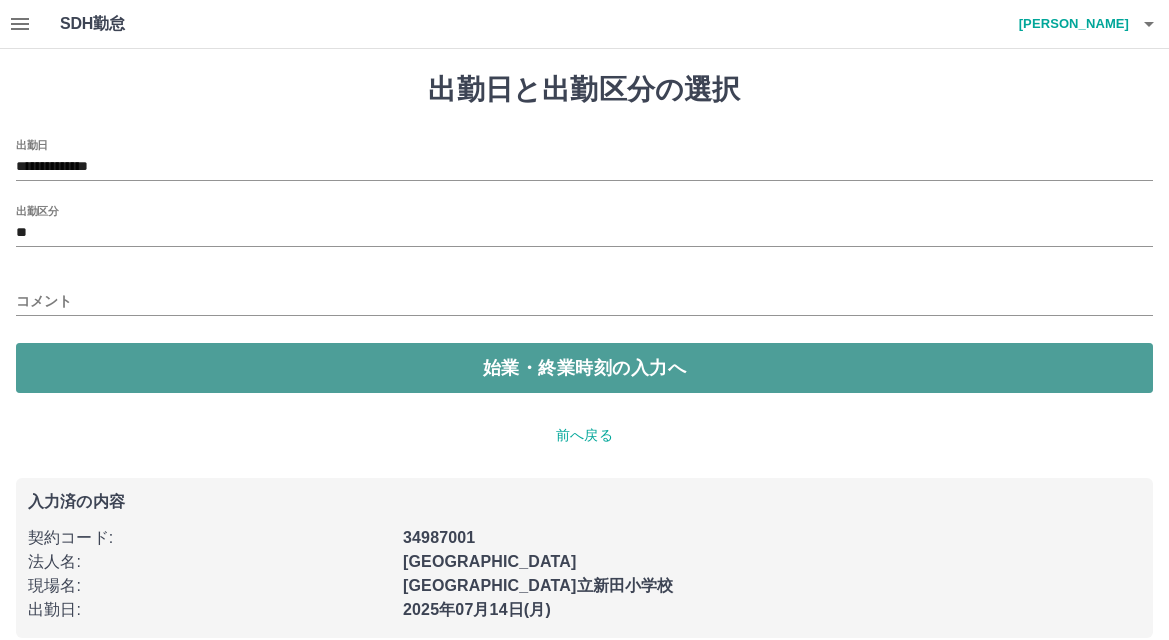click on "始業・終業時刻の入力へ" at bounding box center [584, 368] 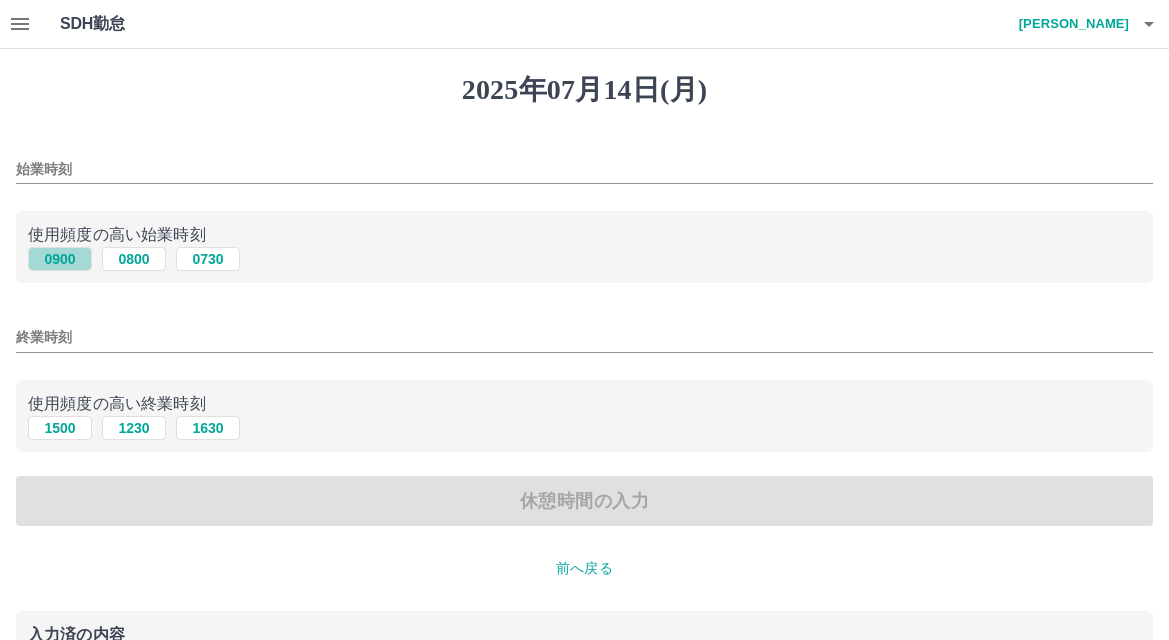 click on "0900" at bounding box center (60, 259) 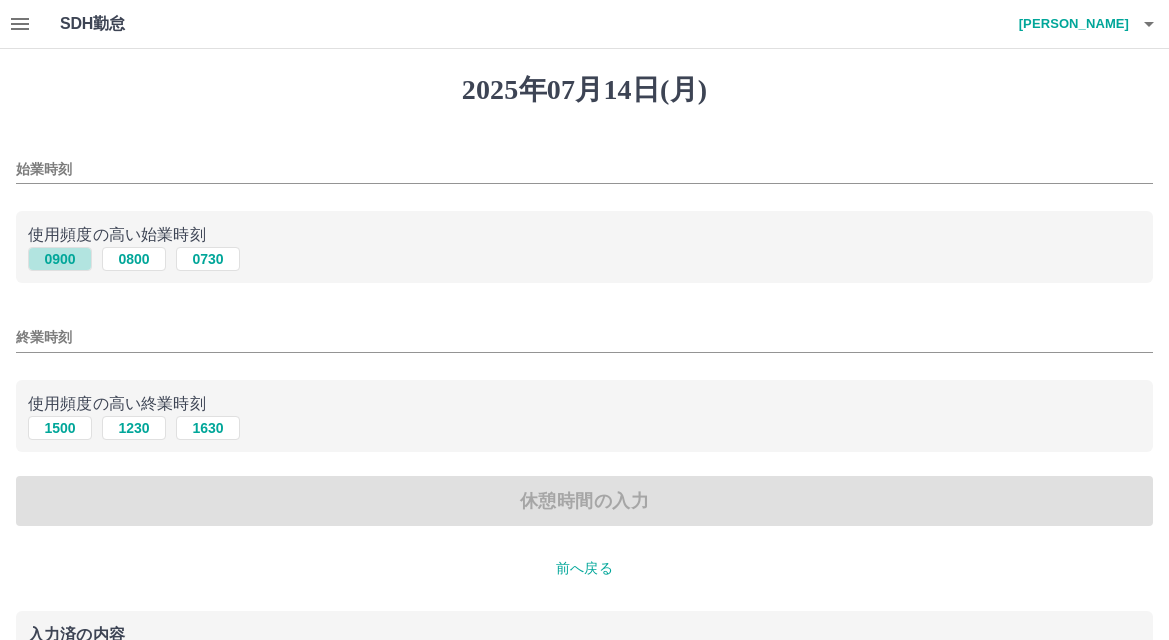 type on "****" 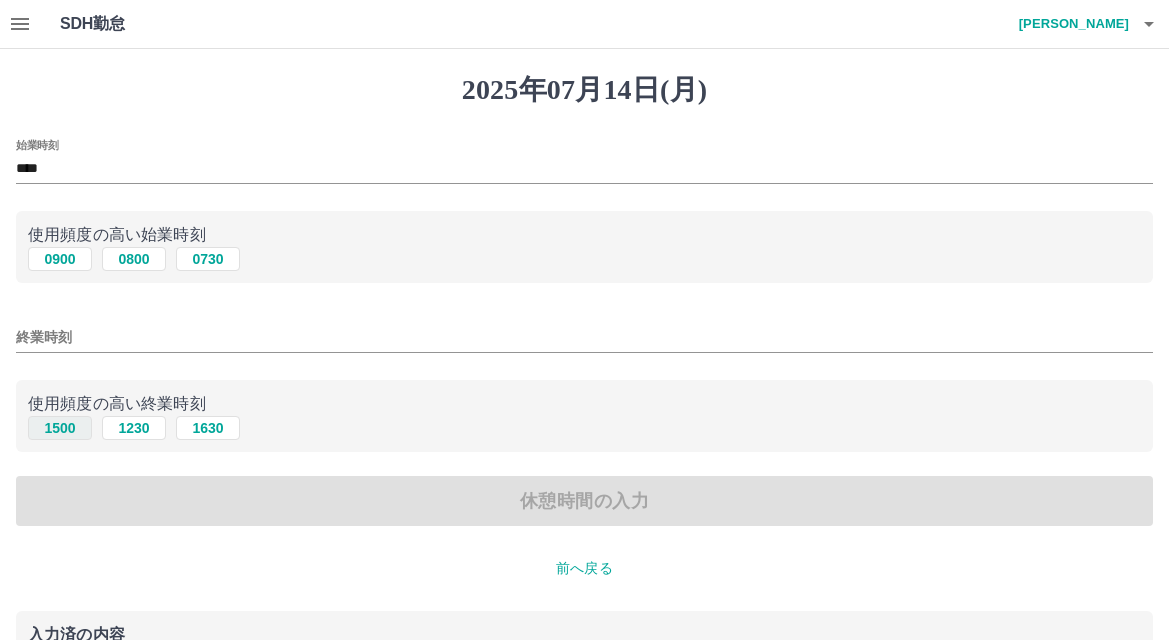 click on "1500" at bounding box center (60, 428) 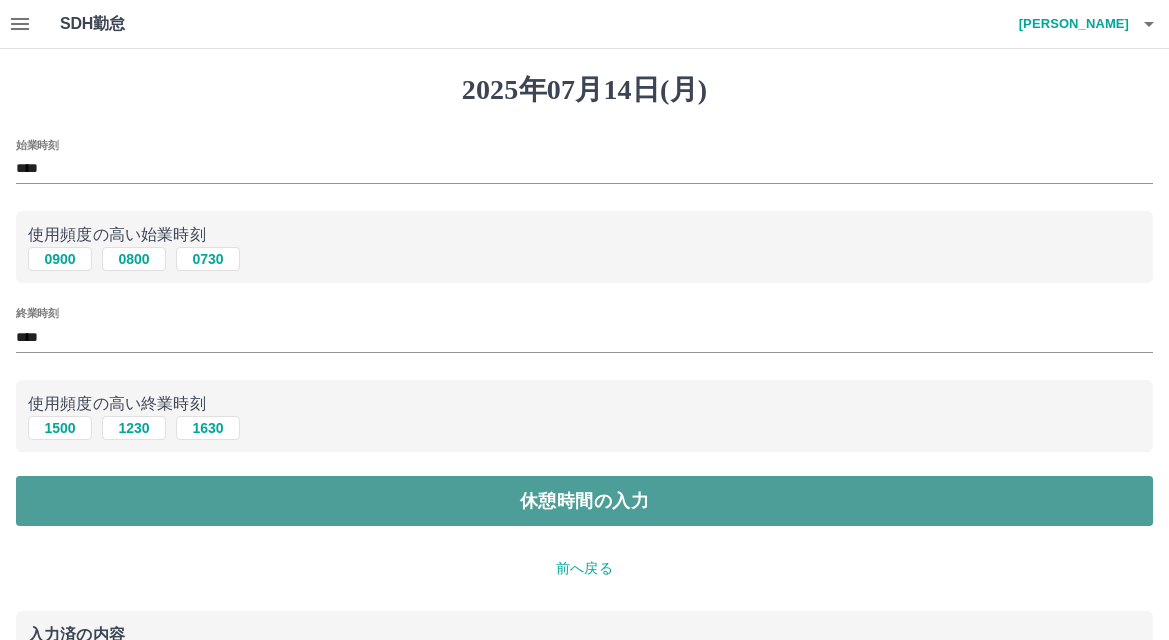 click on "休憩時間の入力" at bounding box center (584, 501) 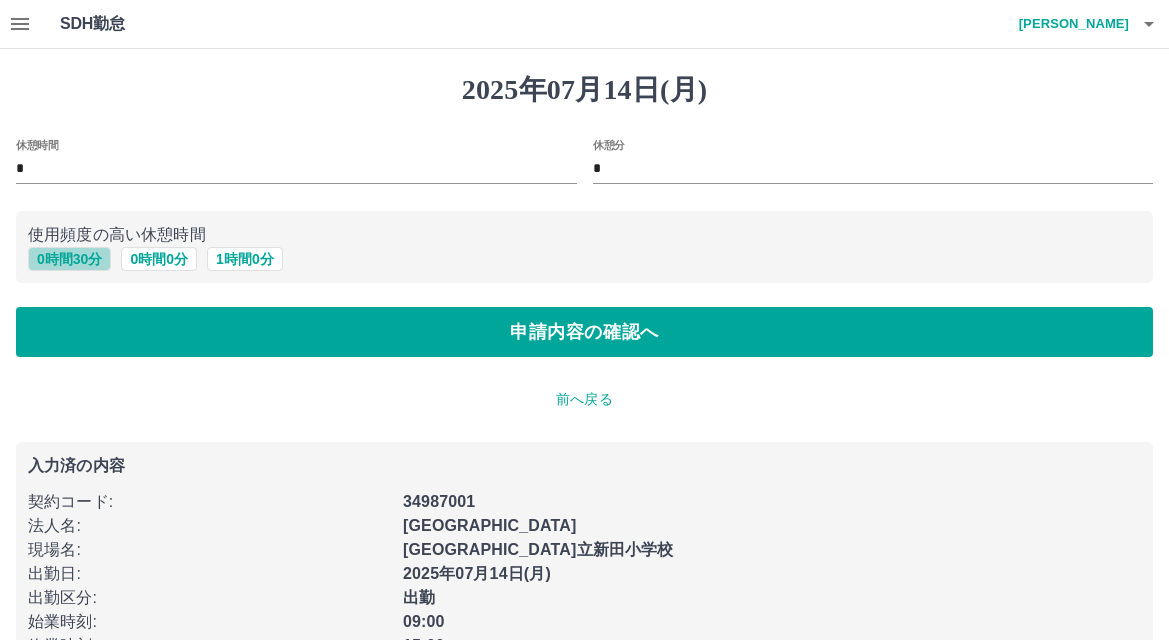click on "0 時間 30 分" at bounding box center [69, 259] 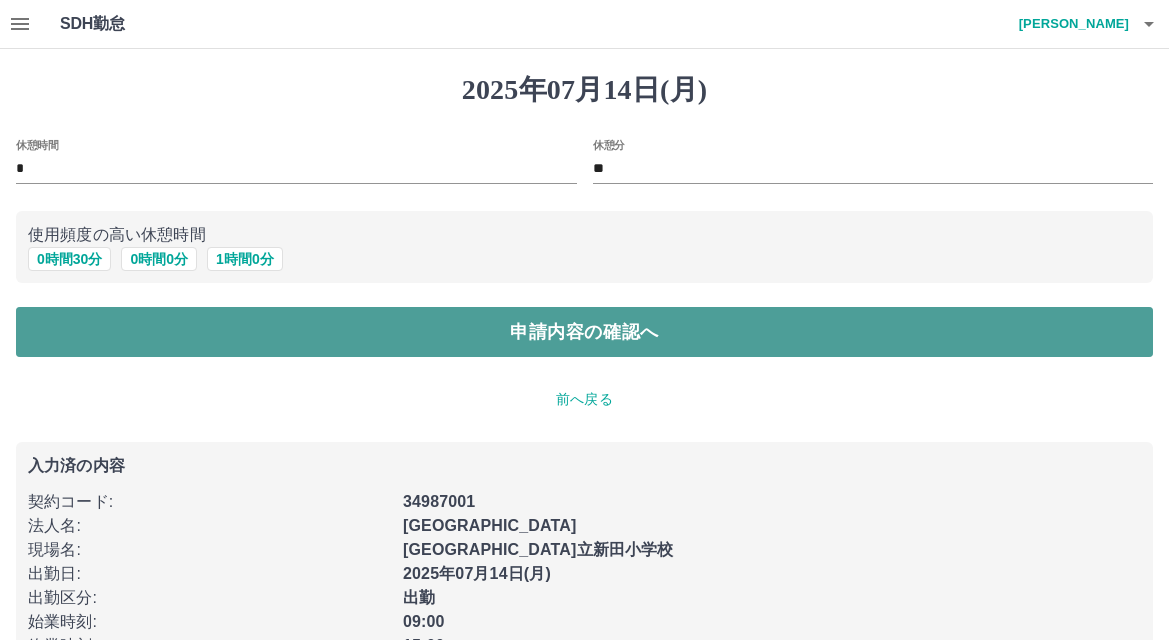 click on "申請内容の確認へ" at bounding box center [584, 332] 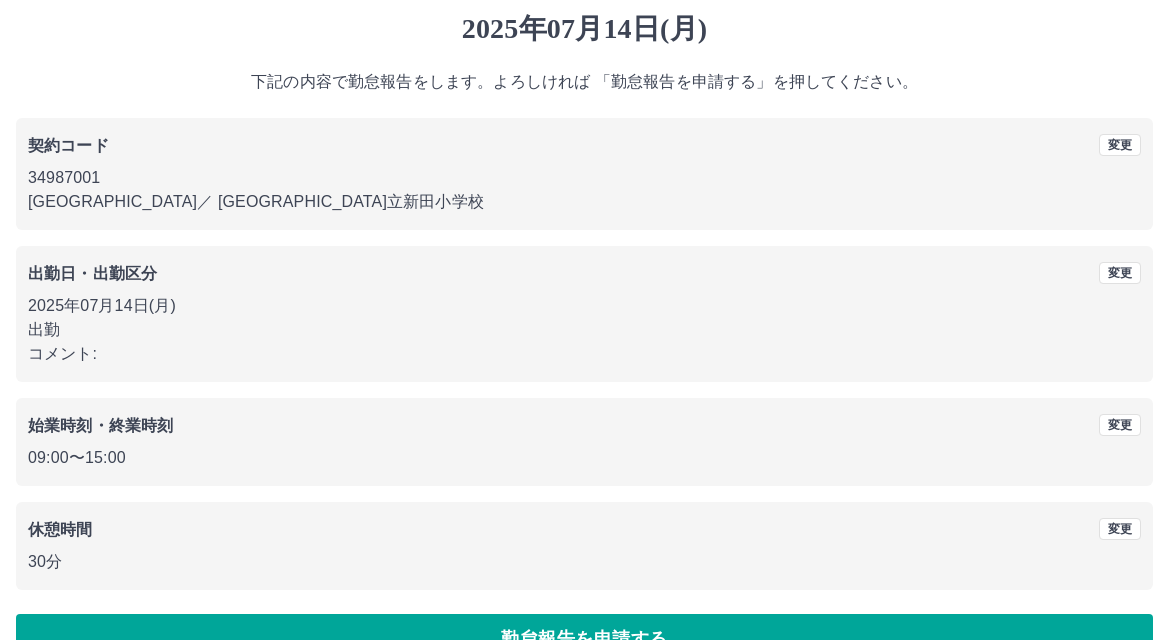 scroll, scrollTop: 109, scrollLeft: 0, axis: vertical 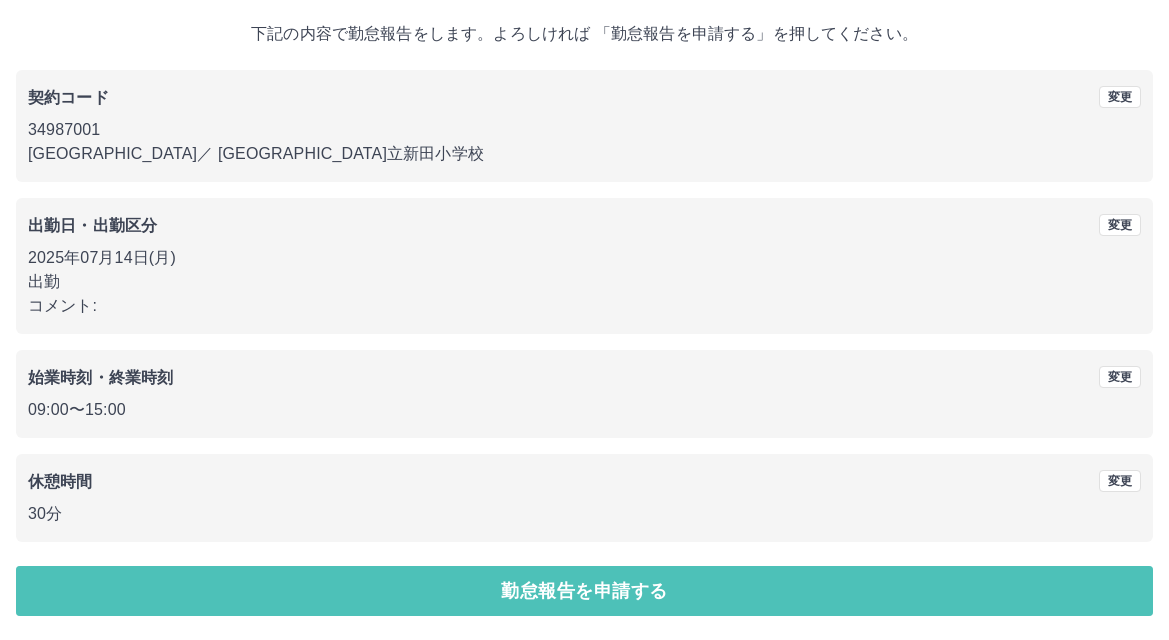 click on "勤怠報告を申請する" at bounding box center [584, 591] 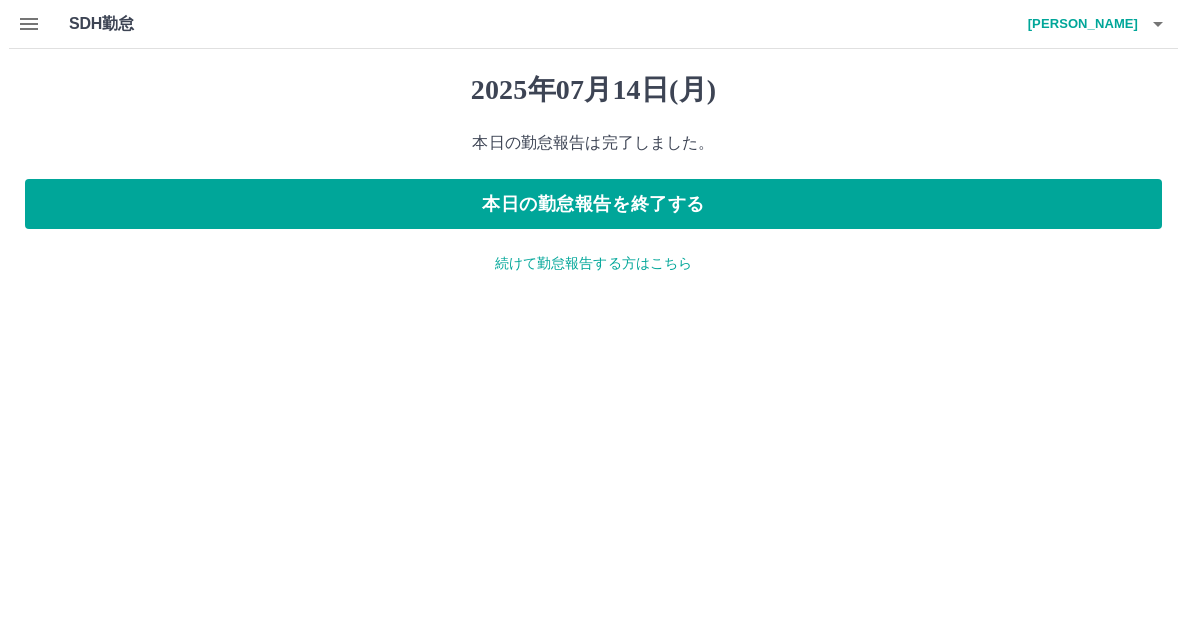 scroll, scrollTop: 0, scrollLeft: 0, axis: both 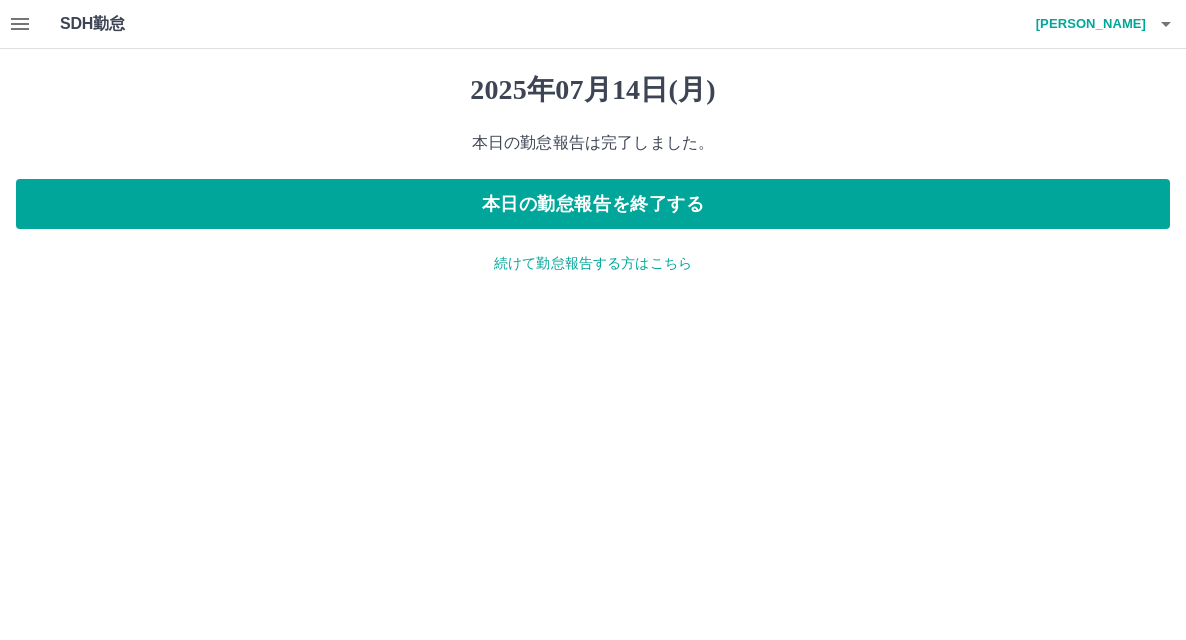 click on "[DATE] 本日の勤怠報告は完了しました。 本日の勤怠報告を終了する 続けて勤怠報告する方はこちら" at bounding box center (593, 173) 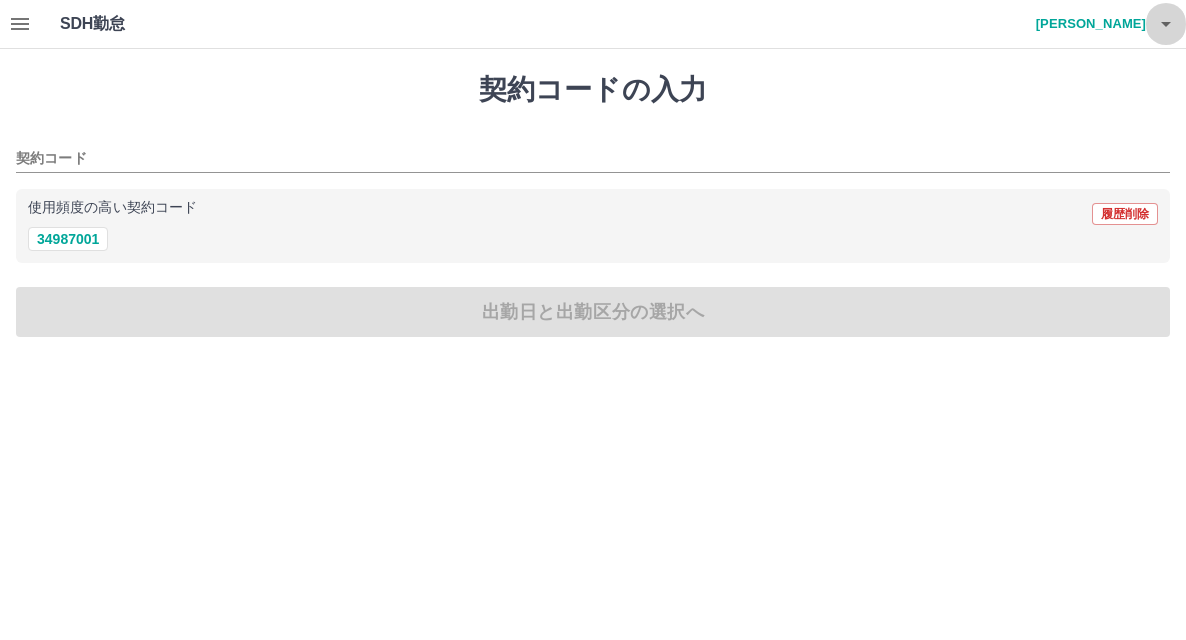 click 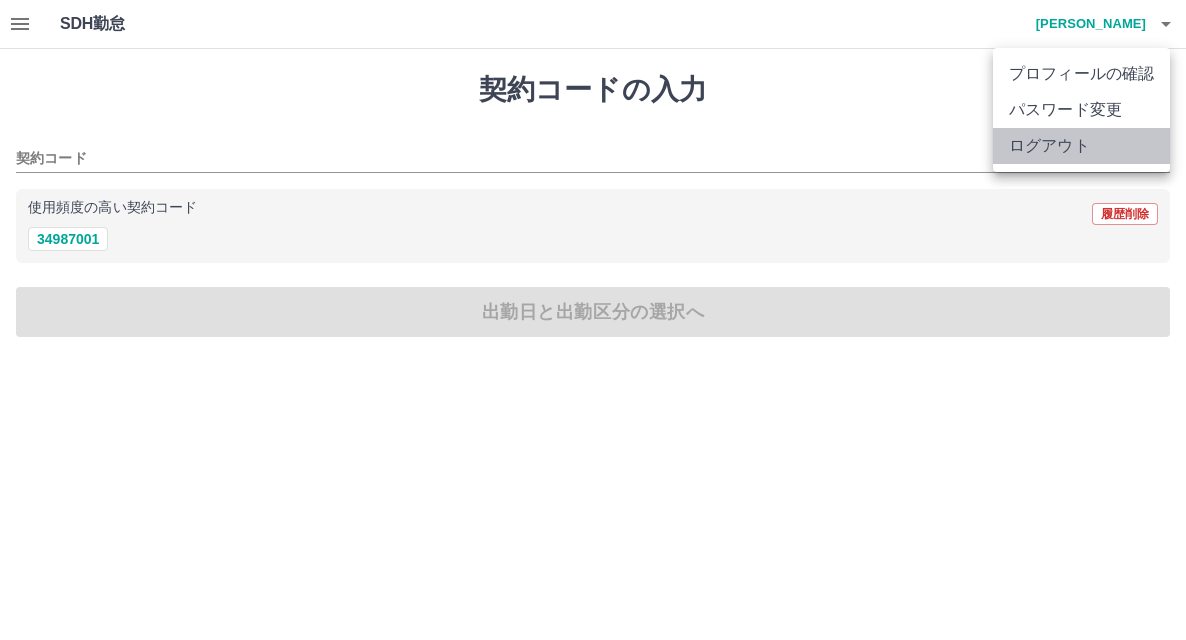 click on "ログアウト" at bounding box center [1081, 146] 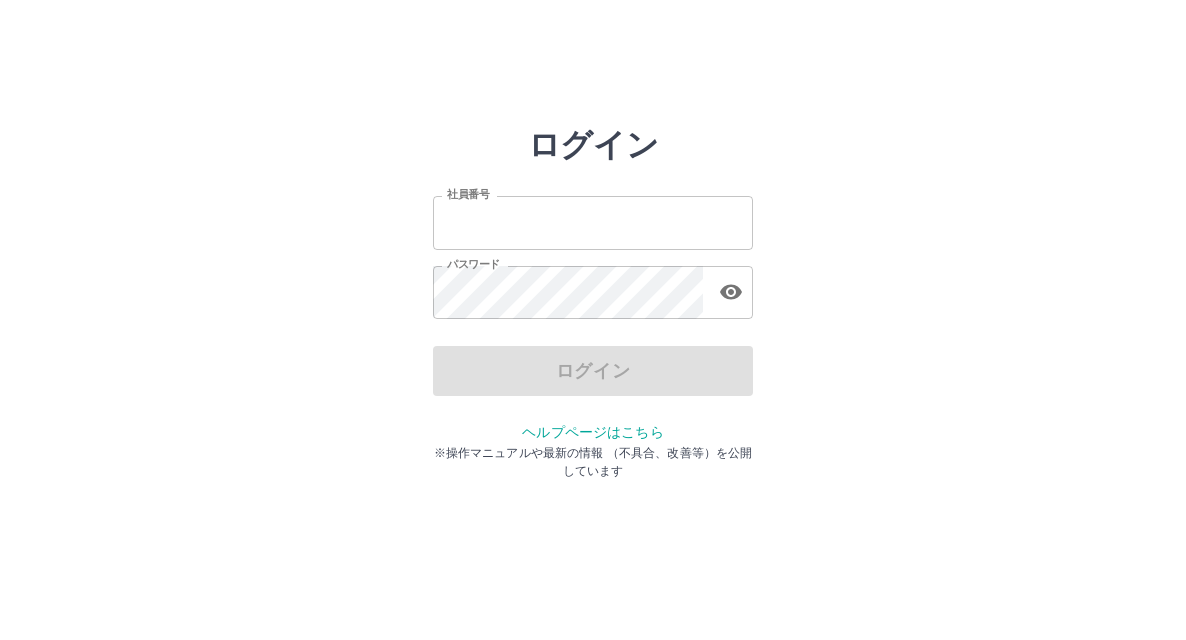 scroll, scrollTop: 0, scrollLeft: 0, axis: both 